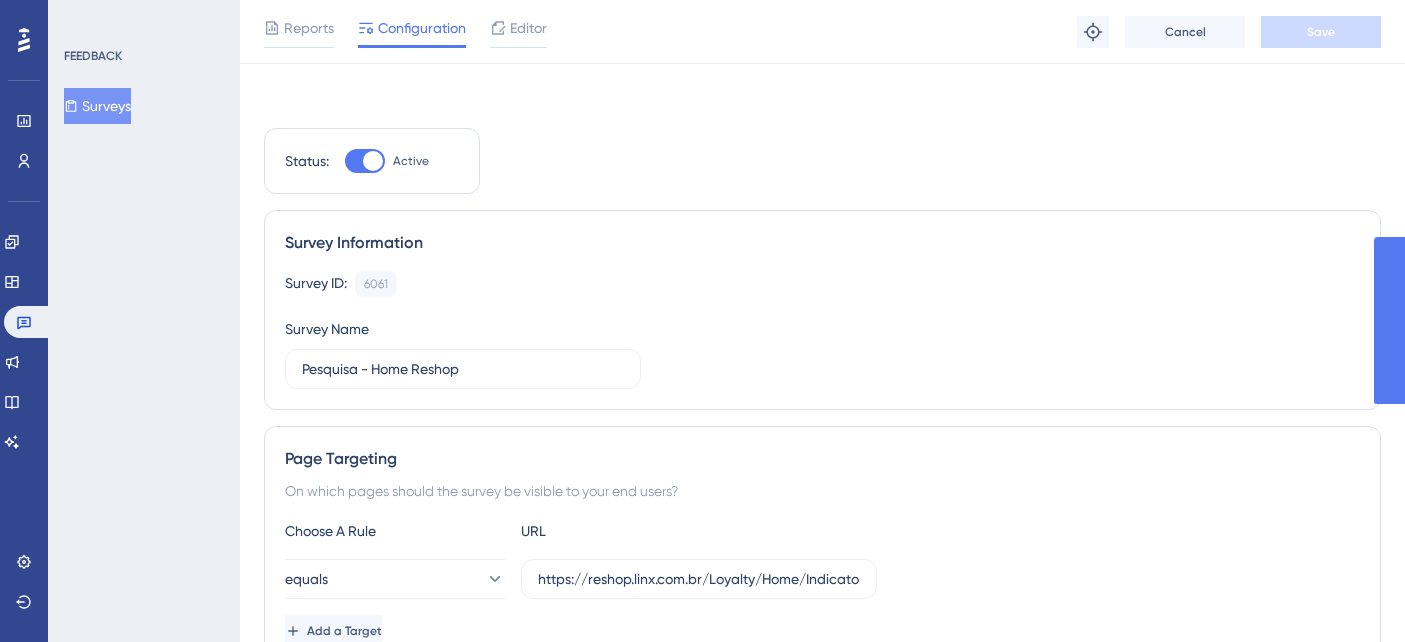 scroll, scrollTop: 0, scrollLeft: 0, axis: both 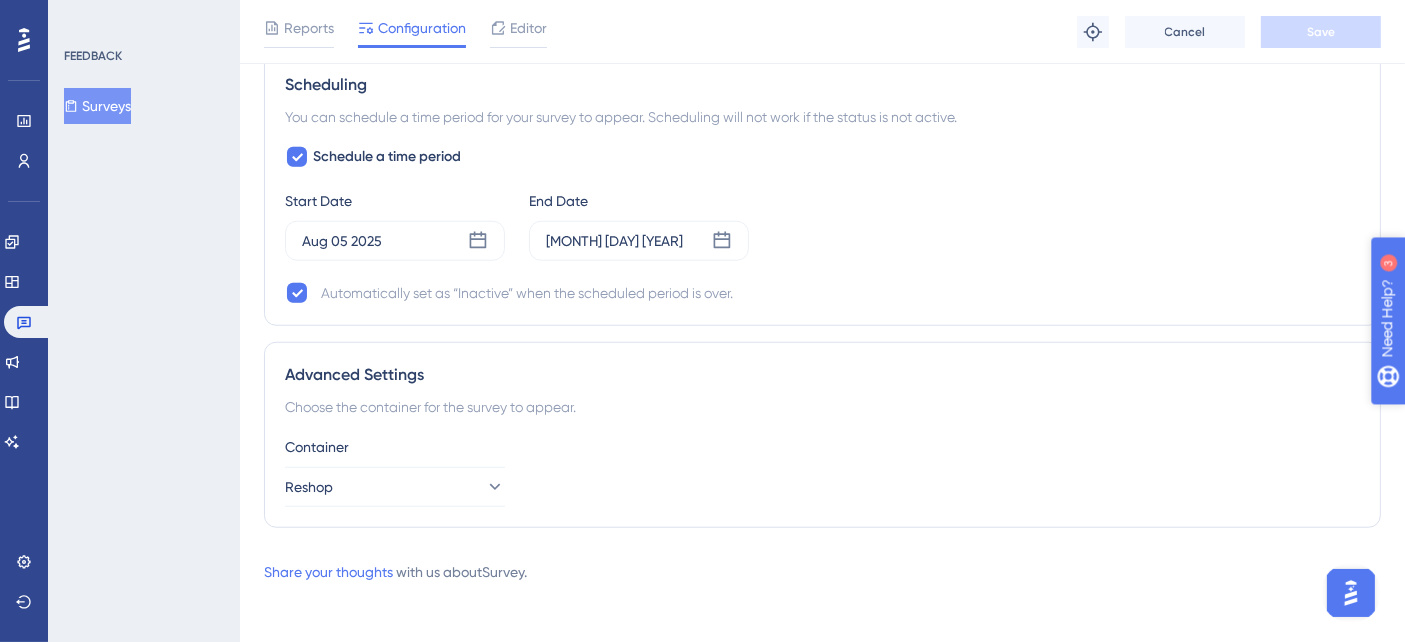 click on "3" at bounding box center (1511, 421) 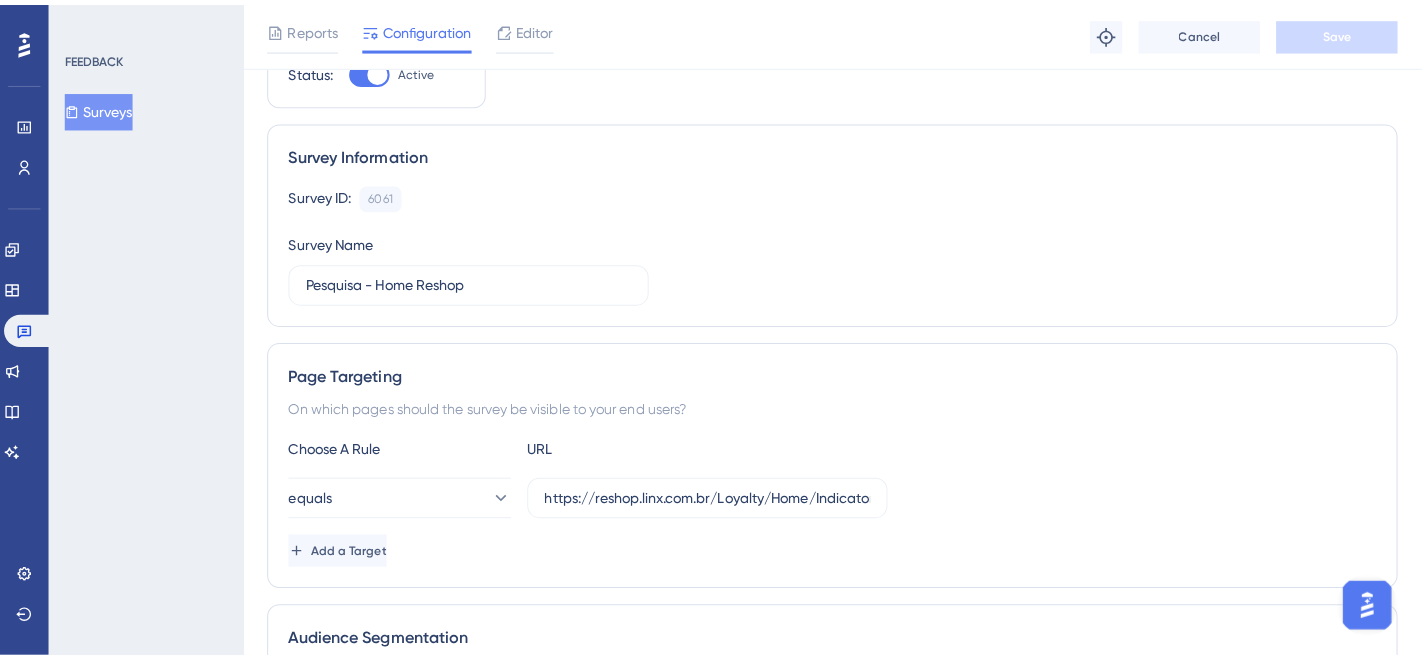 scroll, scrollTop: 0, scrollLeft: 0, axis: both 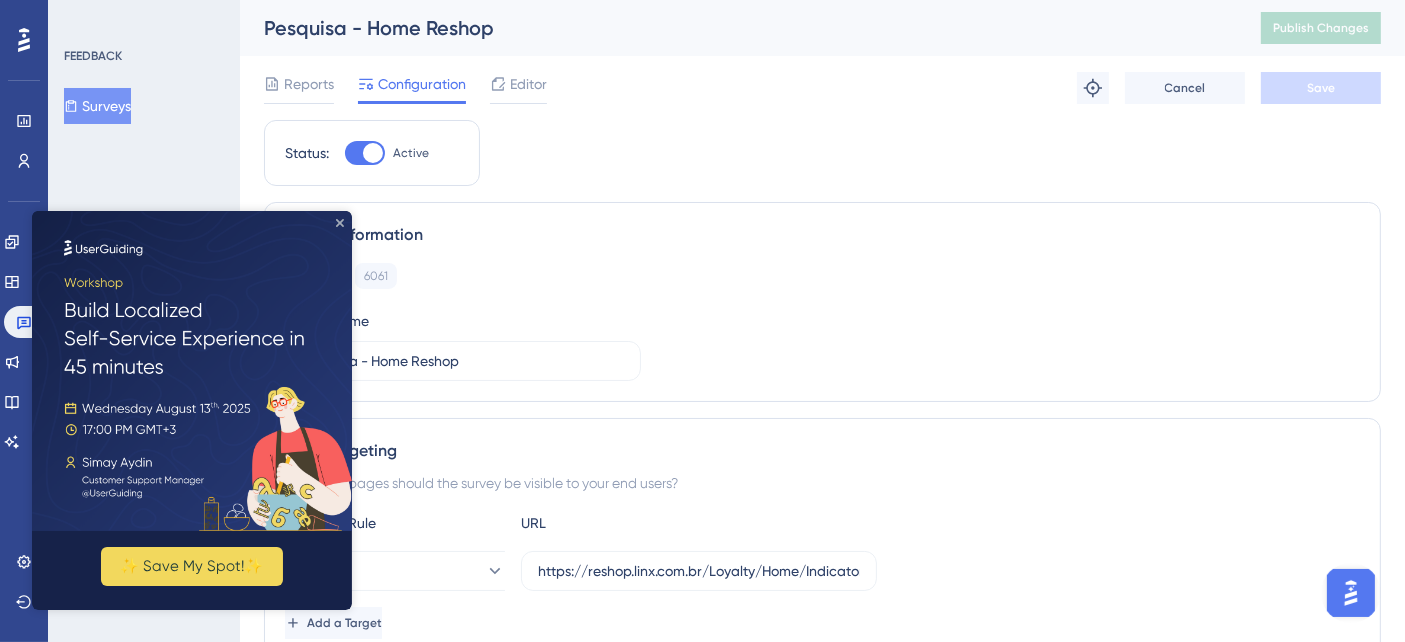 click 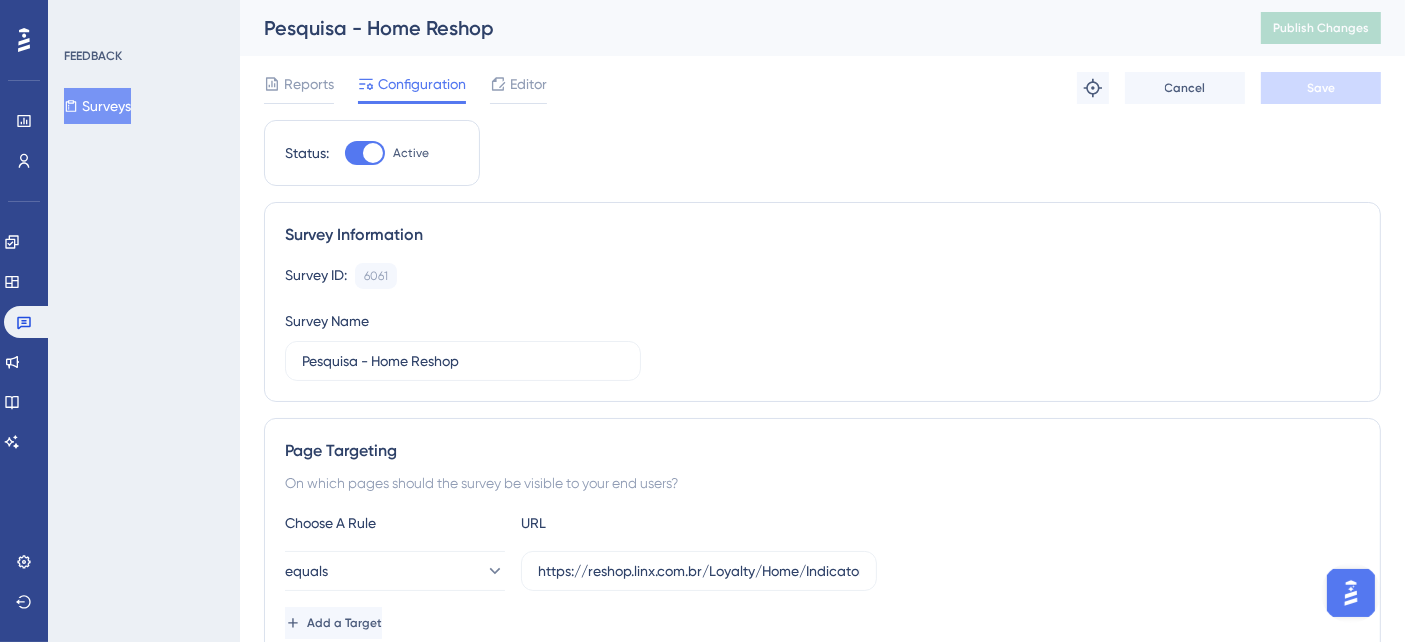 click 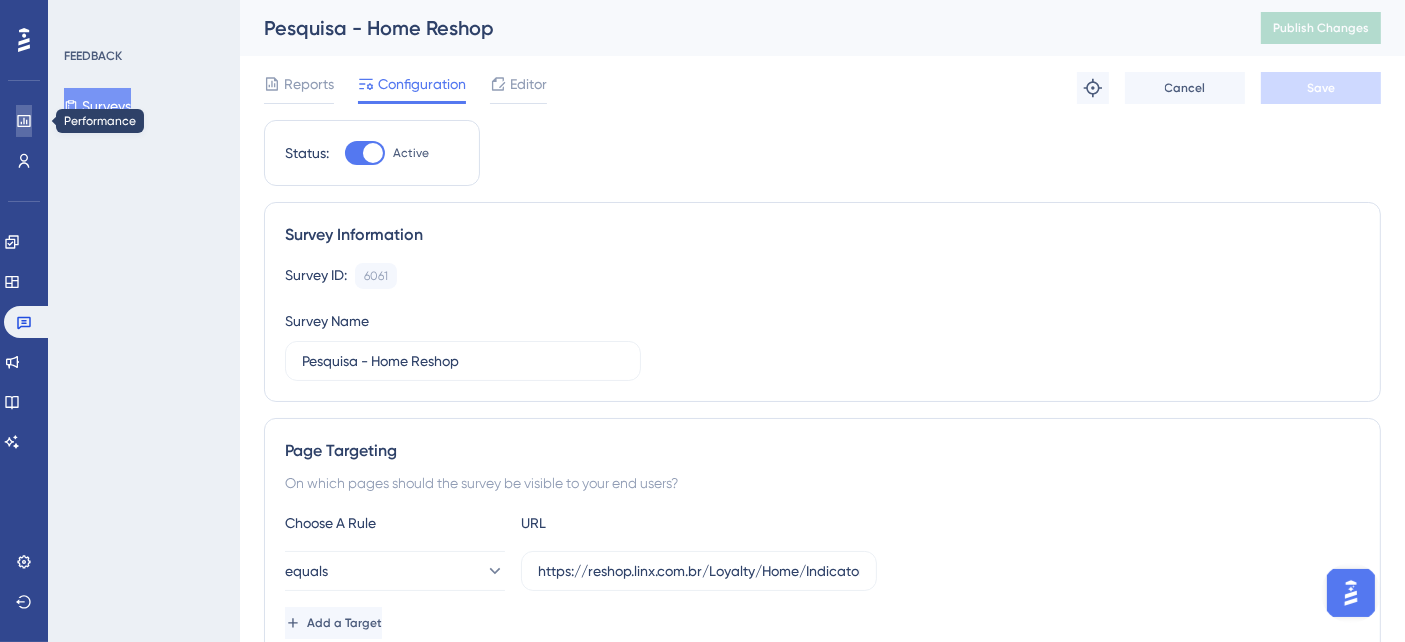 click 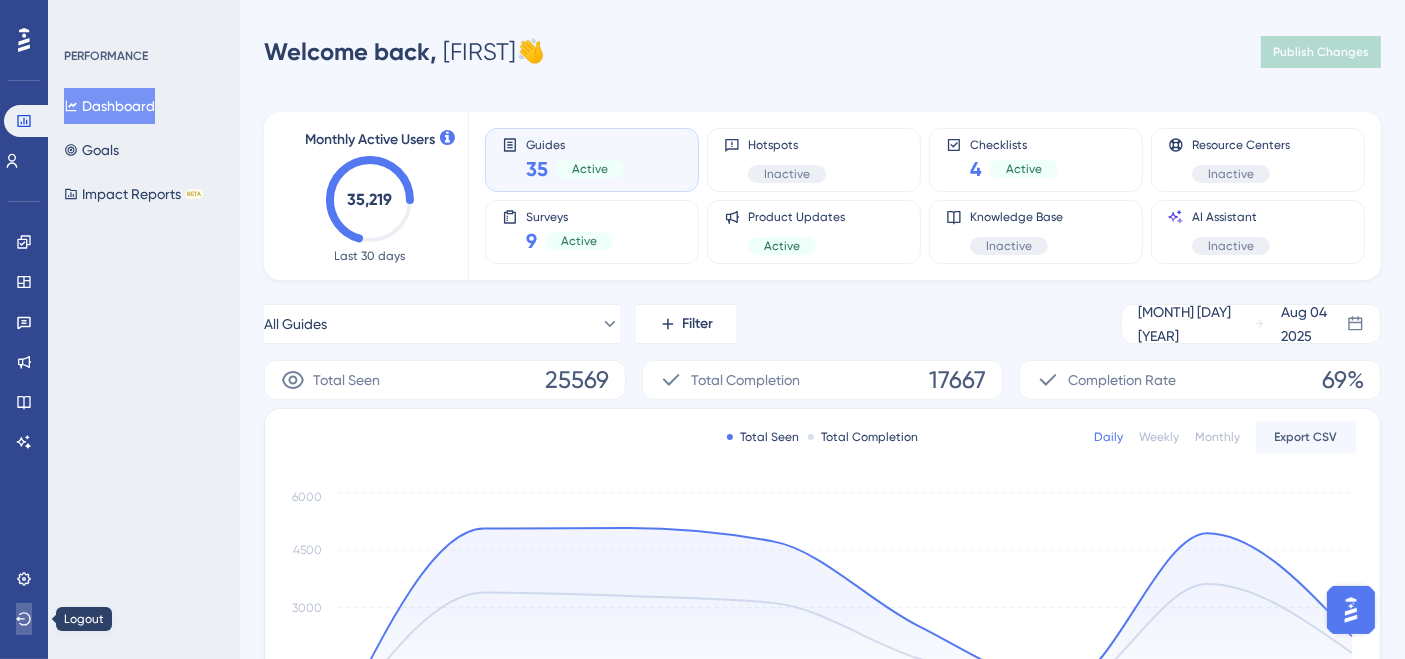 click 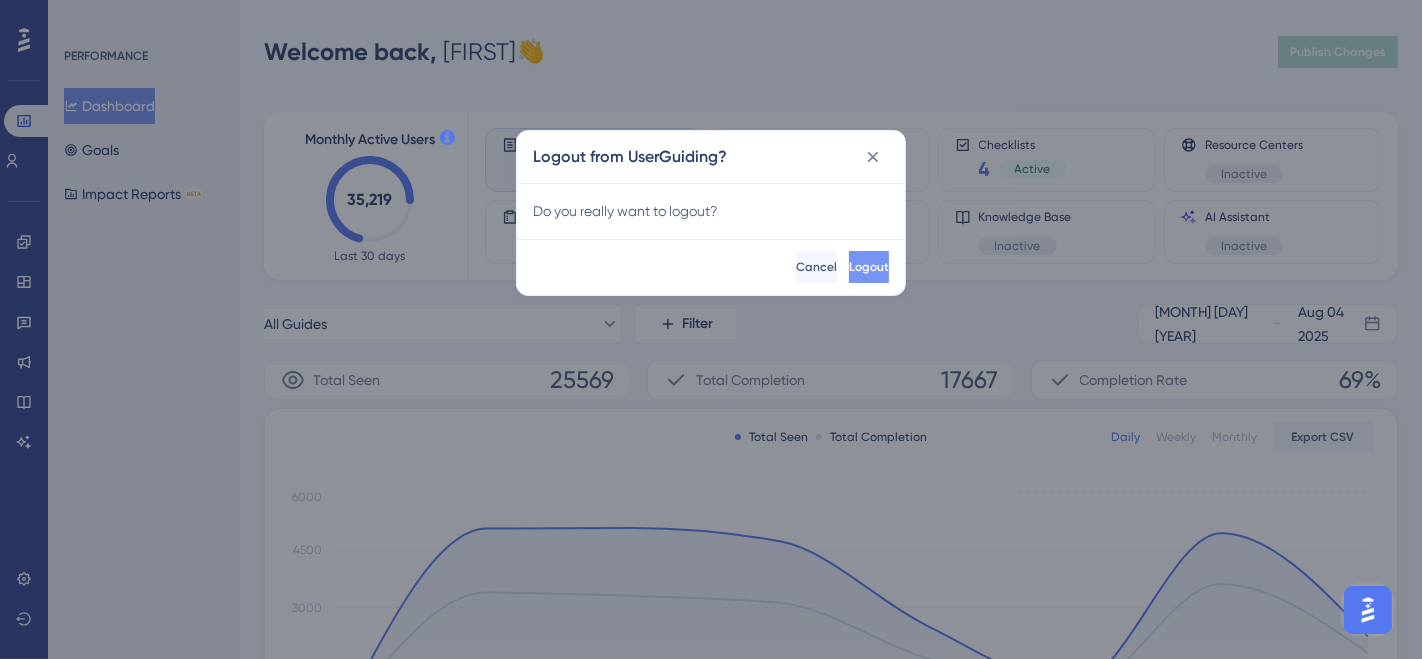 click on "Logout" at bounding box center (869, 267) 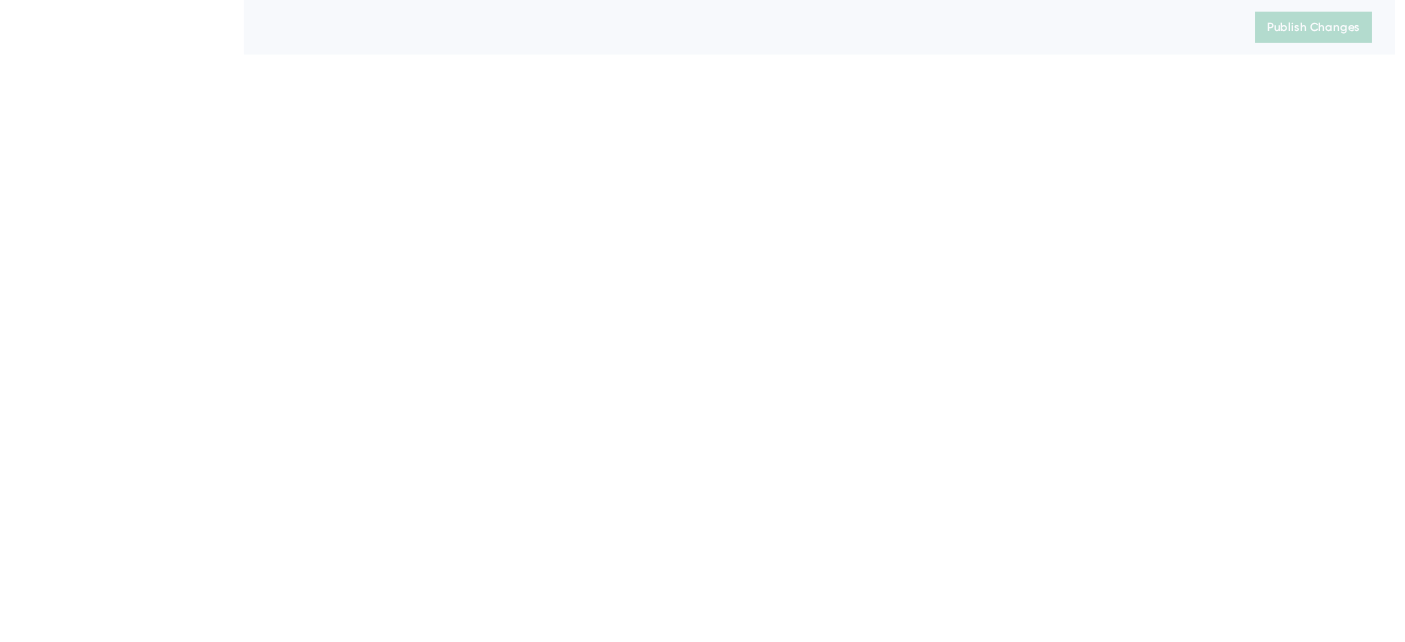 scroll, scrollTop: 0, scrollLeft: 0, axis: both 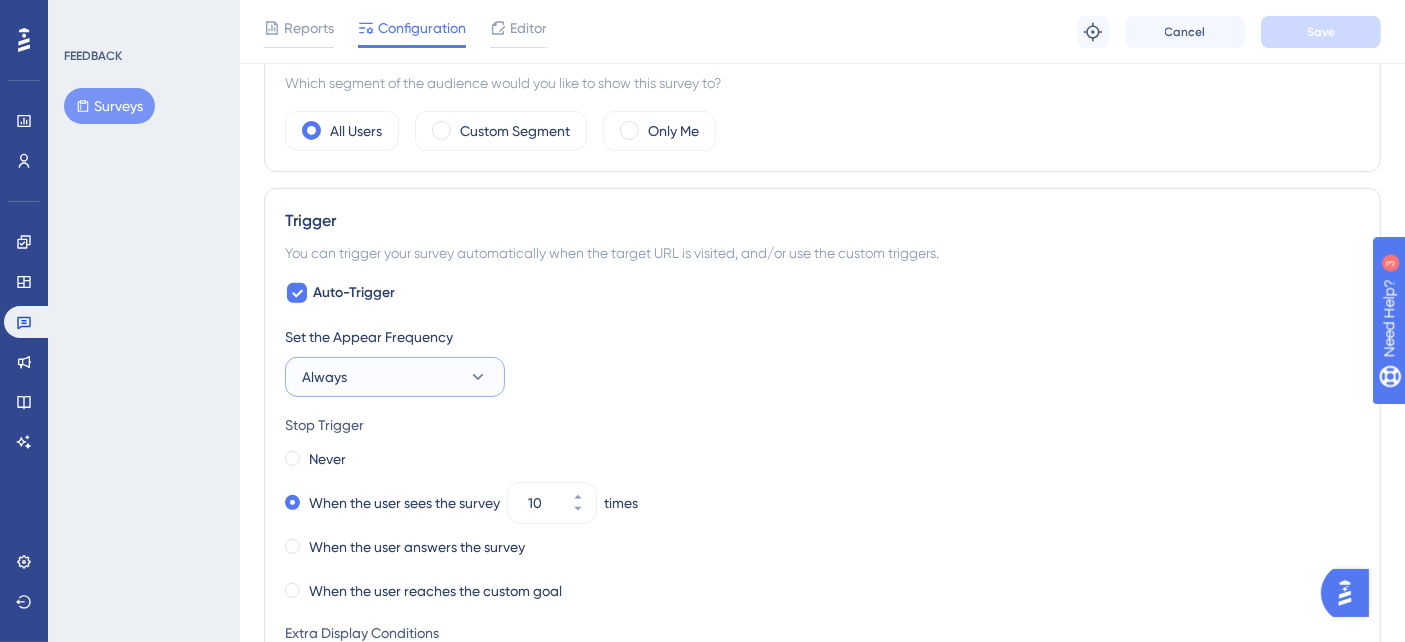 click 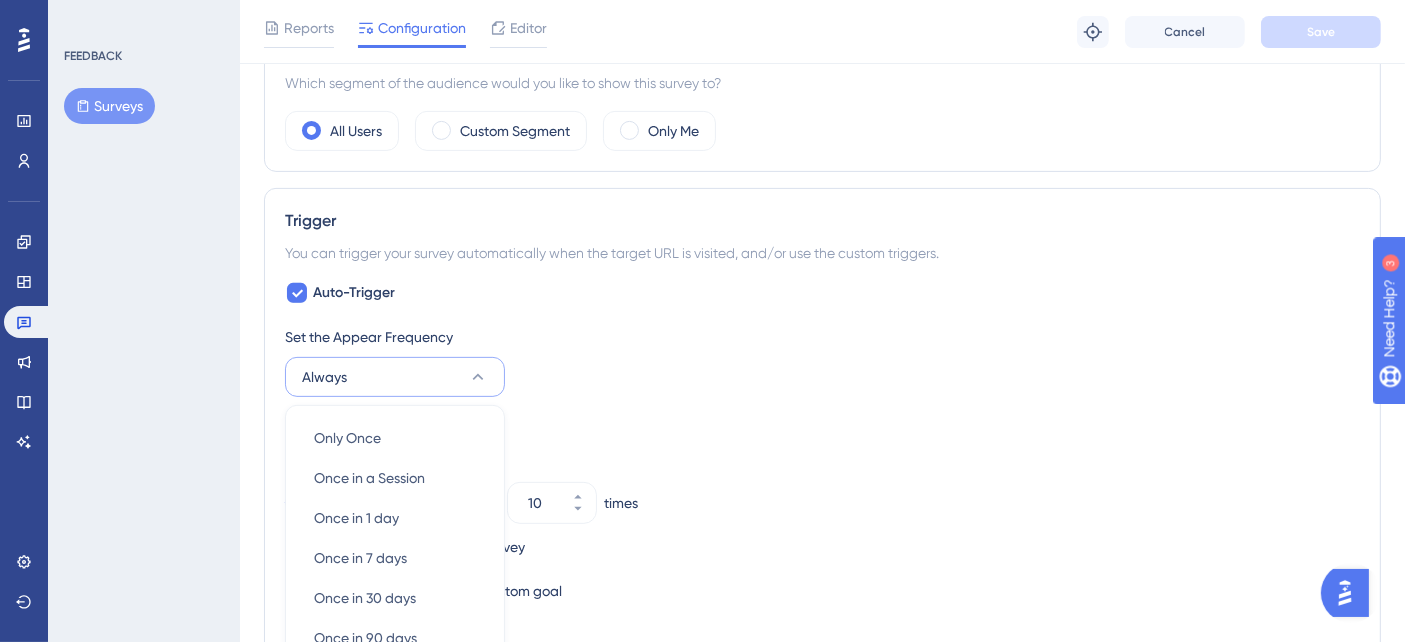 scroll, scrollTop: 939, scrollLeft: 0, axis: vertical 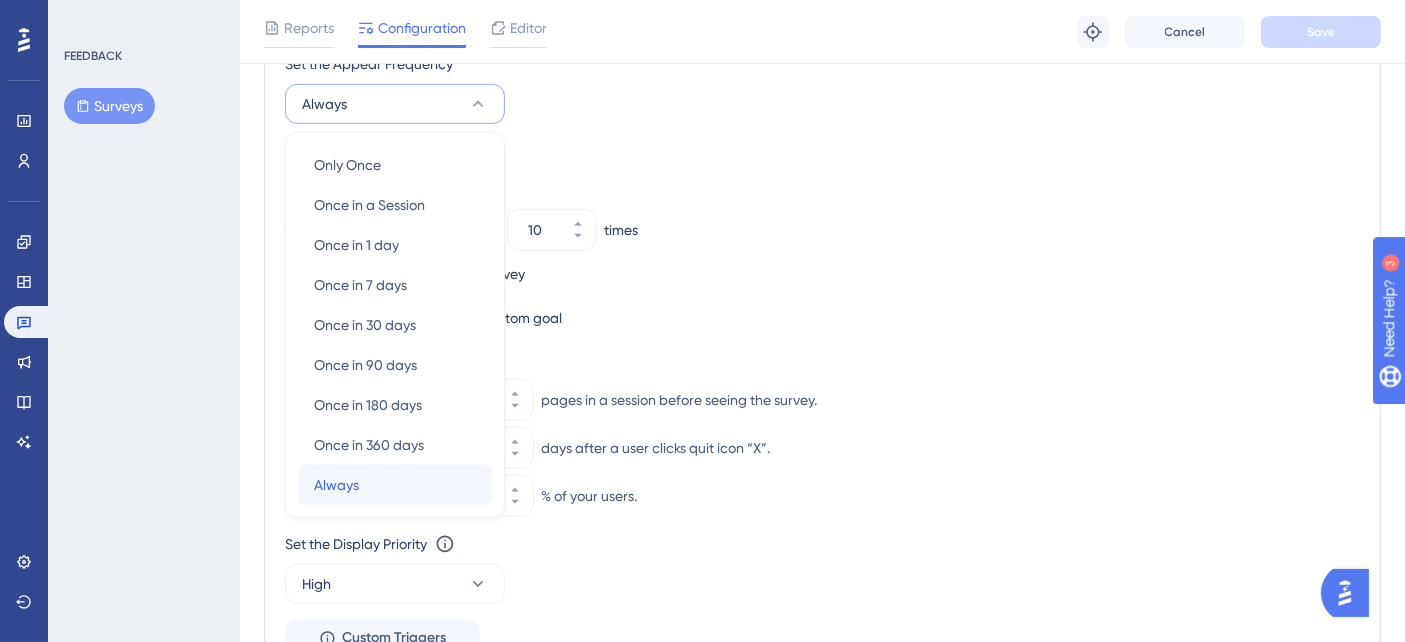 click on "Always Always" at bounding box center (395, 485) 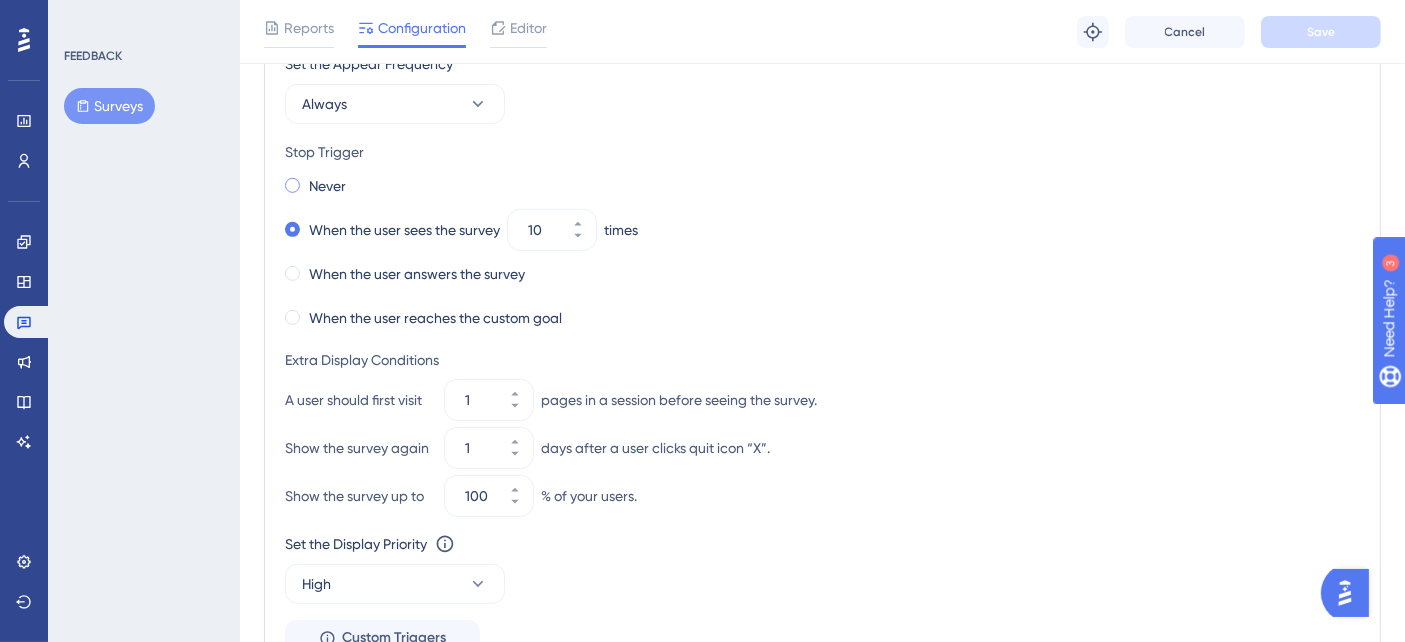 click at bounding box center [292, 185] 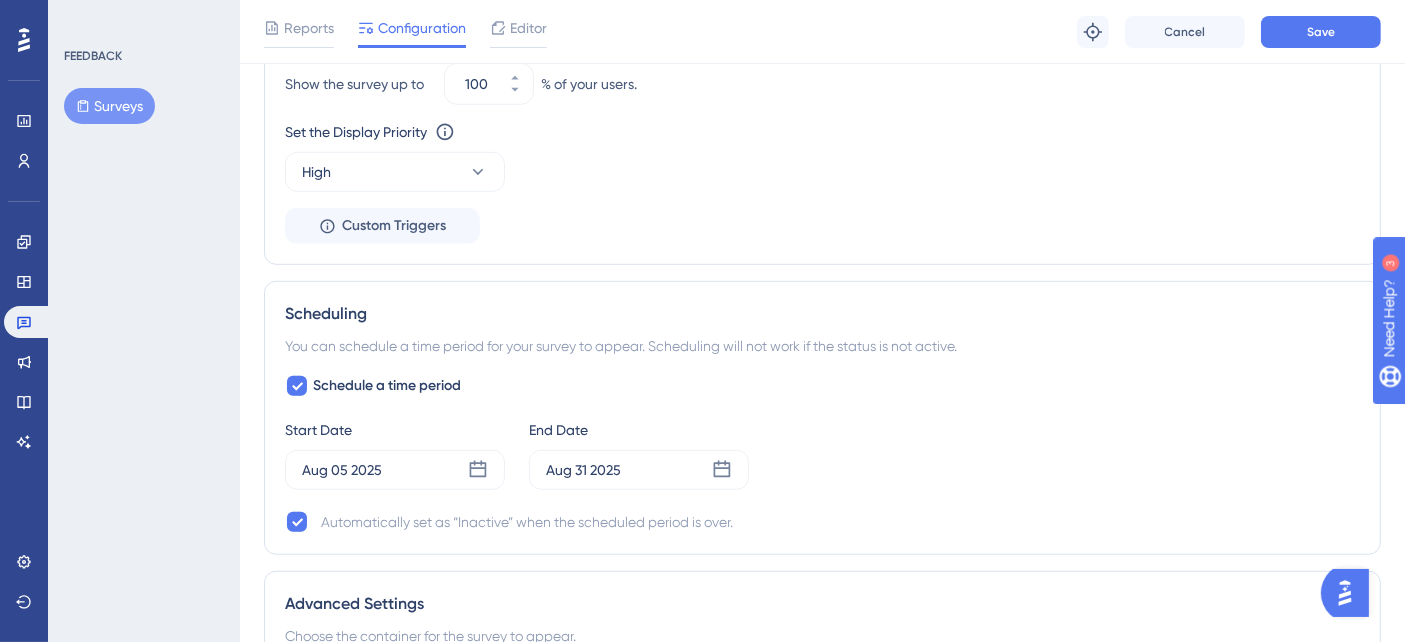 scroll, scrollTop: 1383, scrollLeft: 0, axis: vertical 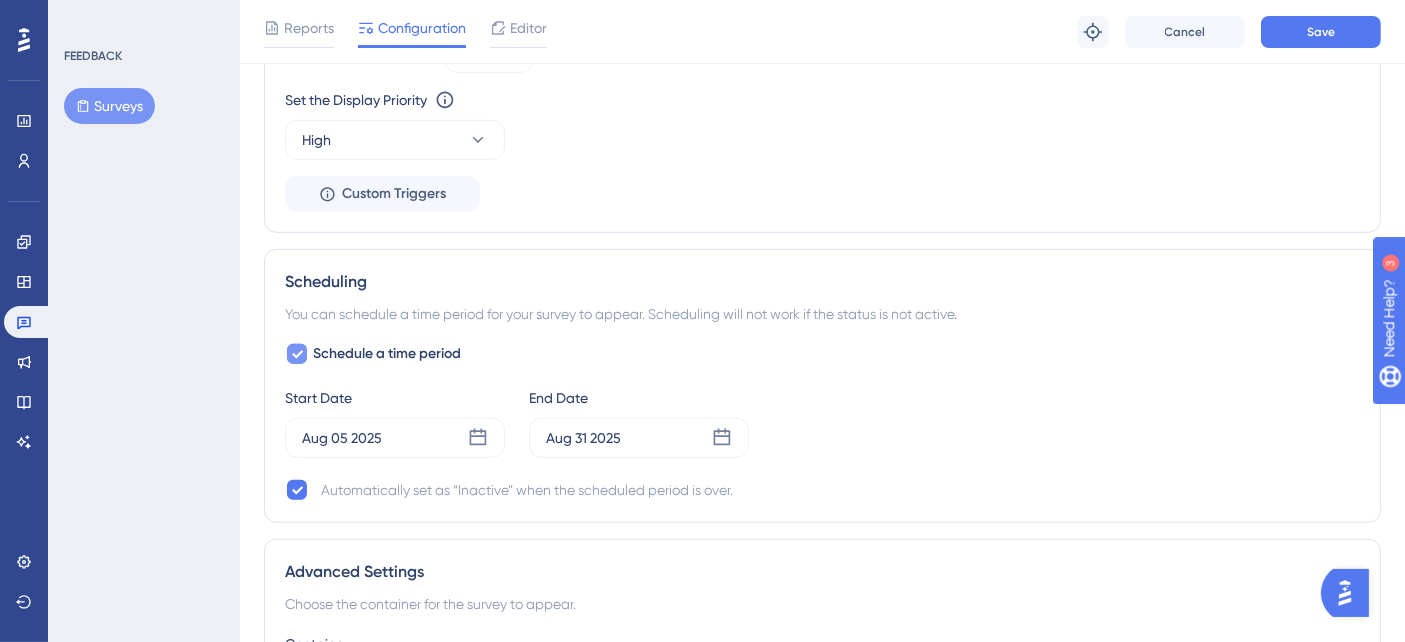click 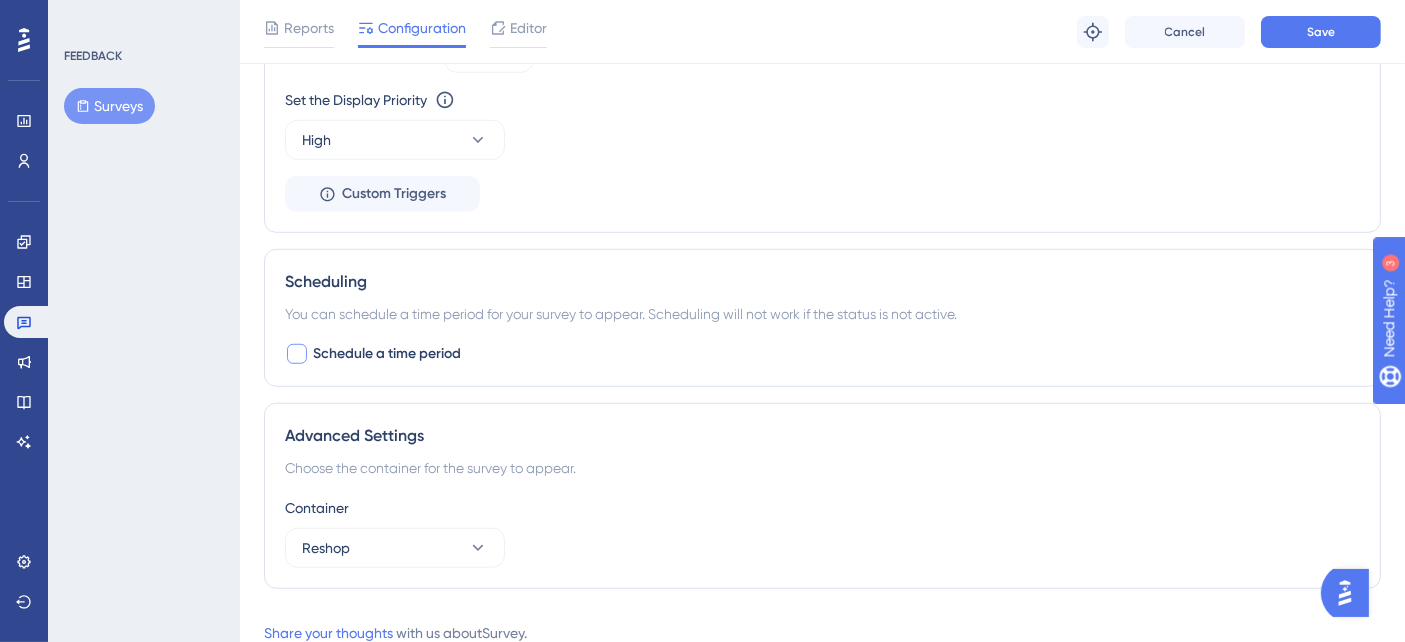 click at bounding box center [297, 354] 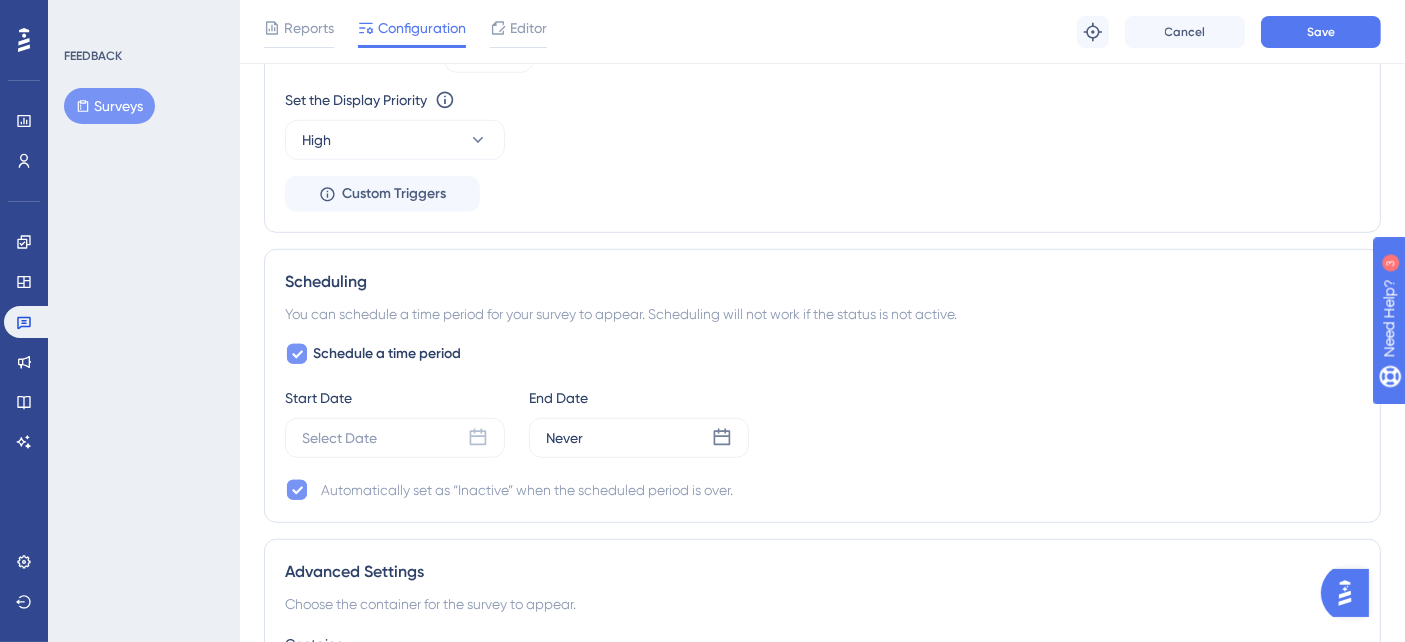 click at bounding box center [297, 490] 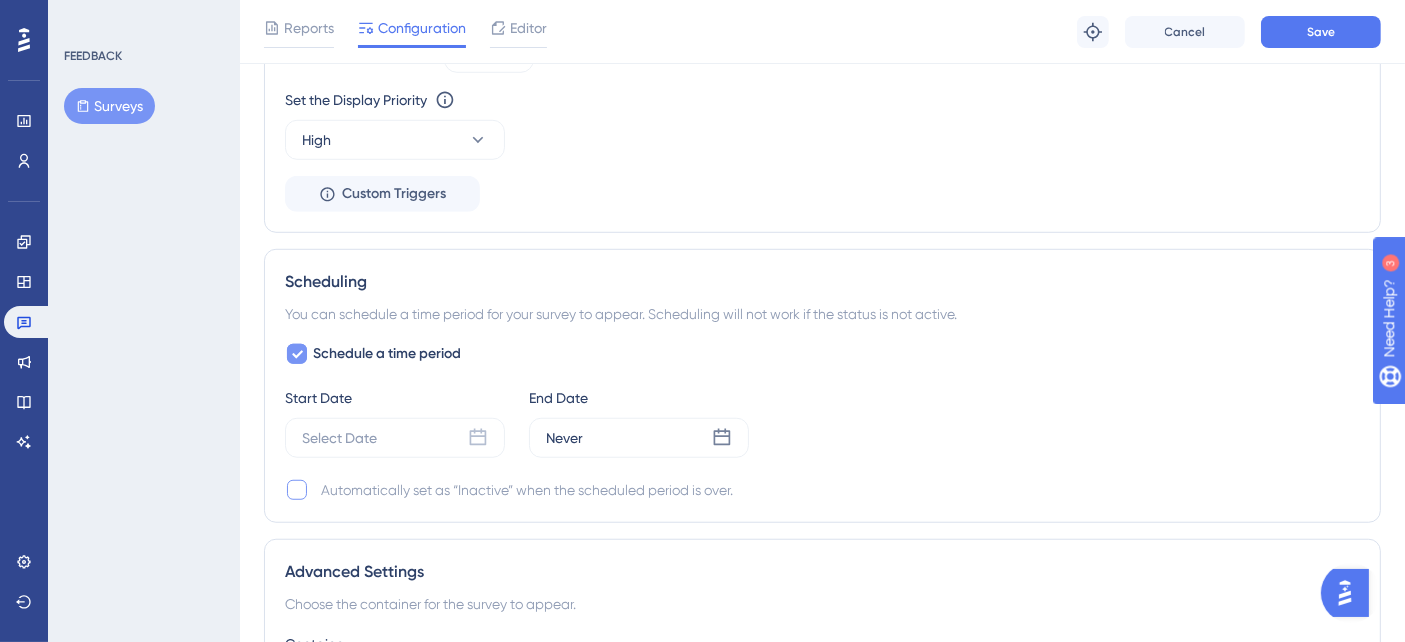 click 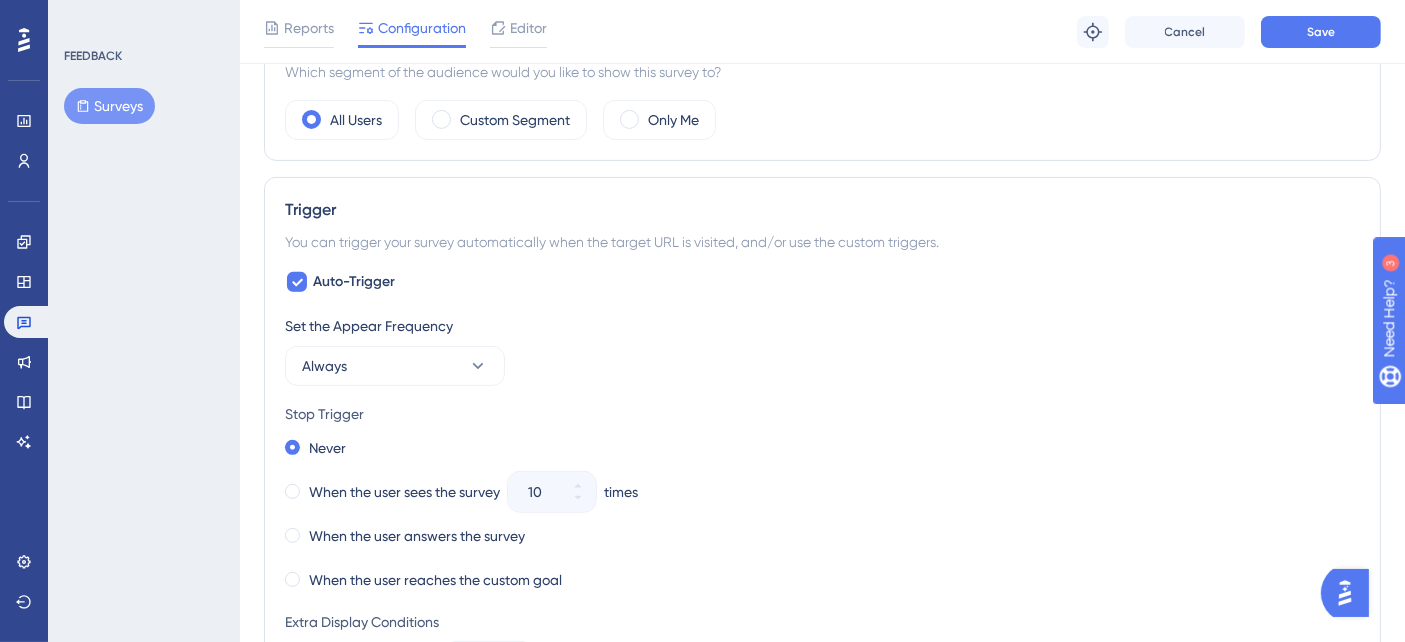scroll, scrollTop: 555, scrollLeft: 0, axis: vertical 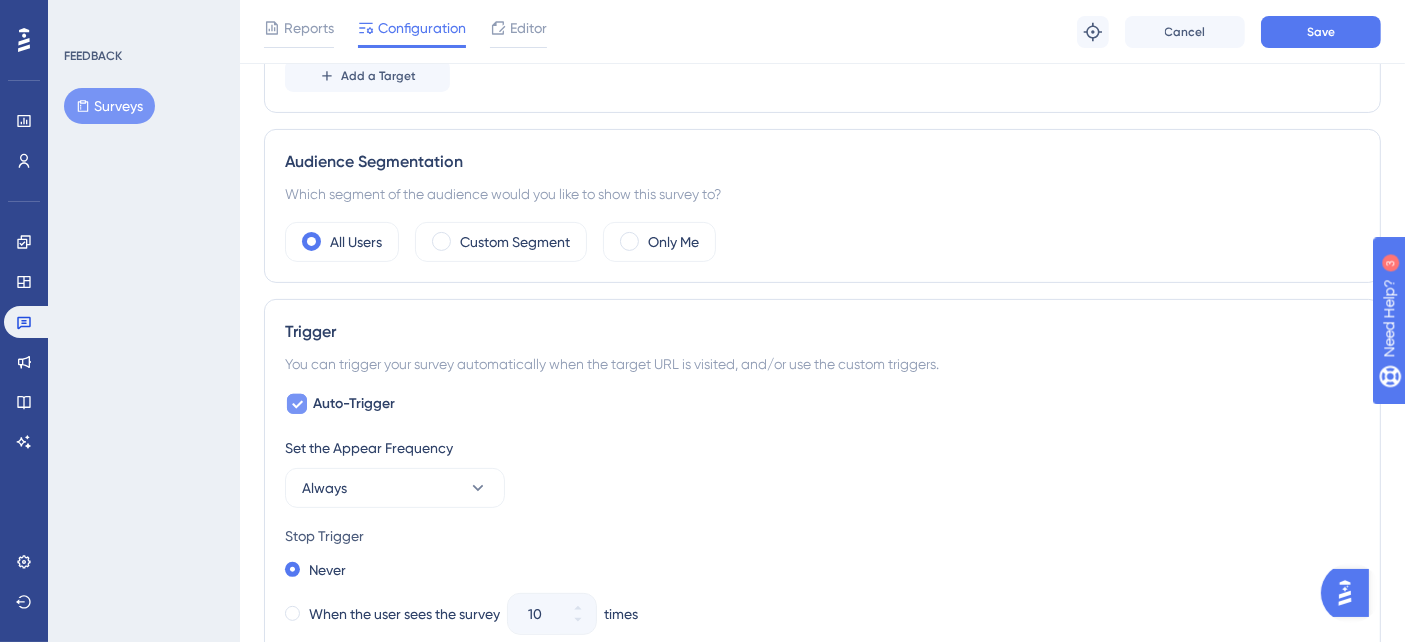 click at bounding box center (297, 404) 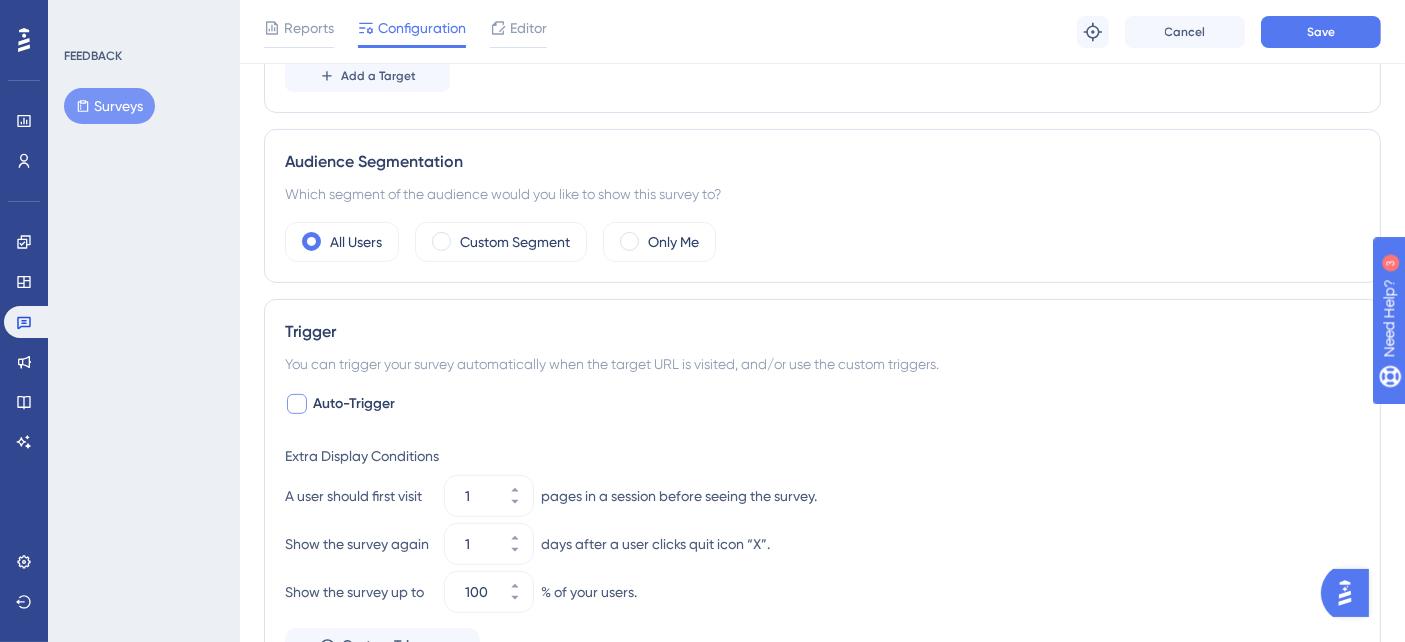 click at bounding box center [297, 404] 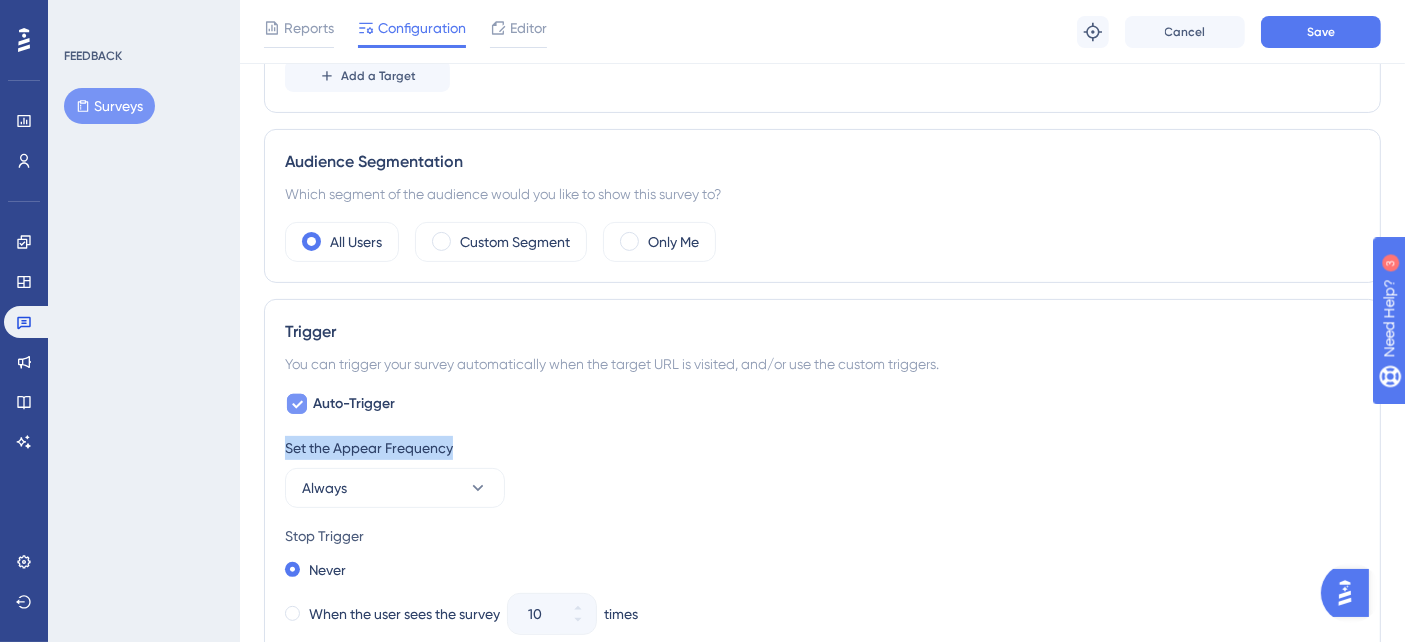 drag, startPoint x: 276, startPoint y: 442, endPoint x: 488, endPoint y: 439, distance: 212.02122 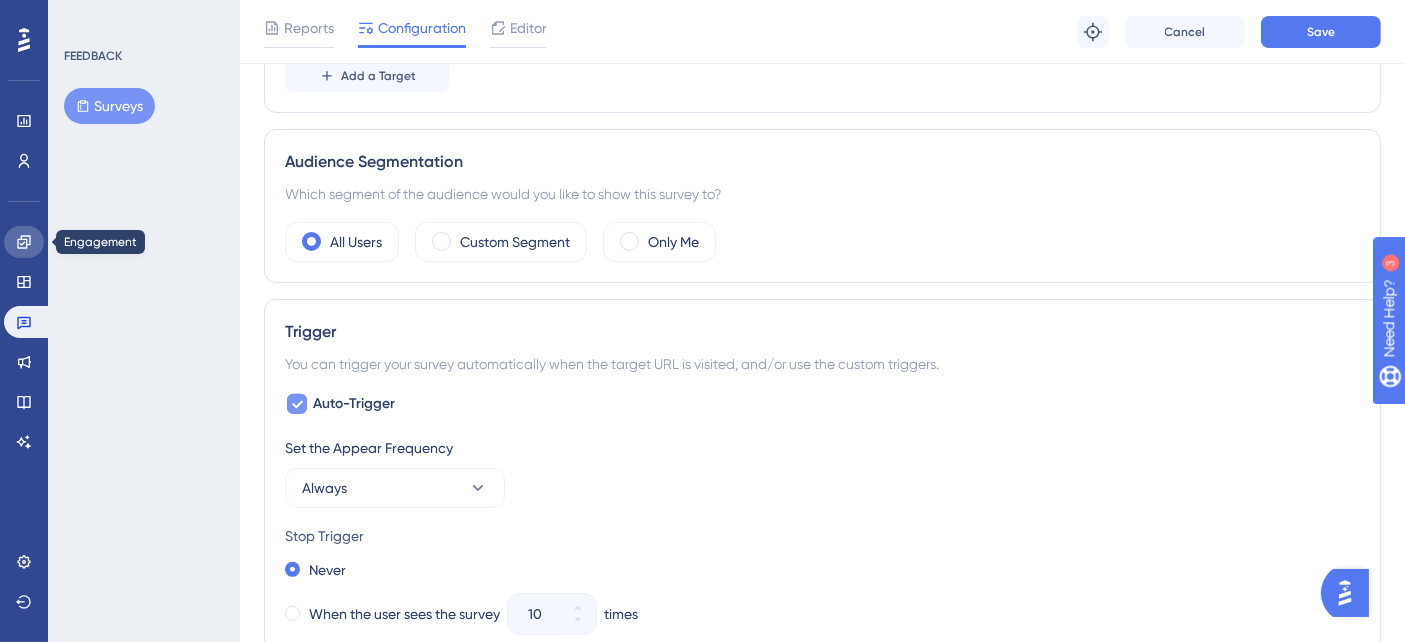 click 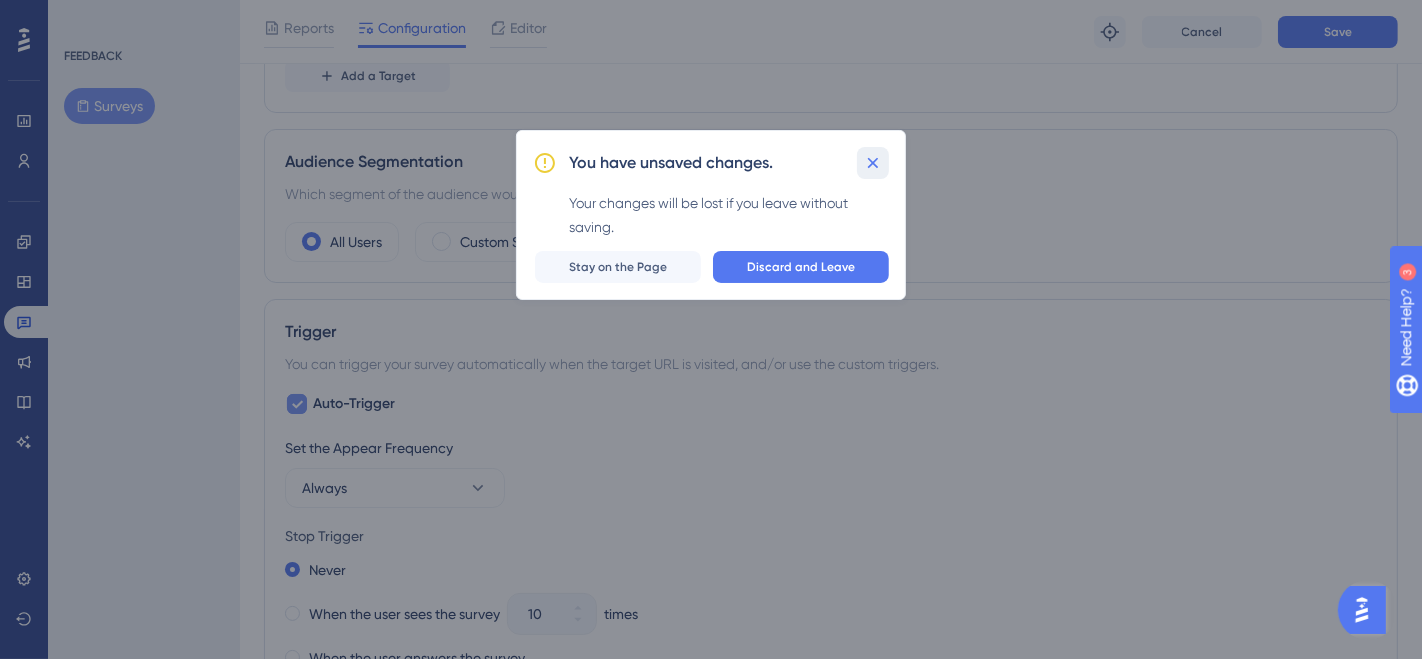 drag, startPoint x: 871, startPoint y: 164, endPoint x: 885, endPoint y: 153, distance: 17.804493 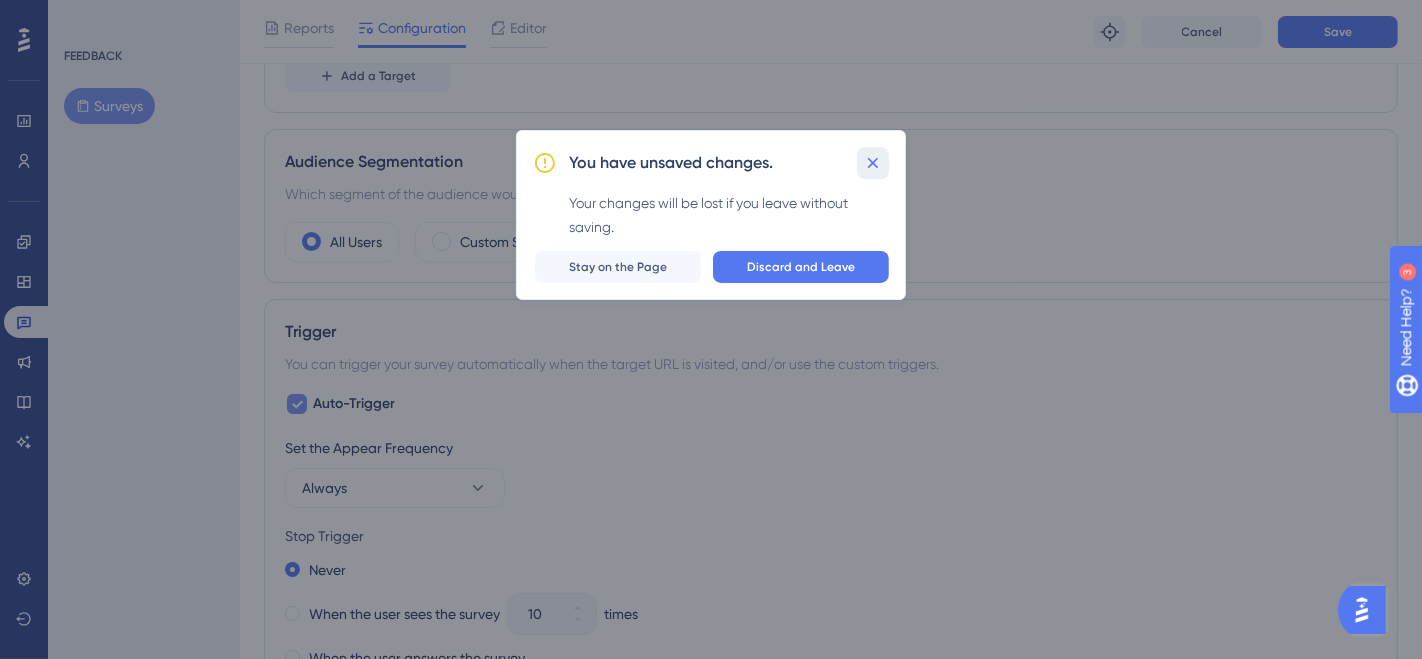 click 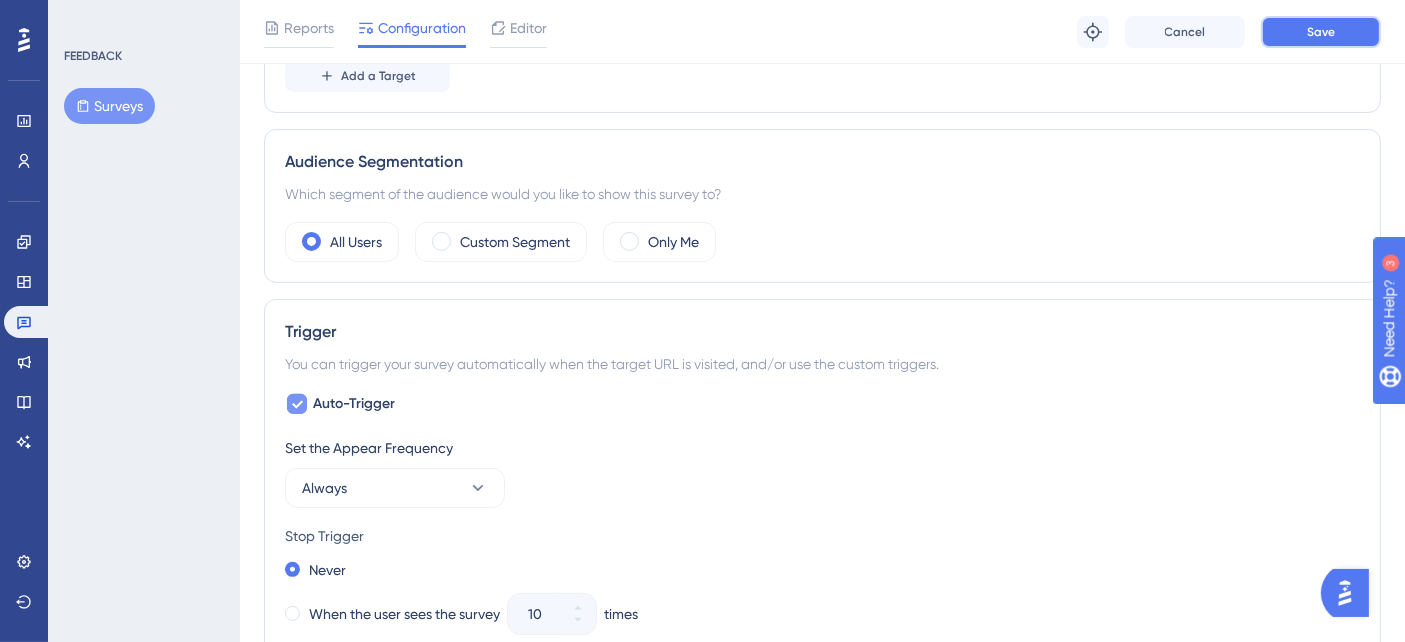 click on "Save" at bounding box center [1321, 32] 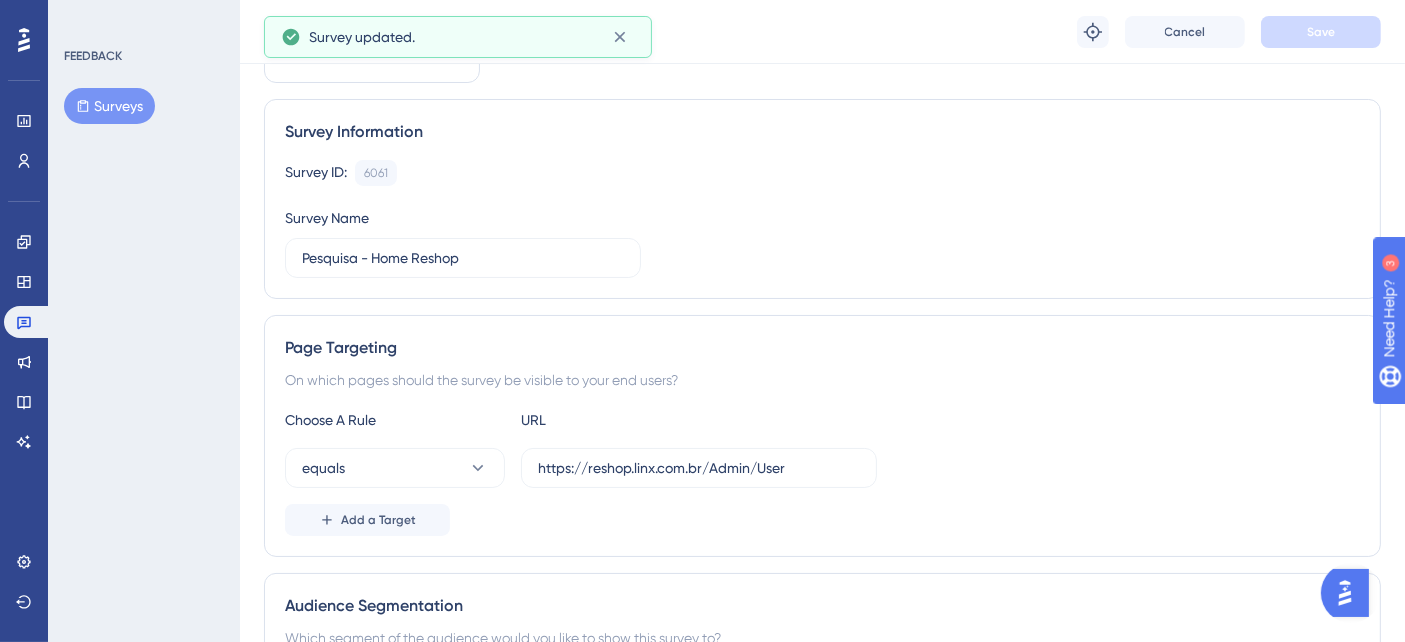 scroll, scrollTop: 0, scrollLeft: 0, axis: both 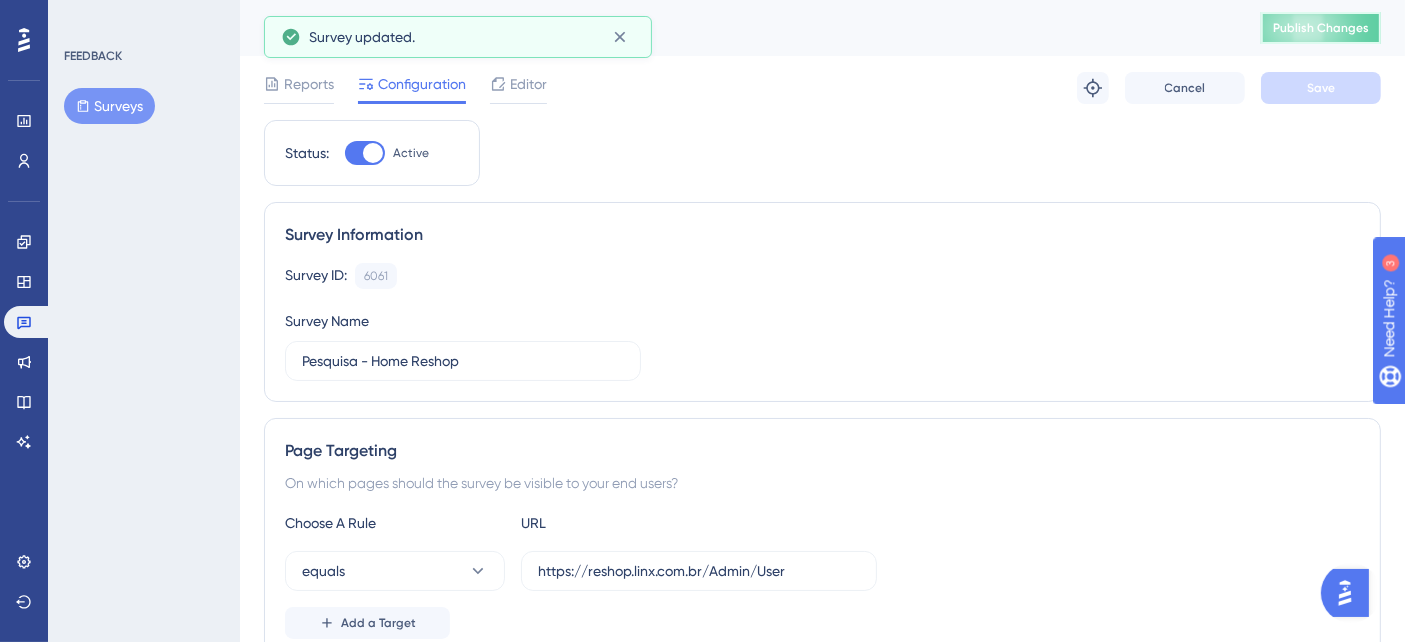 click on "Publish Changes" at bounding box center (1321, 28) 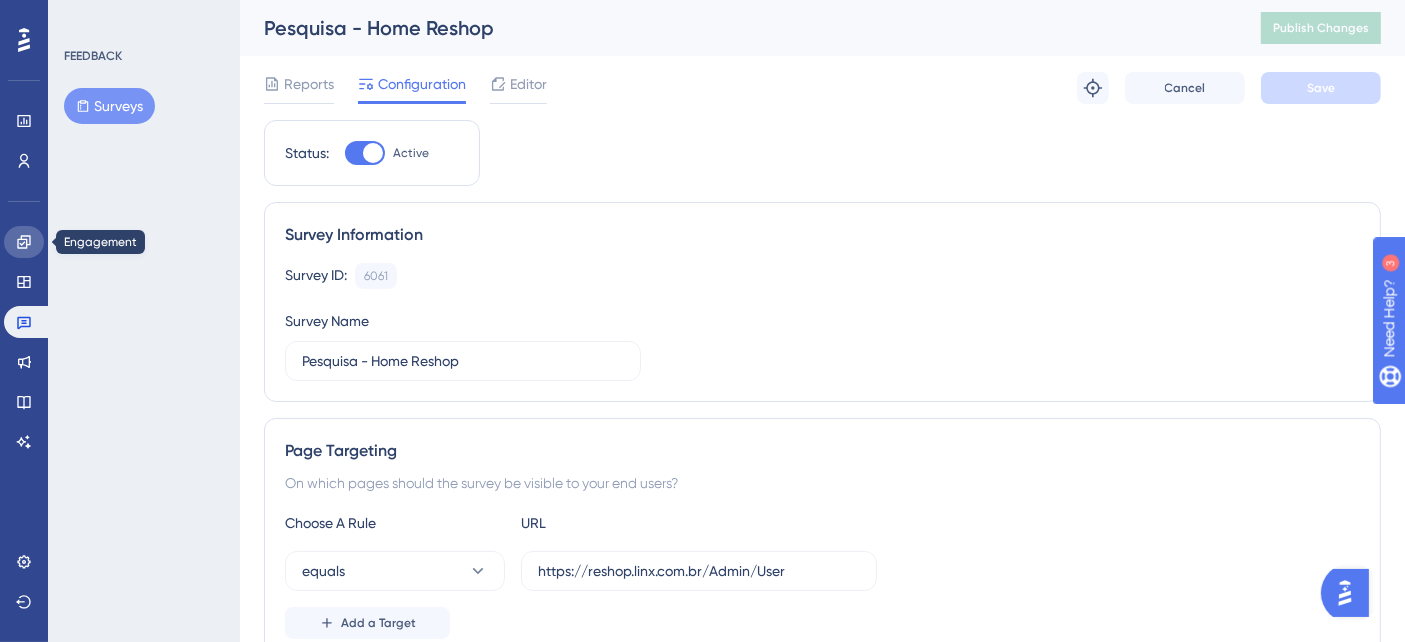 click 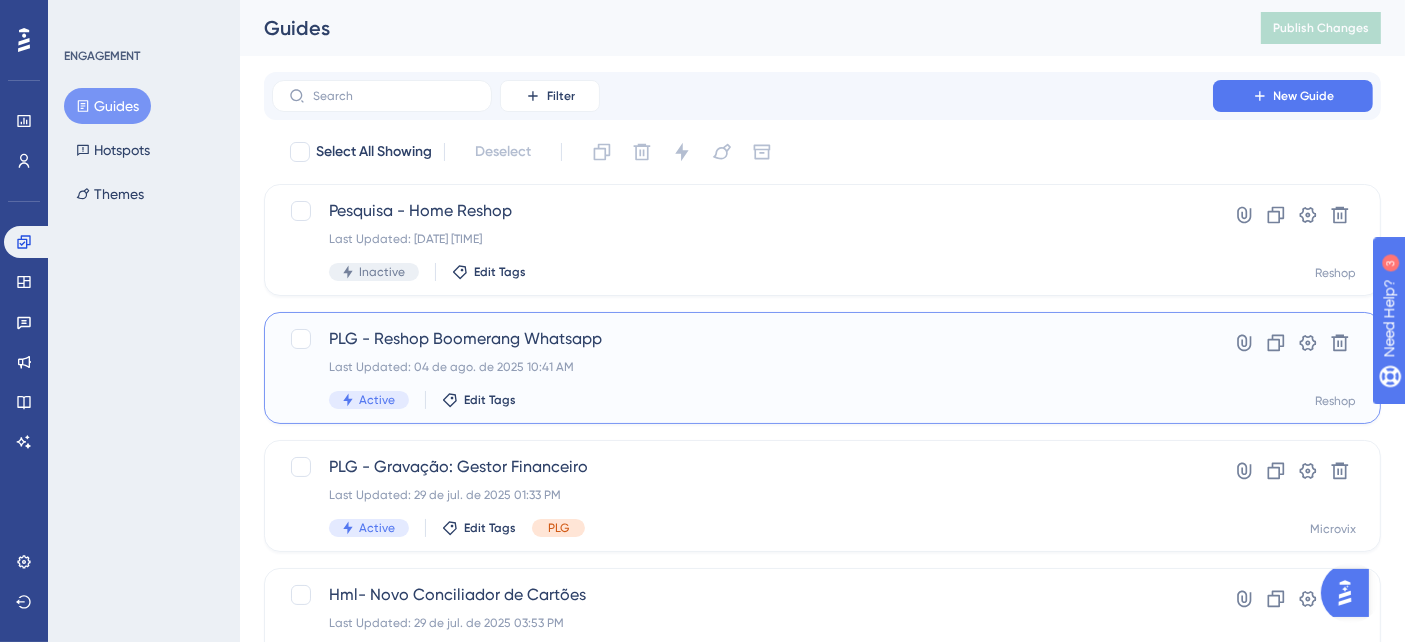 click on "Last Updated: 04 de ago. de 2025 10:41 AM" at bounding box center (742, 367) 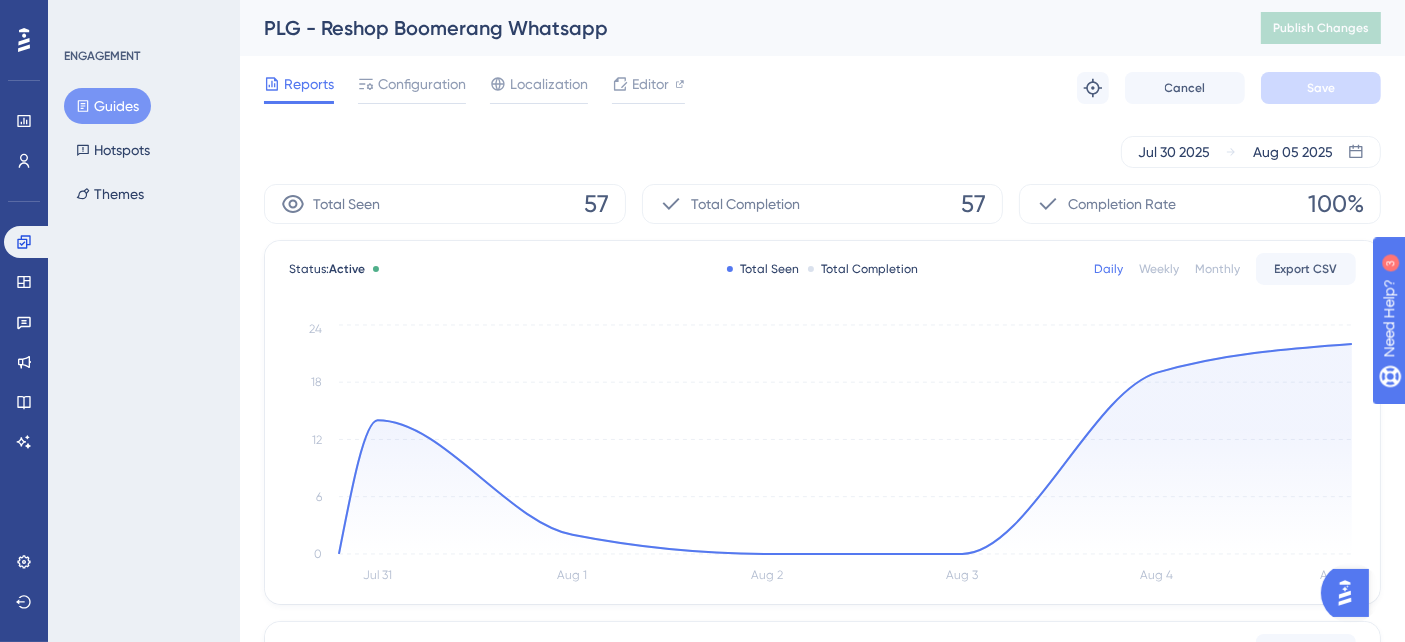 click on "Reports Configuration Localization Editor Troubleshoot Cancel Save" at bounding box center [822, 88] 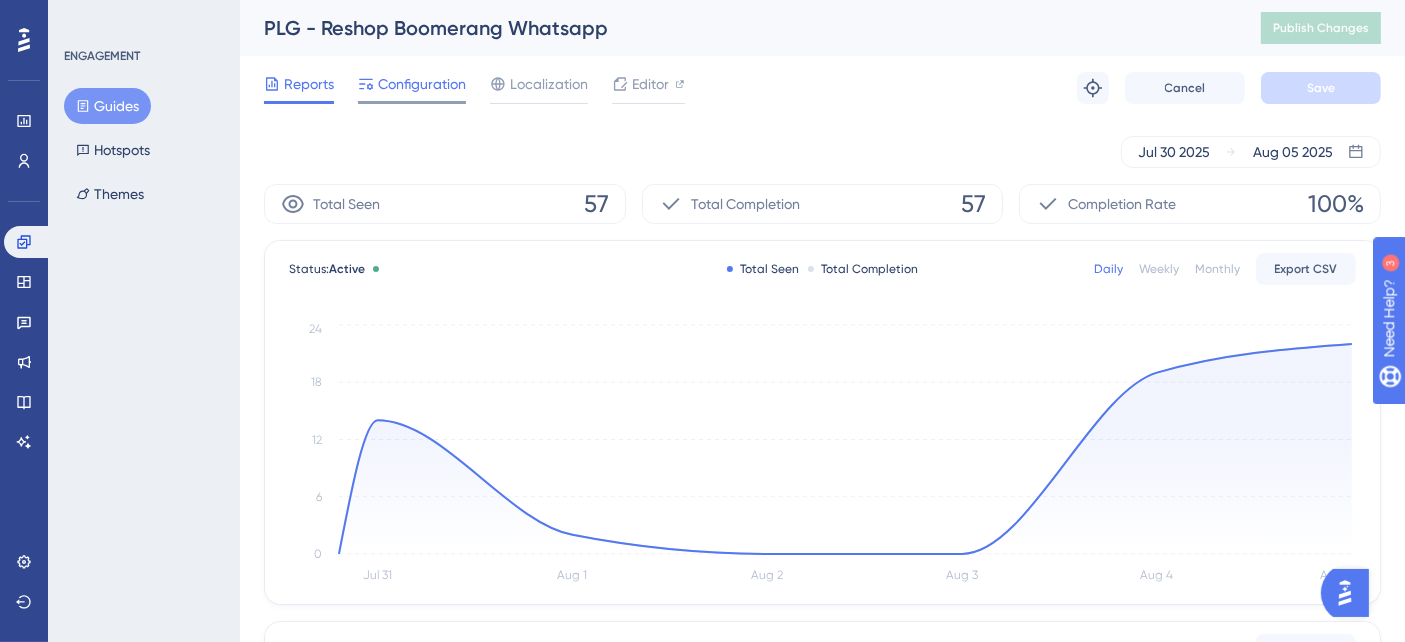 click on "Configuration" at bounding box center (422, 84) 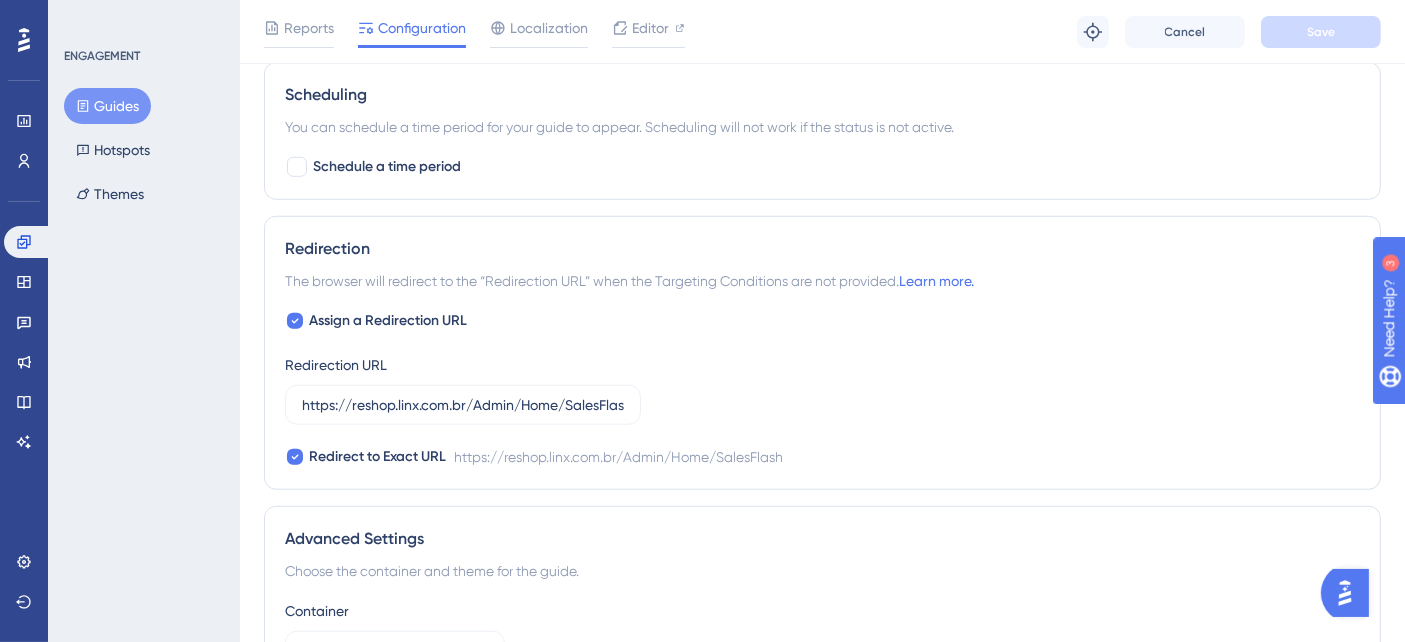 scroll, scrollTop: 1468, scrollLeft: 0, axis: vertical 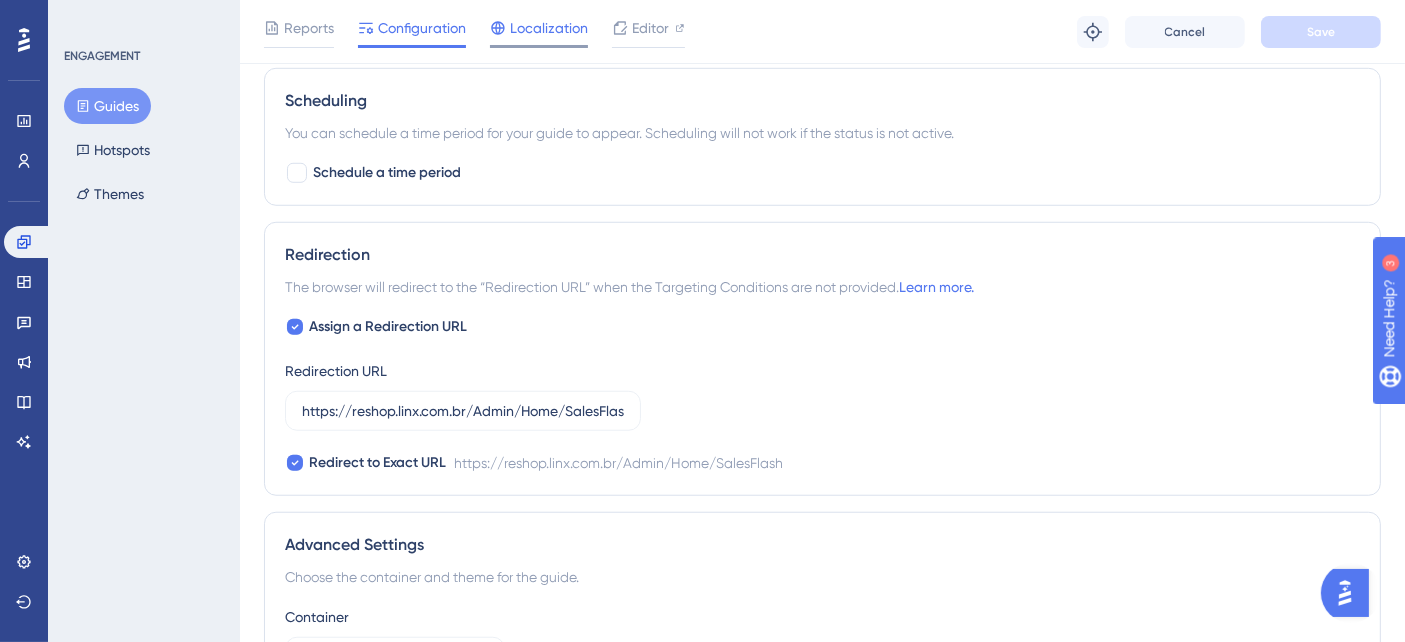 click on "Localization" at bounding box center (549, 28) 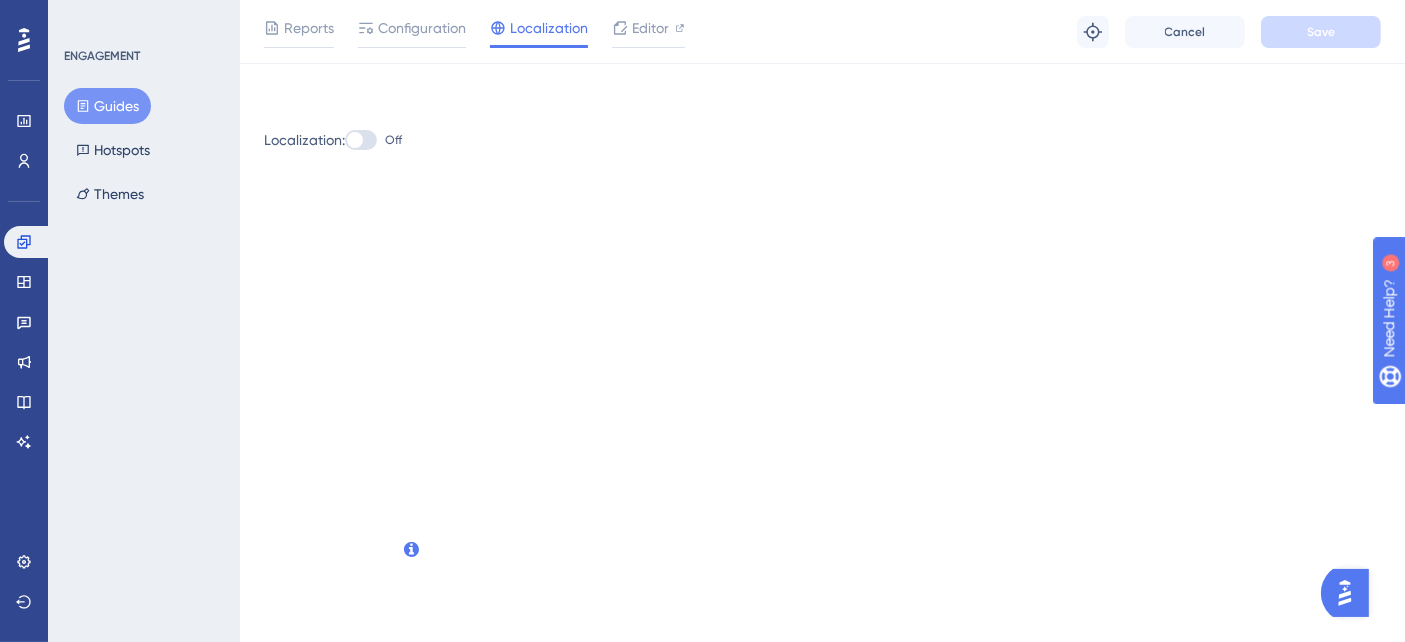 scroll, scrollTop: 0, scrollLeft: 0, axis: both 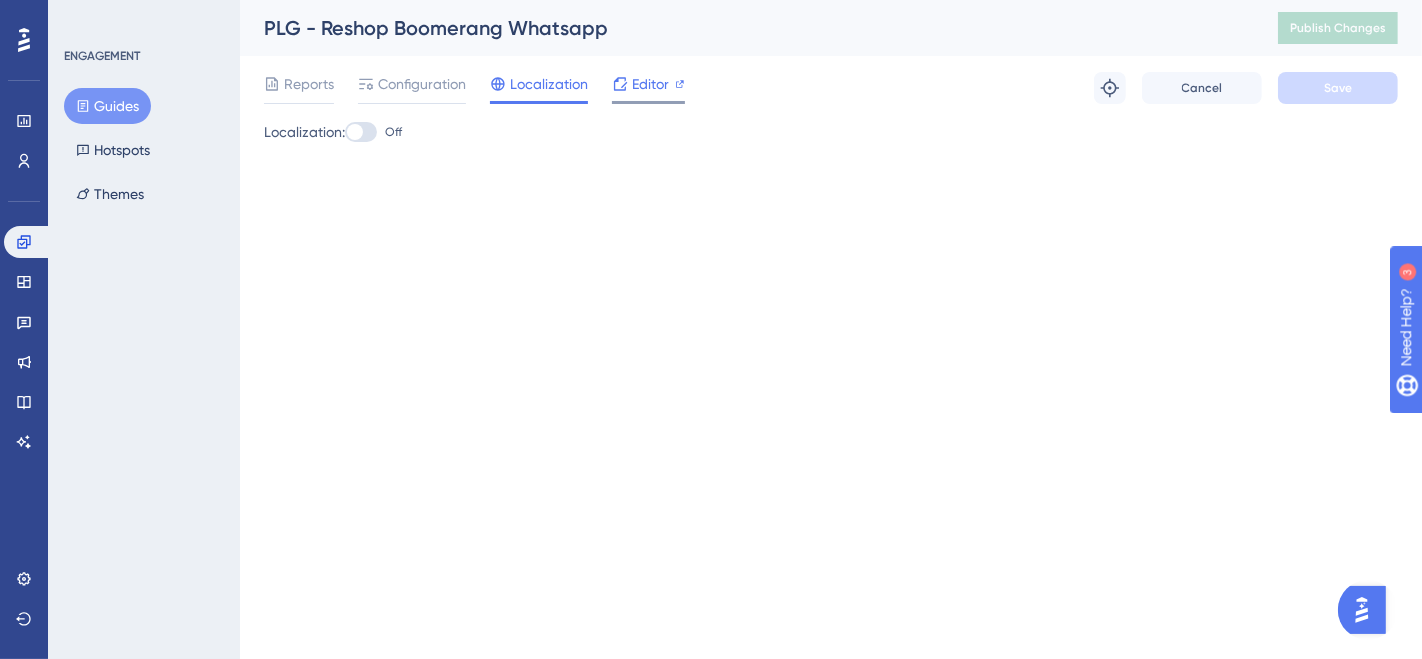 click on "Editor" at bounding box center [650, 84] 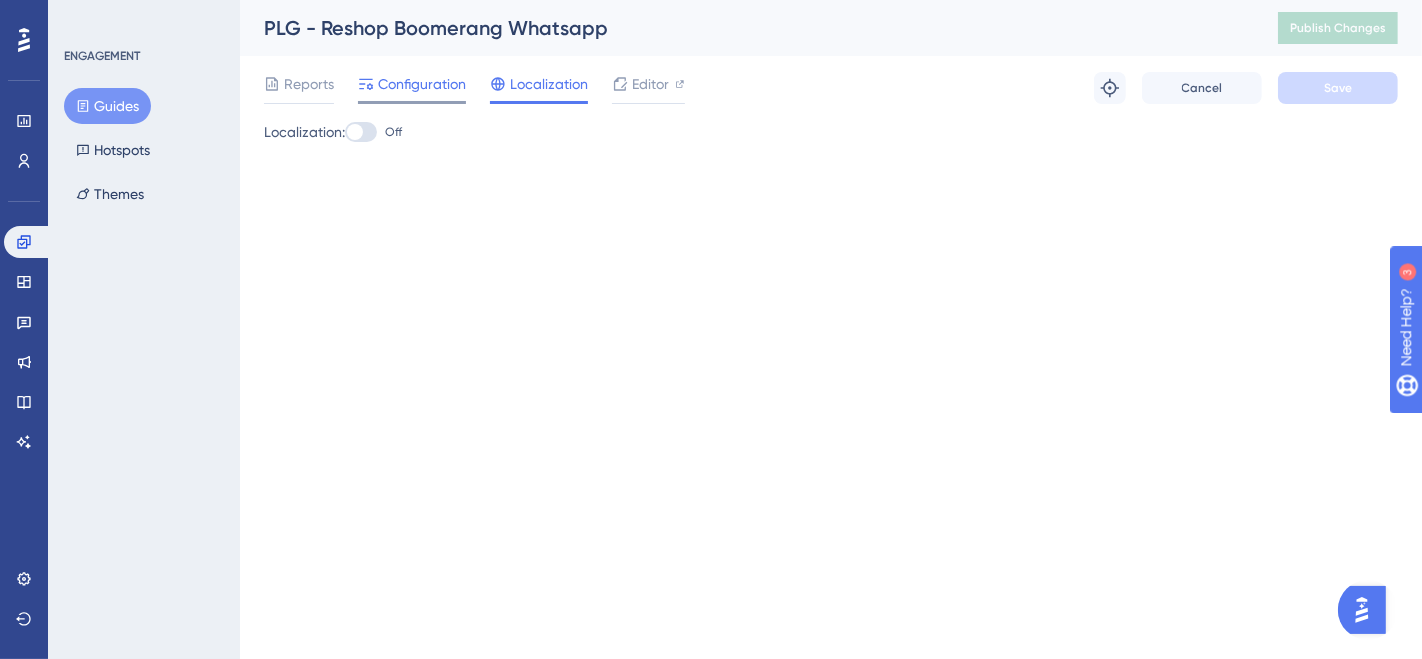 click on "Configuration" at bounding box center (422, 84) 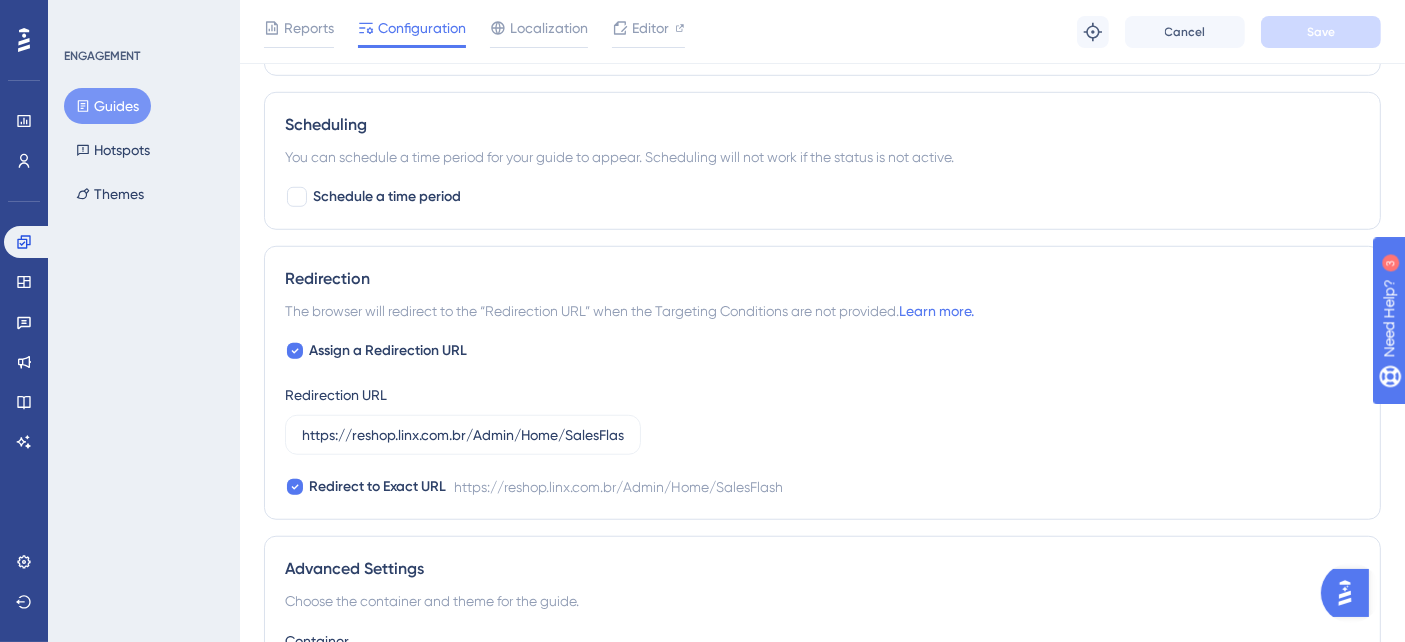 scroll, scrollTop: 1555, scrollLeft: 0, axis: vertical 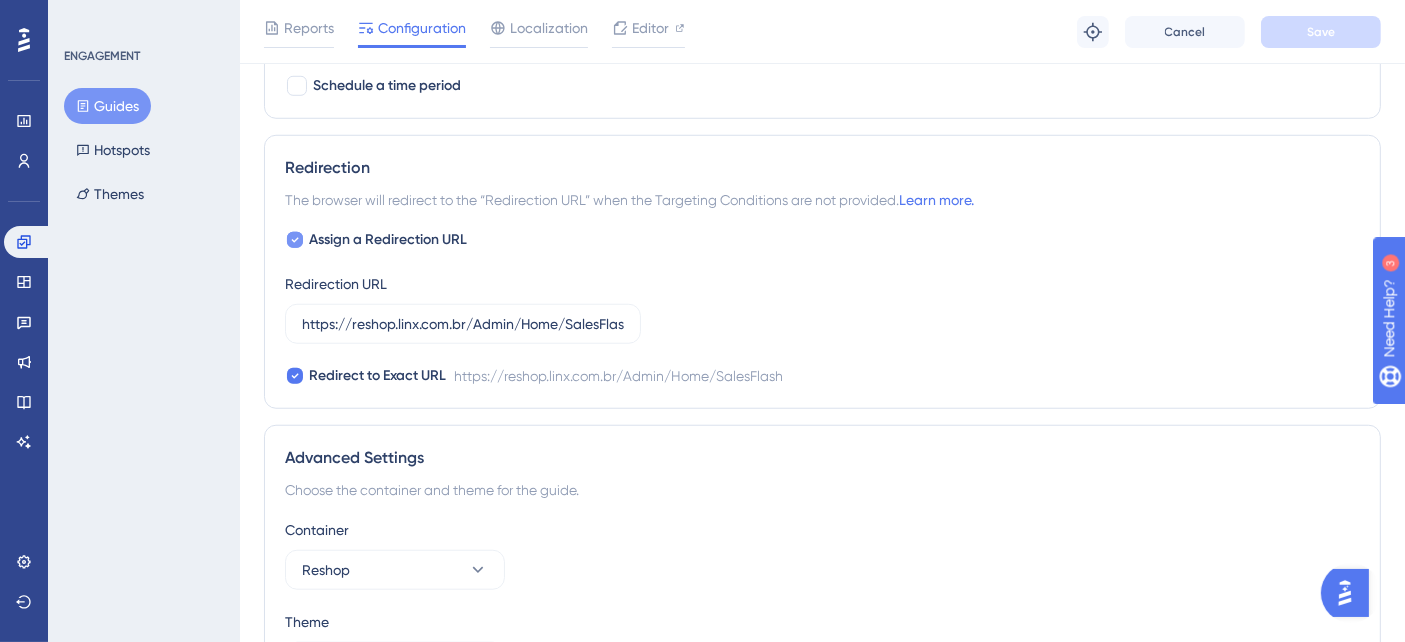 drag, startPoint x: 402, startPoint y: 224, endPoint x: 420, endPoint y: 224, distance: 18 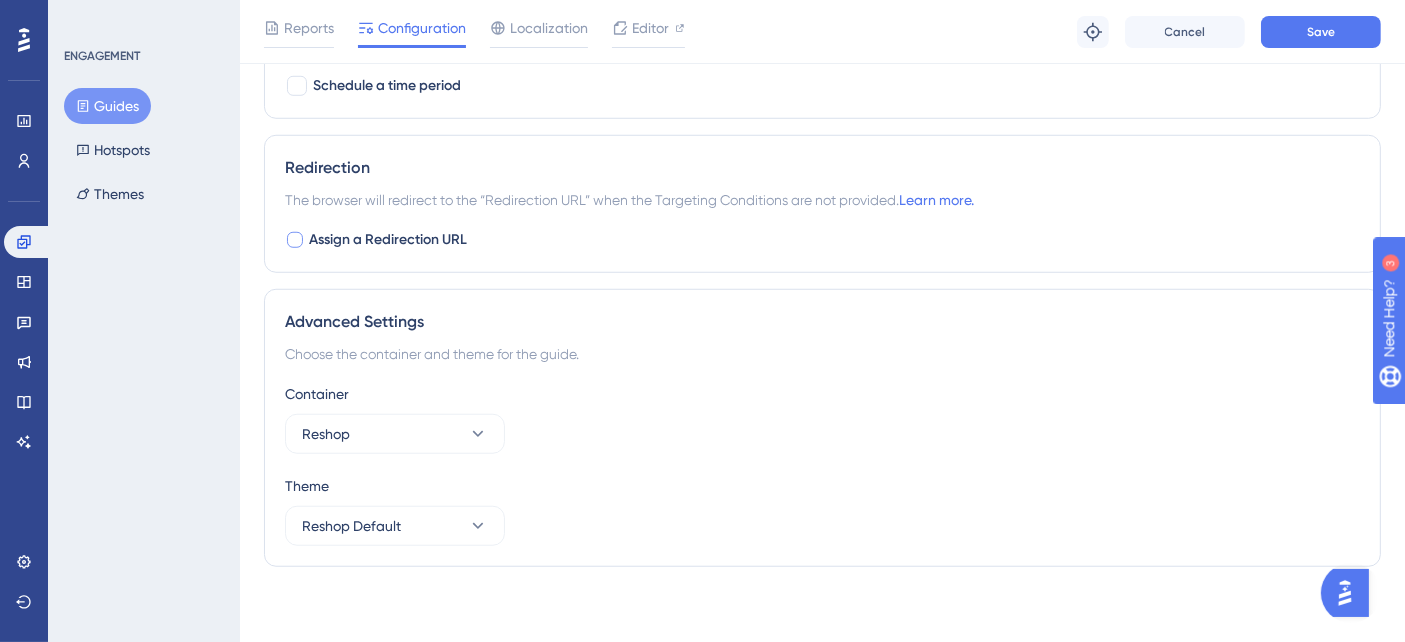 scroll, scrollTop: 1554, scrollLeft: 0, axis: vertical 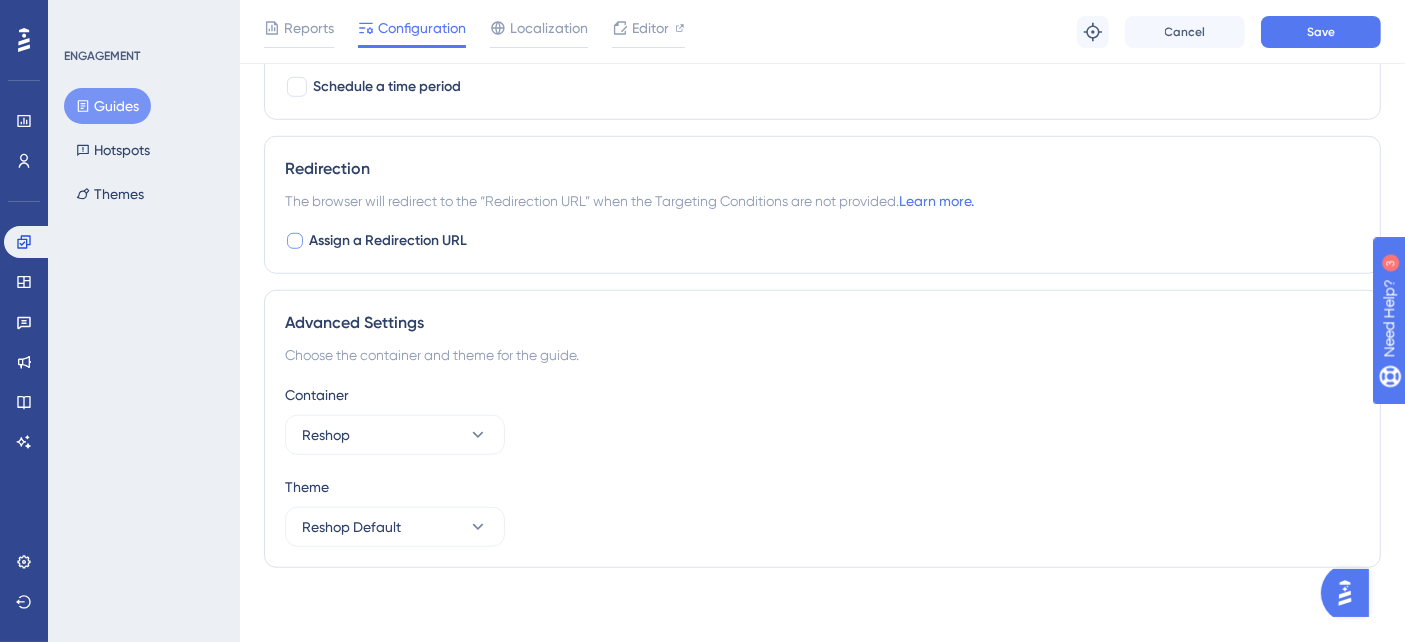 click at bounding box center (295, 241) 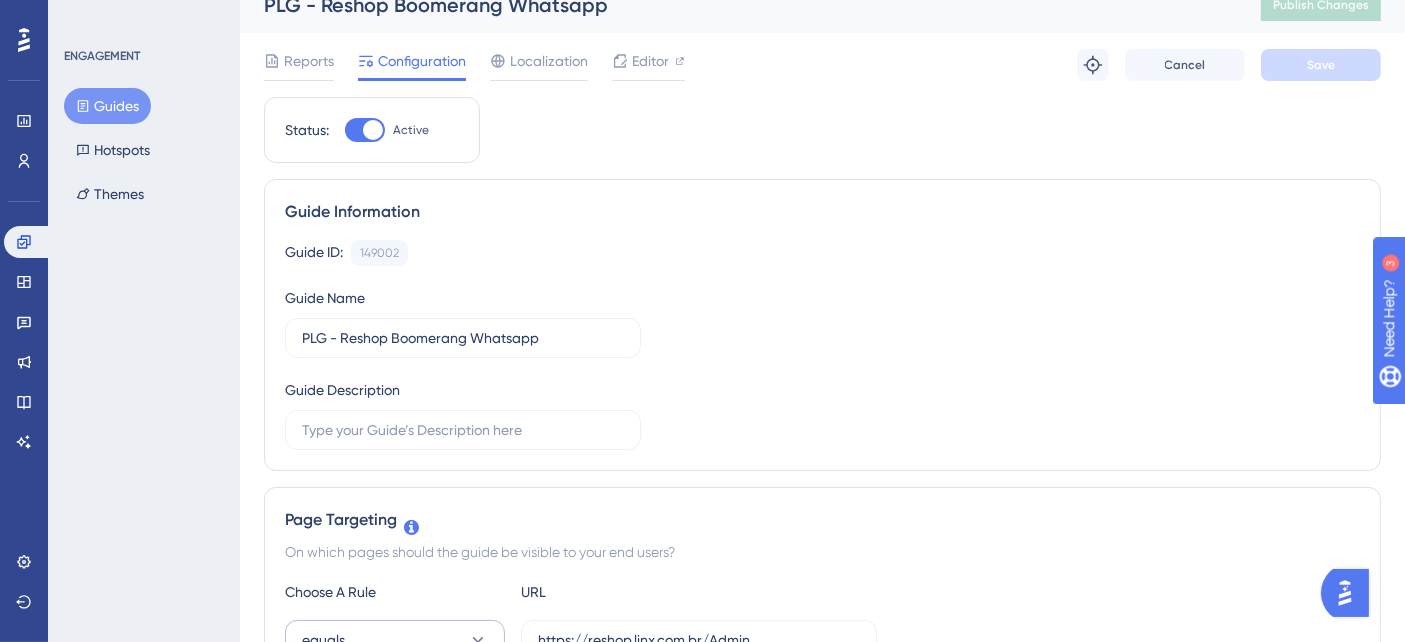 scroll, scrollTop: 0, scrollLeft: 0, axis: both 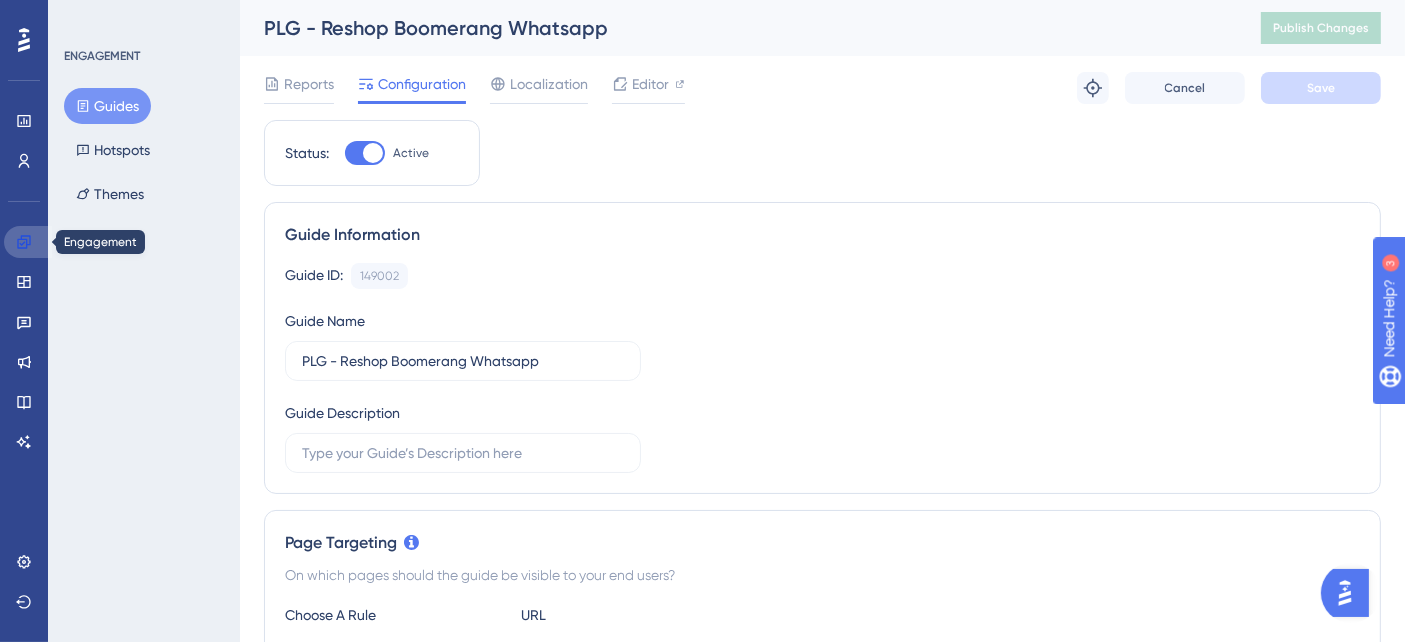 click 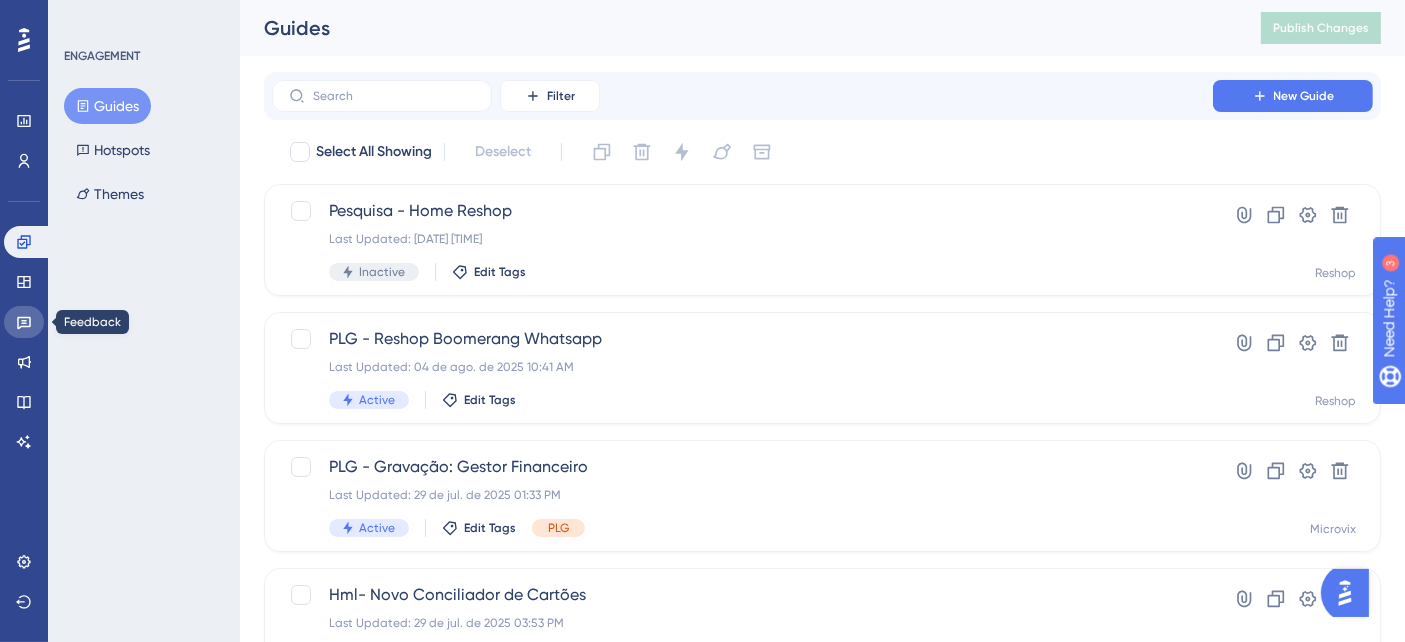 click 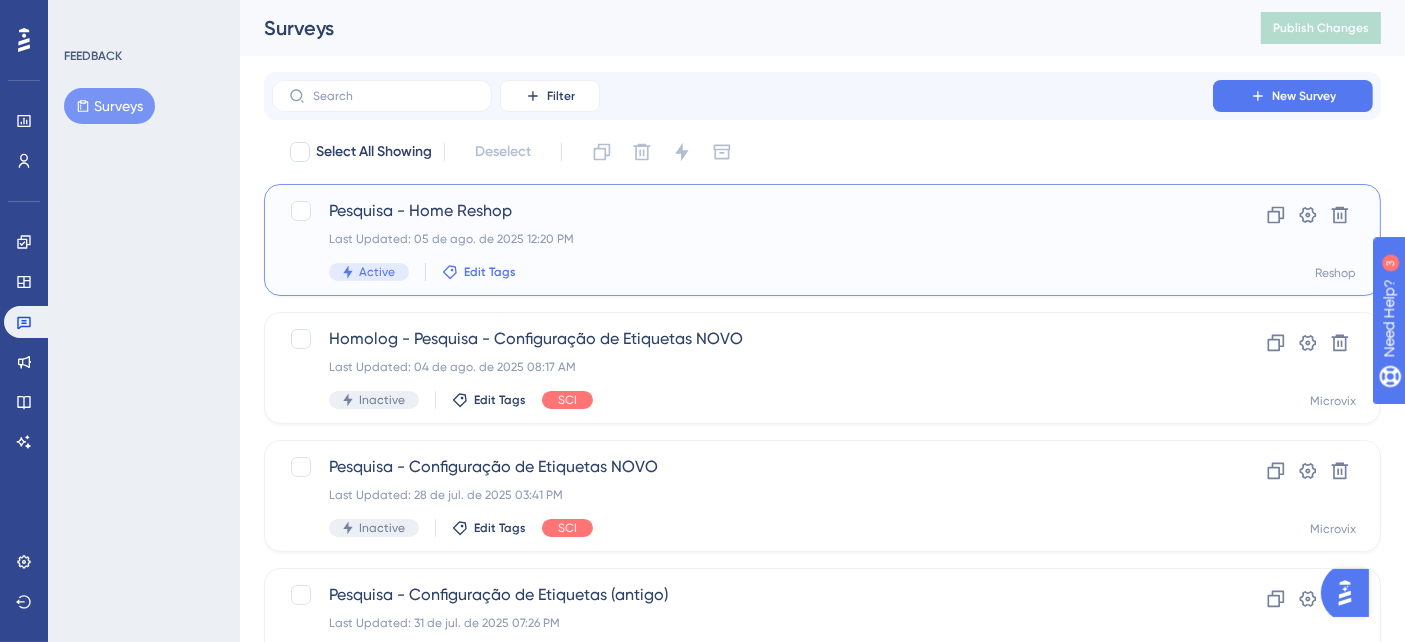 click on "Edit Tags" at bounding box center [490, 272] 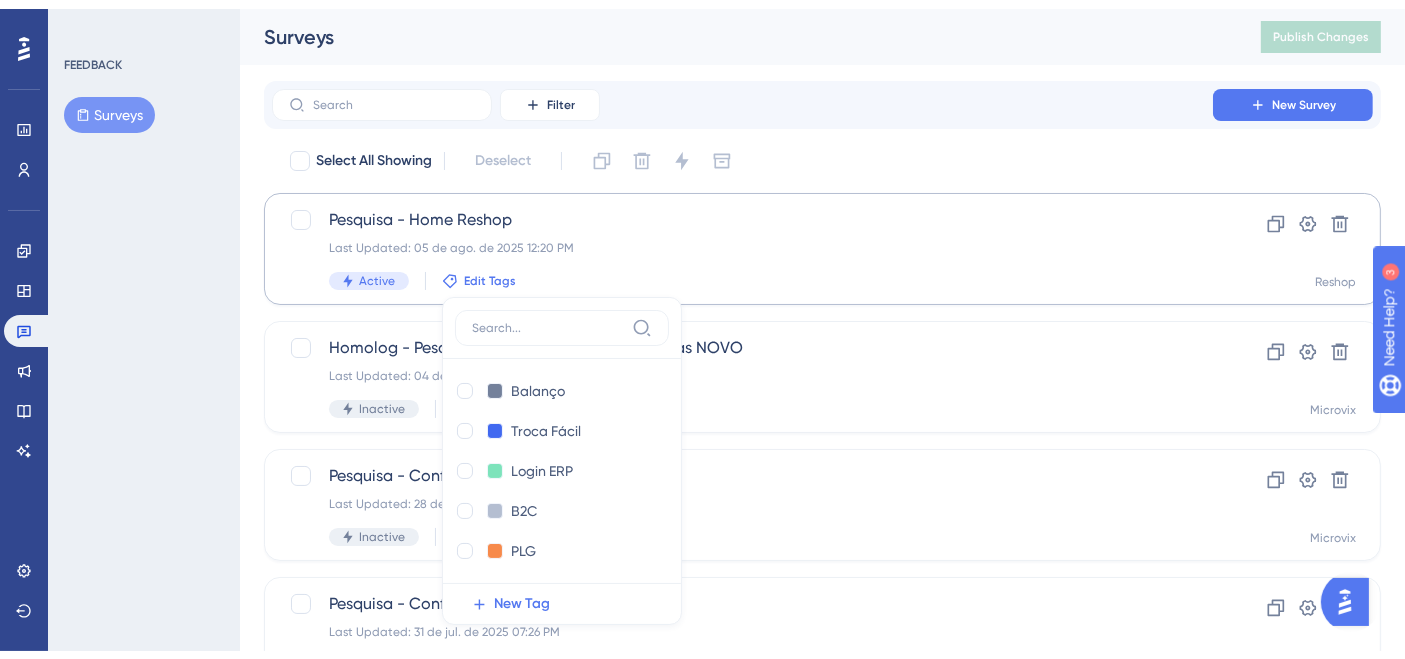 scroll, scrollTop: 131, scrollLeft: 0, axis: vertical 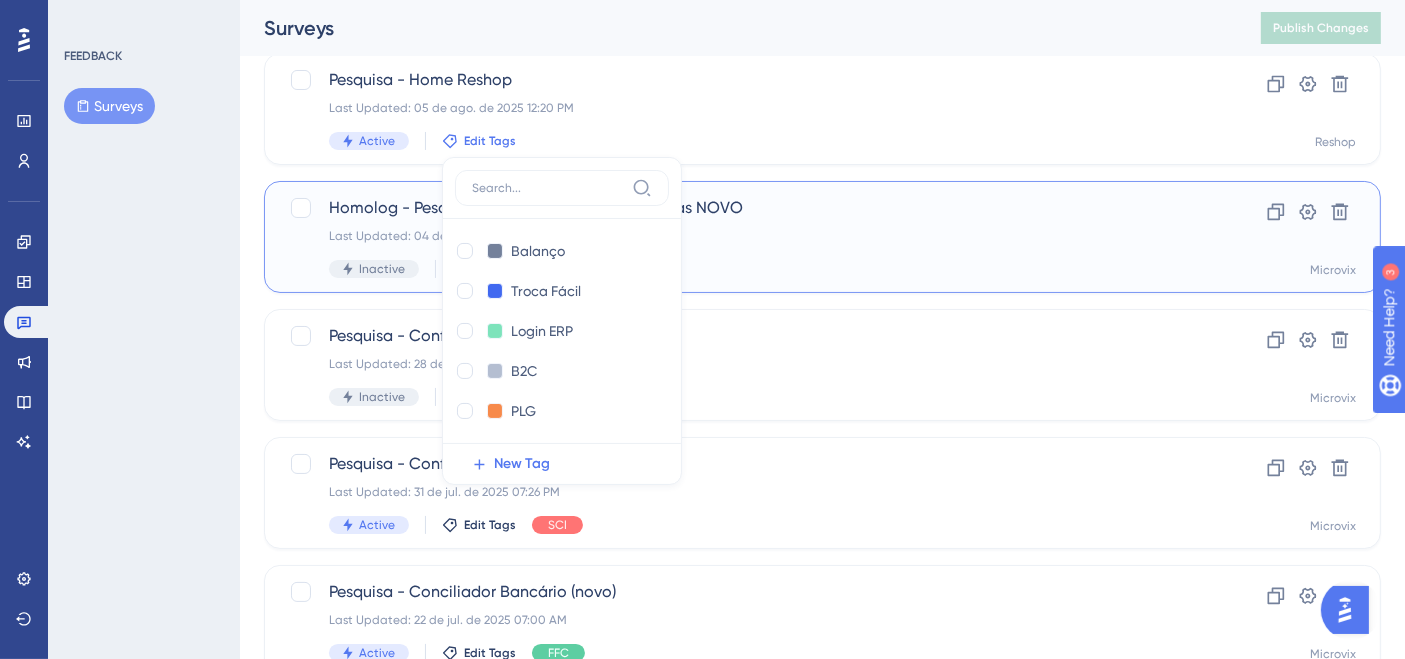 click on "Homolog - Pesquisa - Configuração de Etiquetas NOVO Last Updated: 04 de ago. de 2025 08:17 AM Inactive Edit Tags SCI" at bounding box center (742, 237) 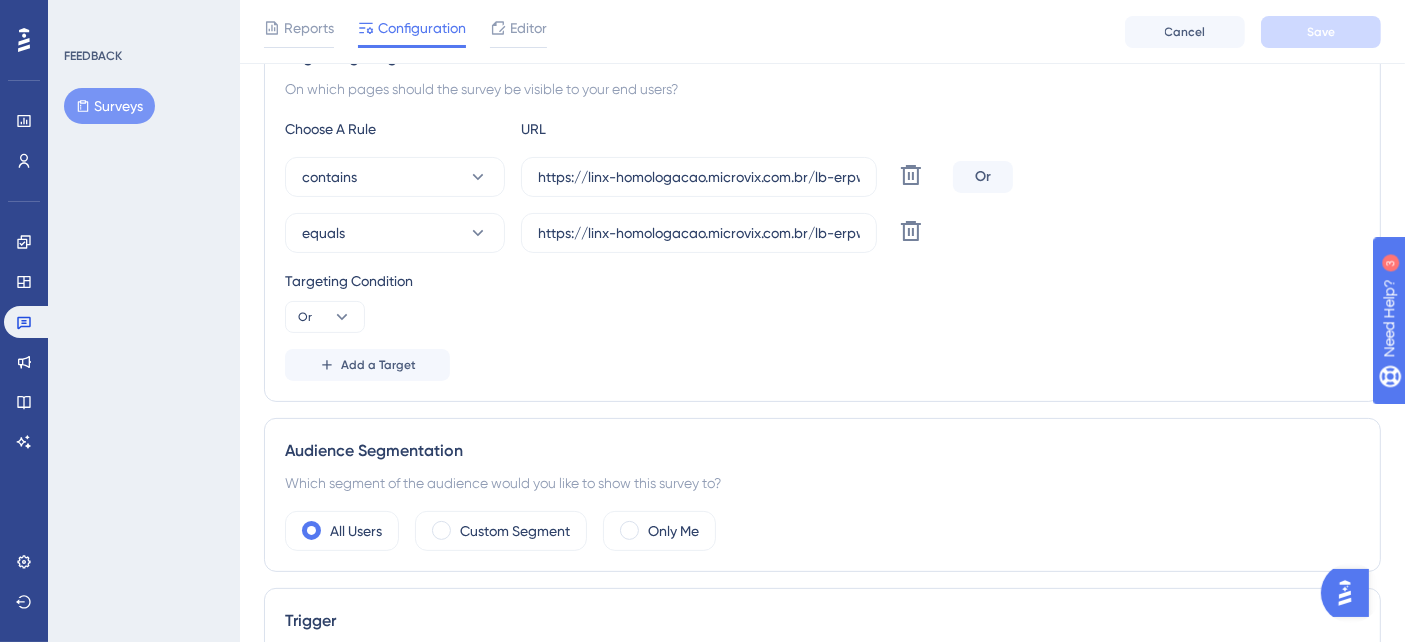 scroll, scrollTop: 247, scrollLeft: 0, axis: vertical 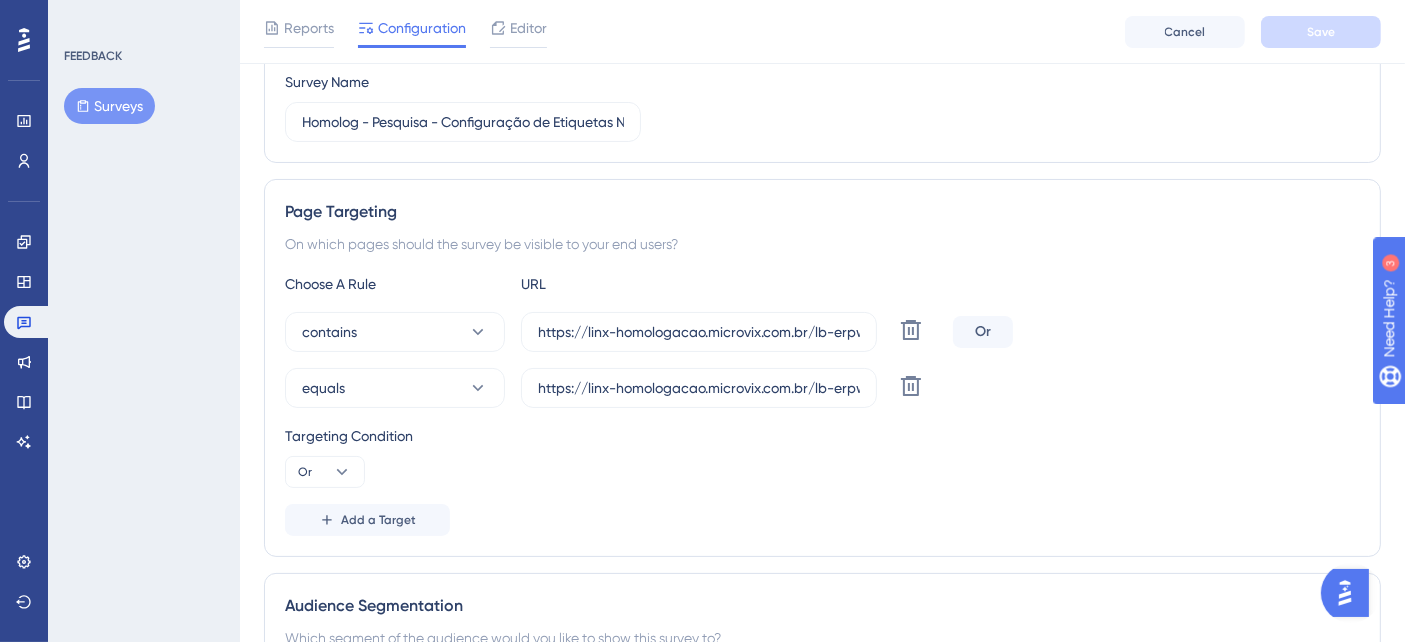 click on "Surveys" at bounding box center (109, 106) 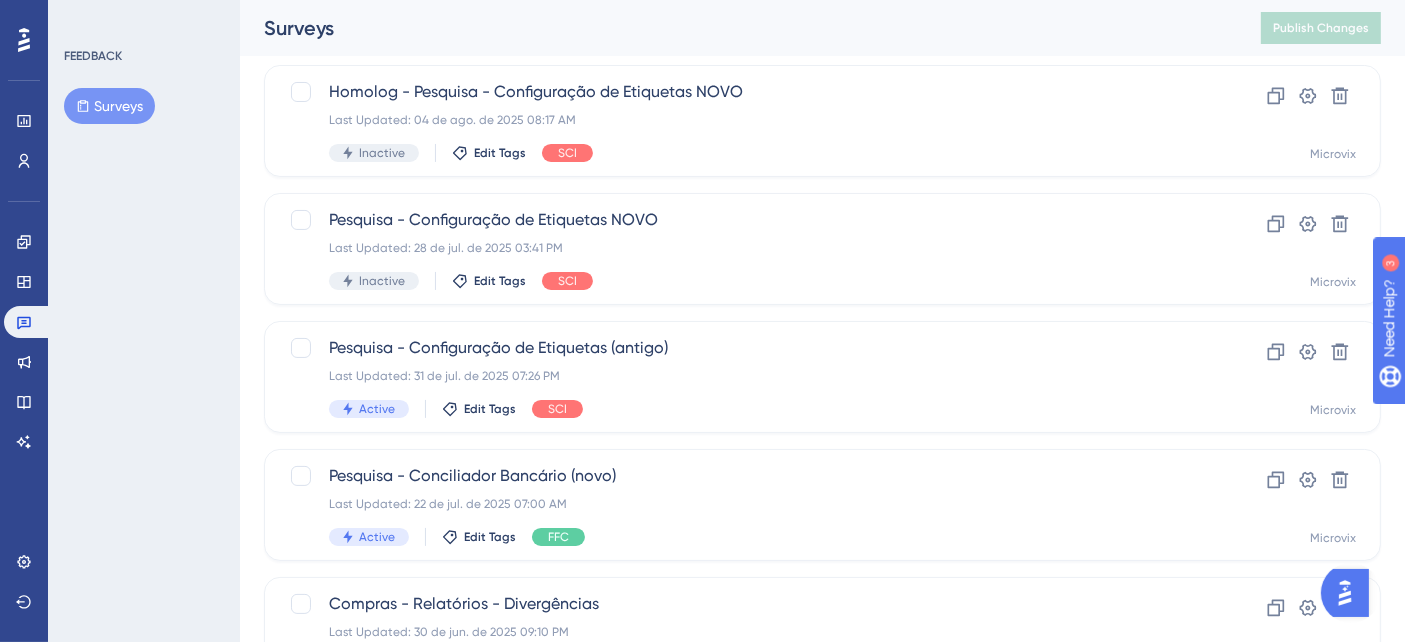 scroll, scrollTop: 0, scrollLeft: 0, axis: both 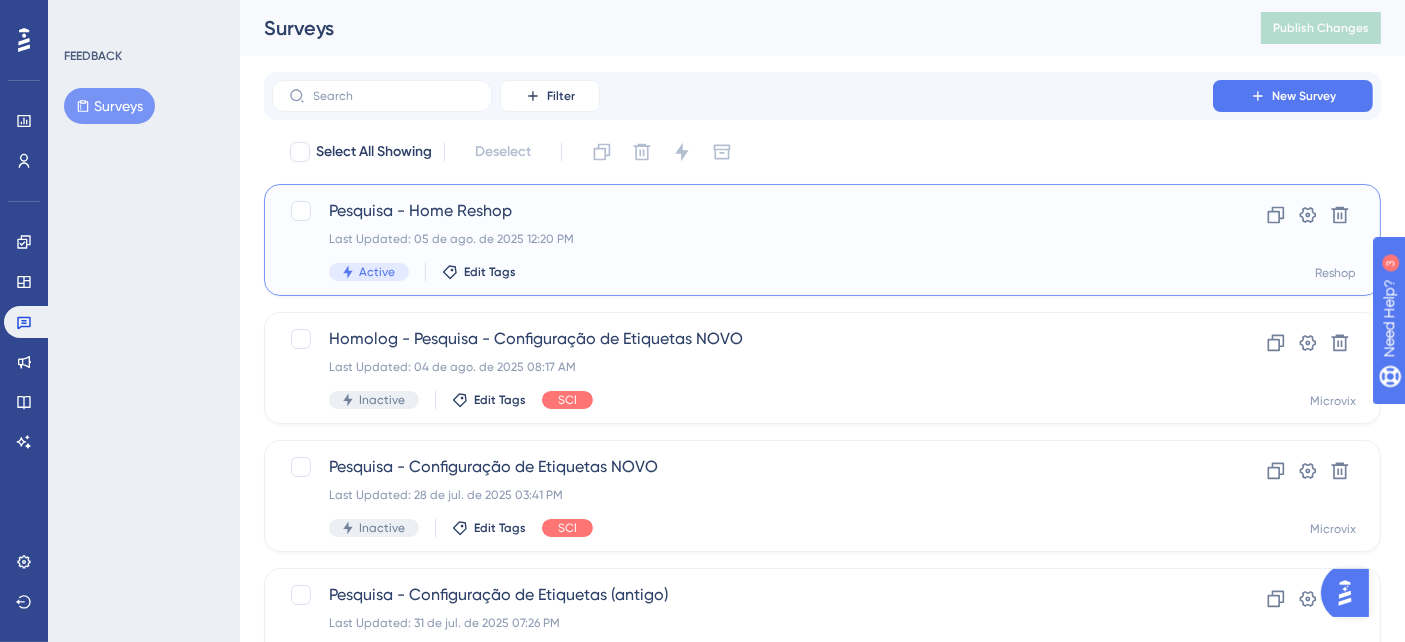 click on "Pesquisa - Home Reshop Last Updated: 05 de ago. de 2025 12:20 PM Active Edit Tags" at bounding box center (742, 240) 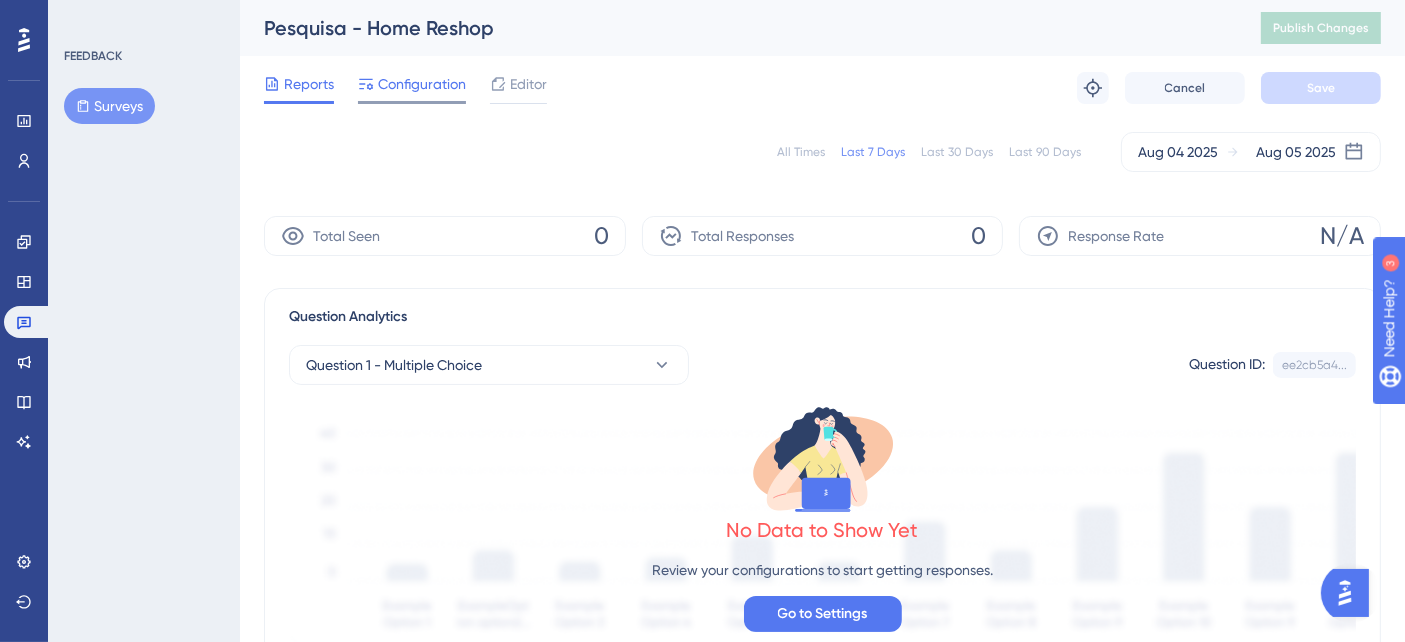 click on "Configuration" at bounding box center [422, 84] 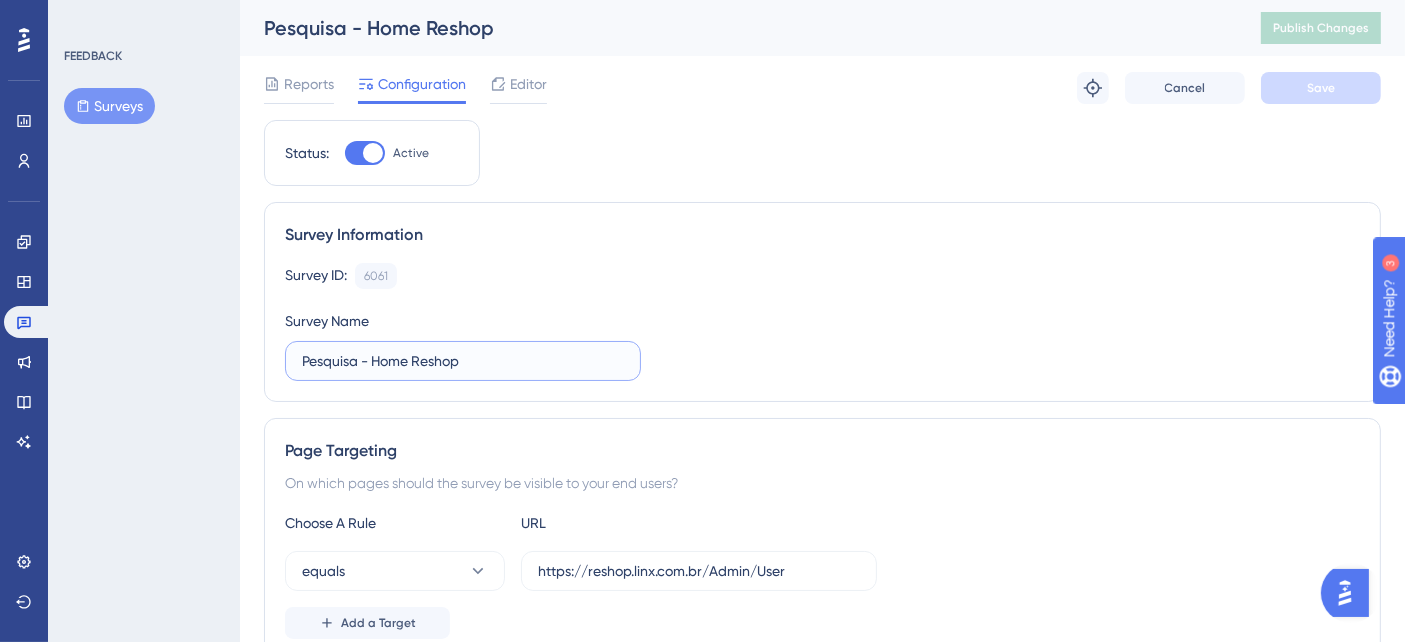 click on "Pesquisa - Home Reshop" at bounding box center [463, 361] 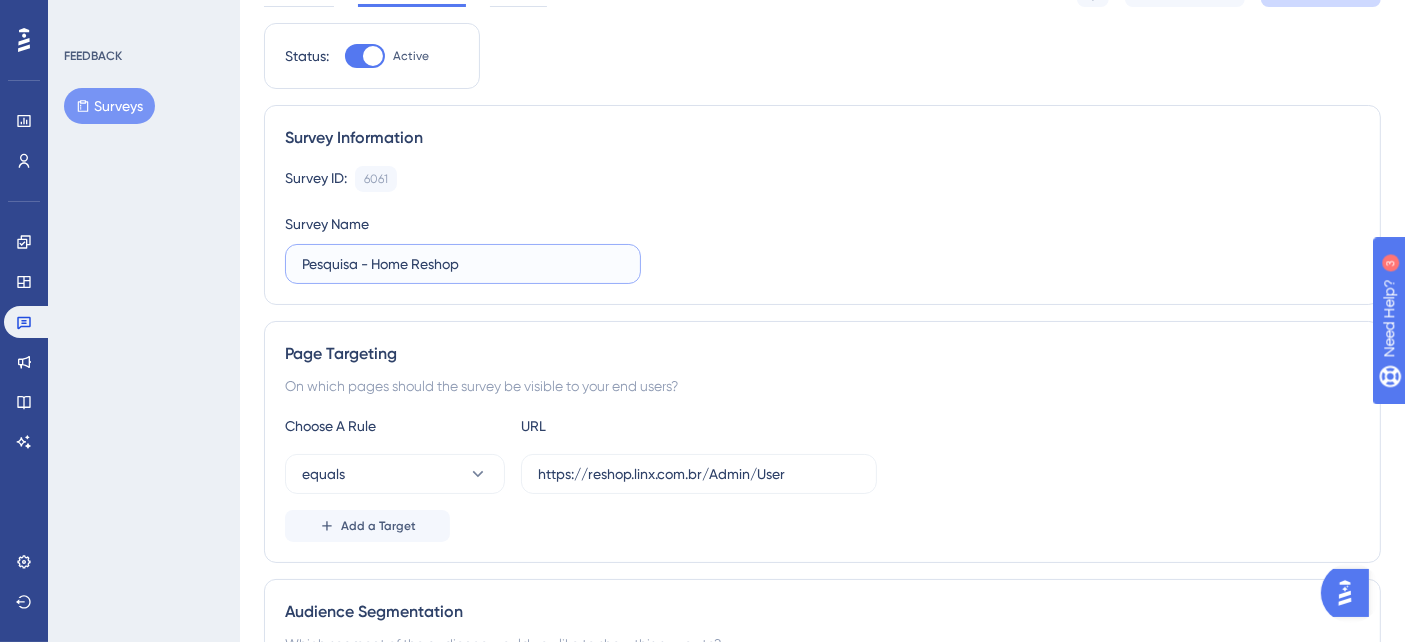 scroll, scrollTop: 222, scrollLeft: 0, axis: vertical 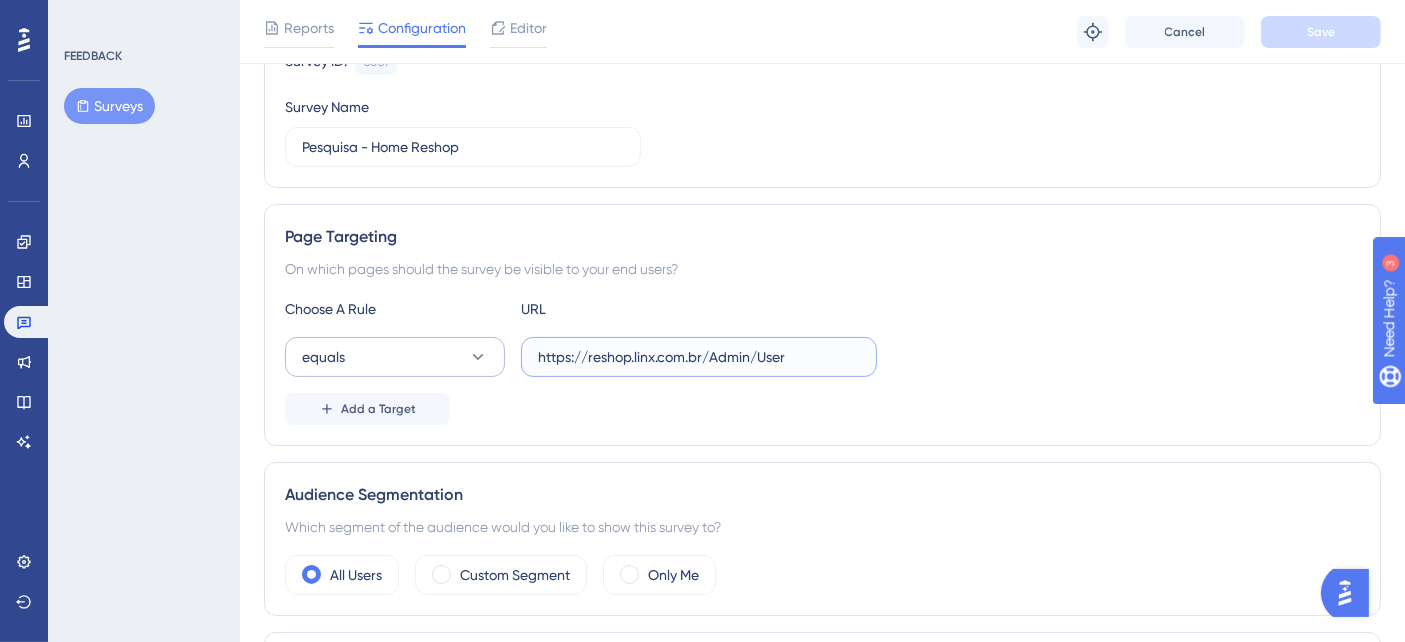 drag, startPoint x: 802, startPoint y: 356, endPoint x: 379, endPoint y: 361, distance: 423.02954 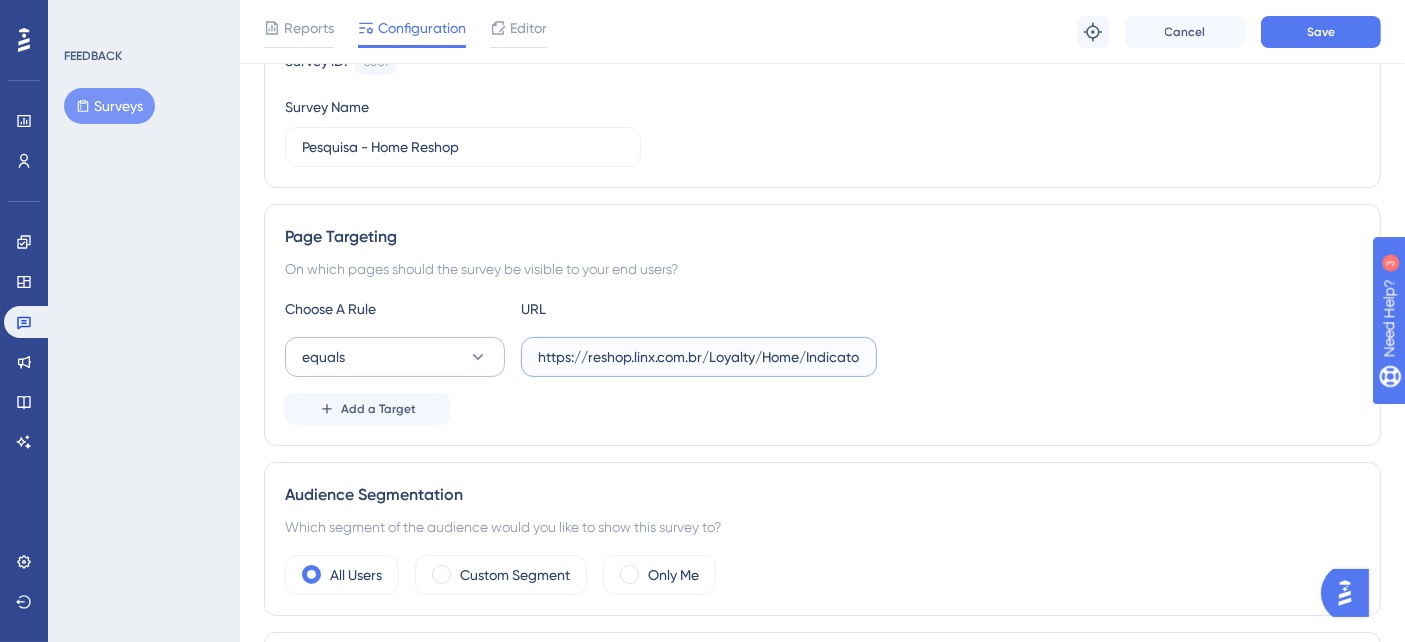 scroll, scrollTop: 0, scrollLeft: 14, axis: horizontal 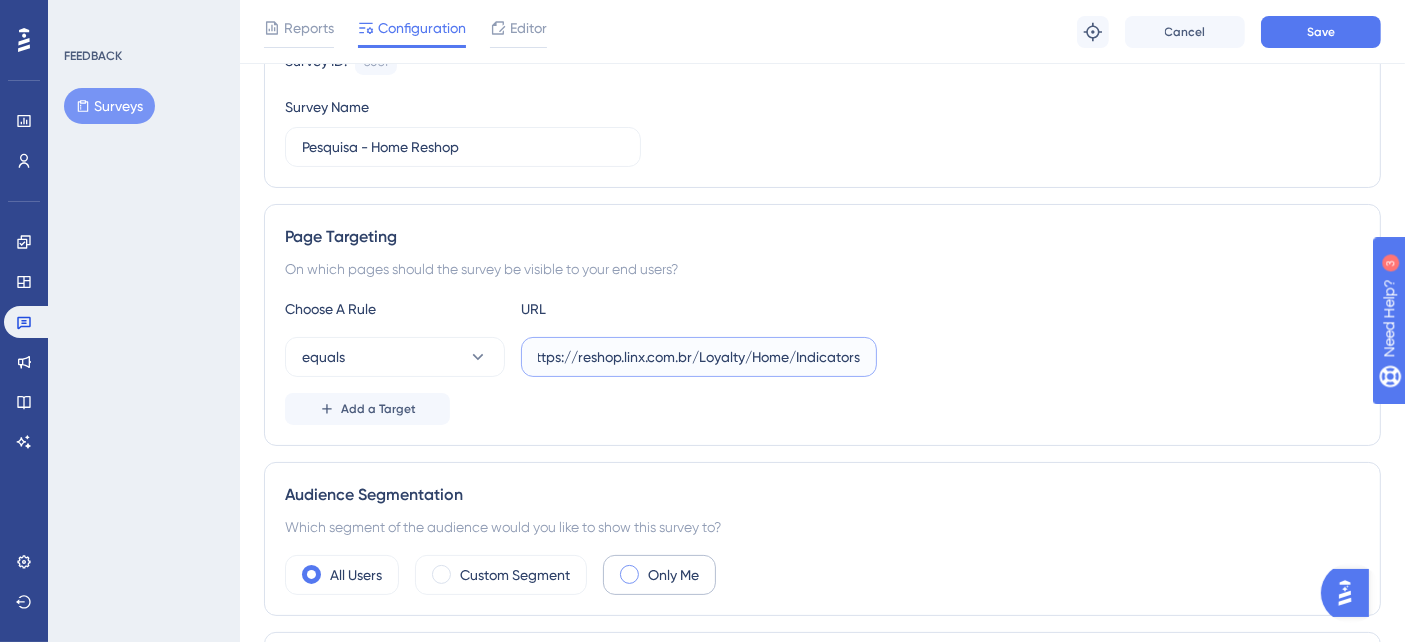 type on "https://reshop.linx.com.br/Loyalty/Home/Indicators" 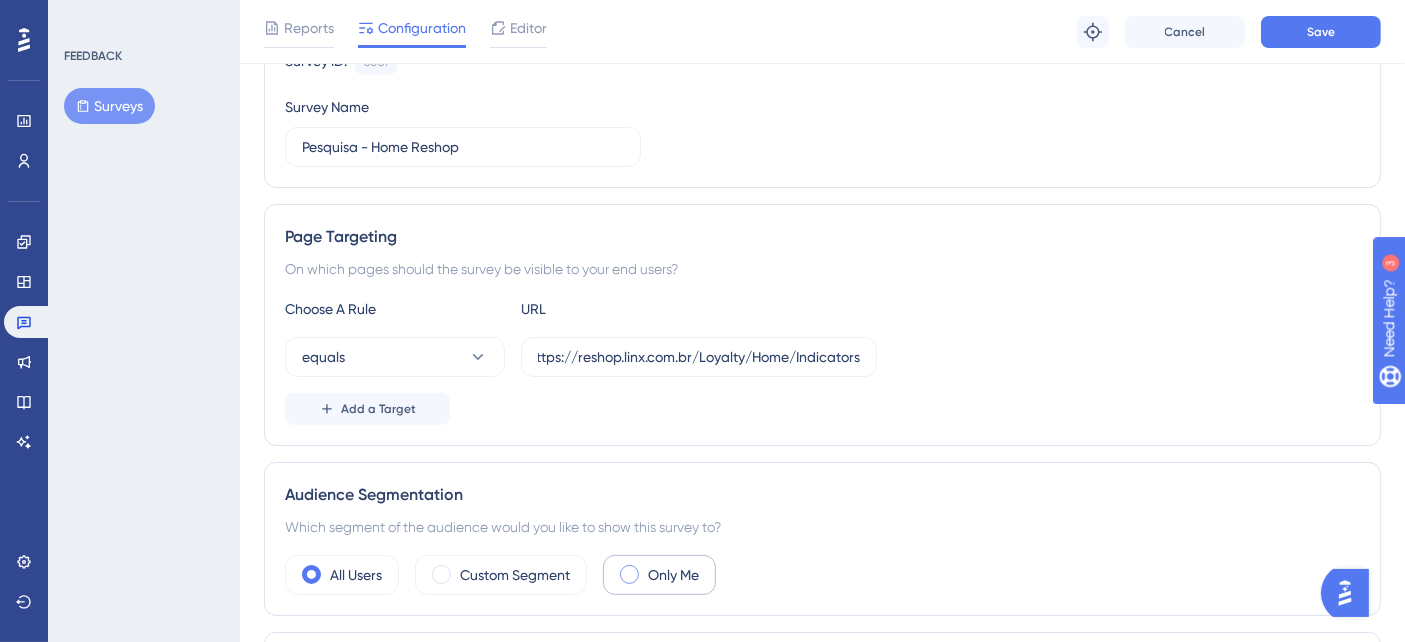 click at bounding box center [629, 574] 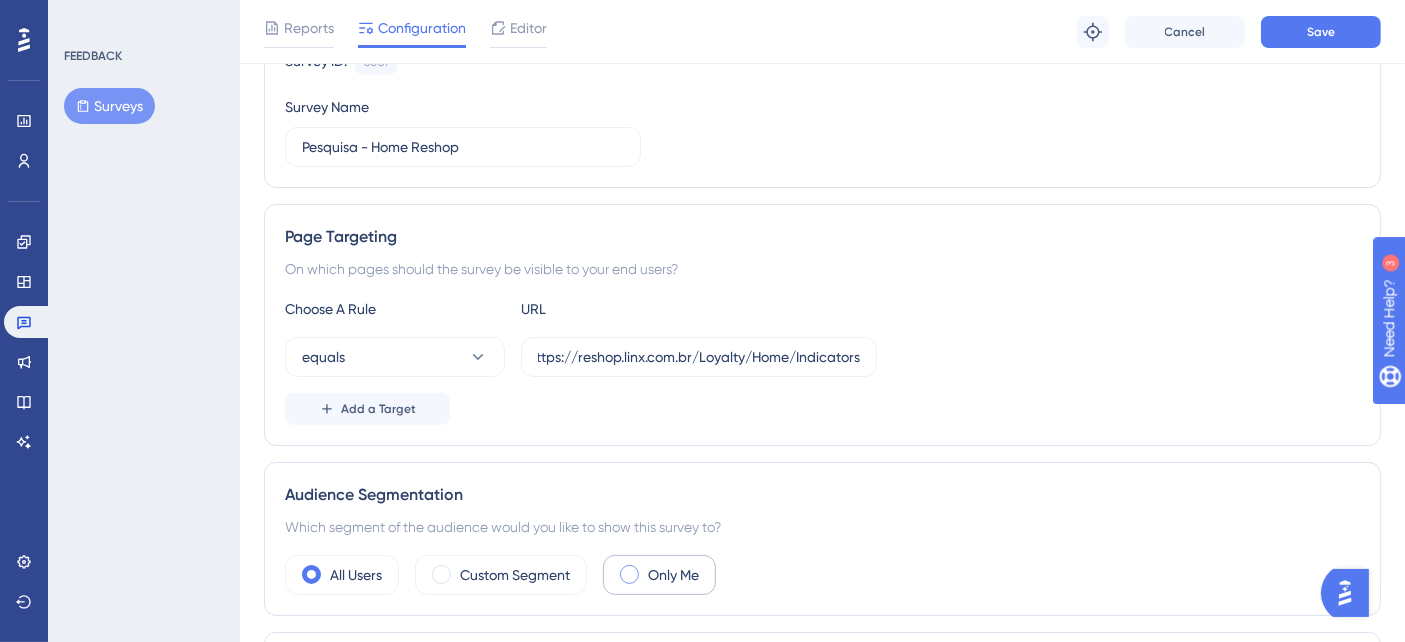 click at bounding box center (645, 568) 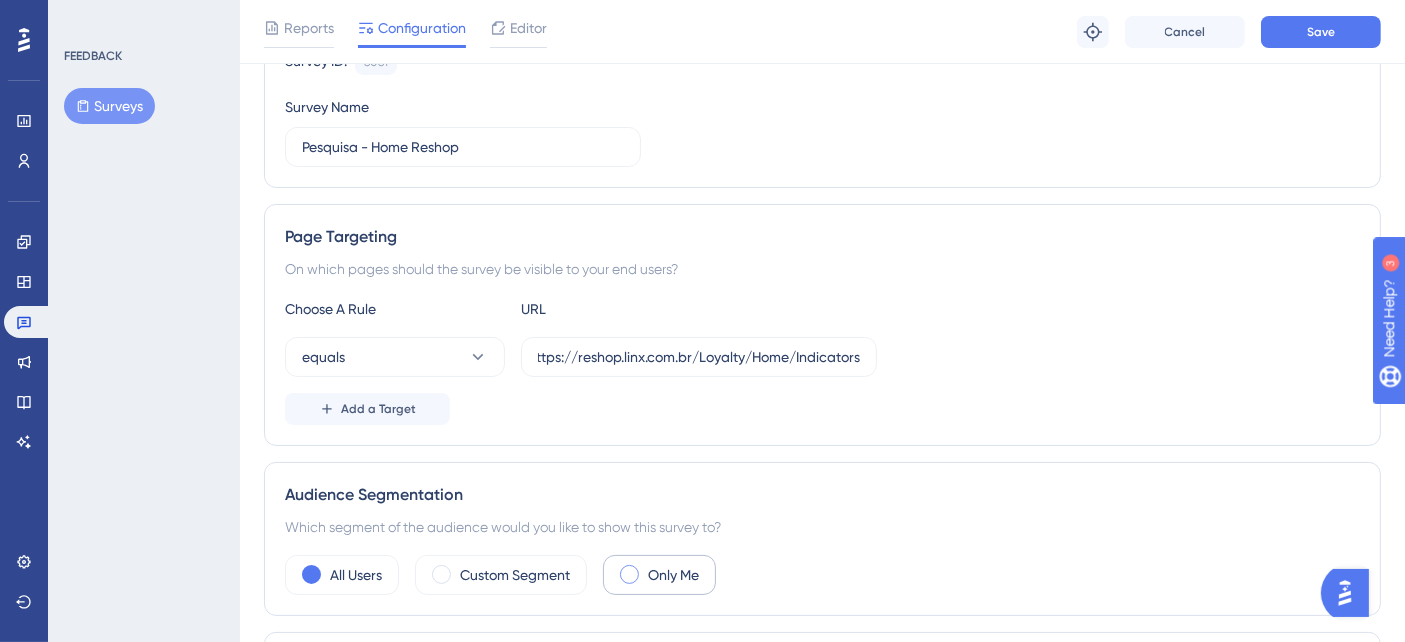 scroll, scrollTop: 0, scrollLeft: 0, axis: both 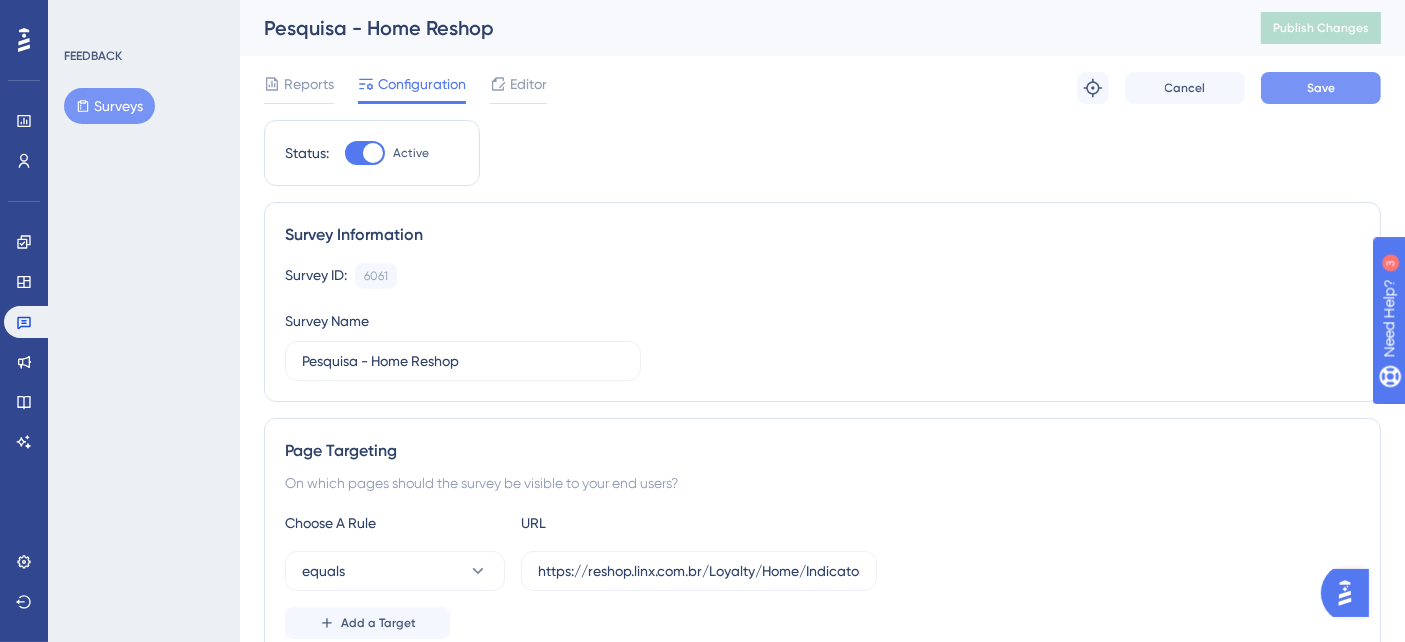 click on "Save" at bounding box center (1321, 88) 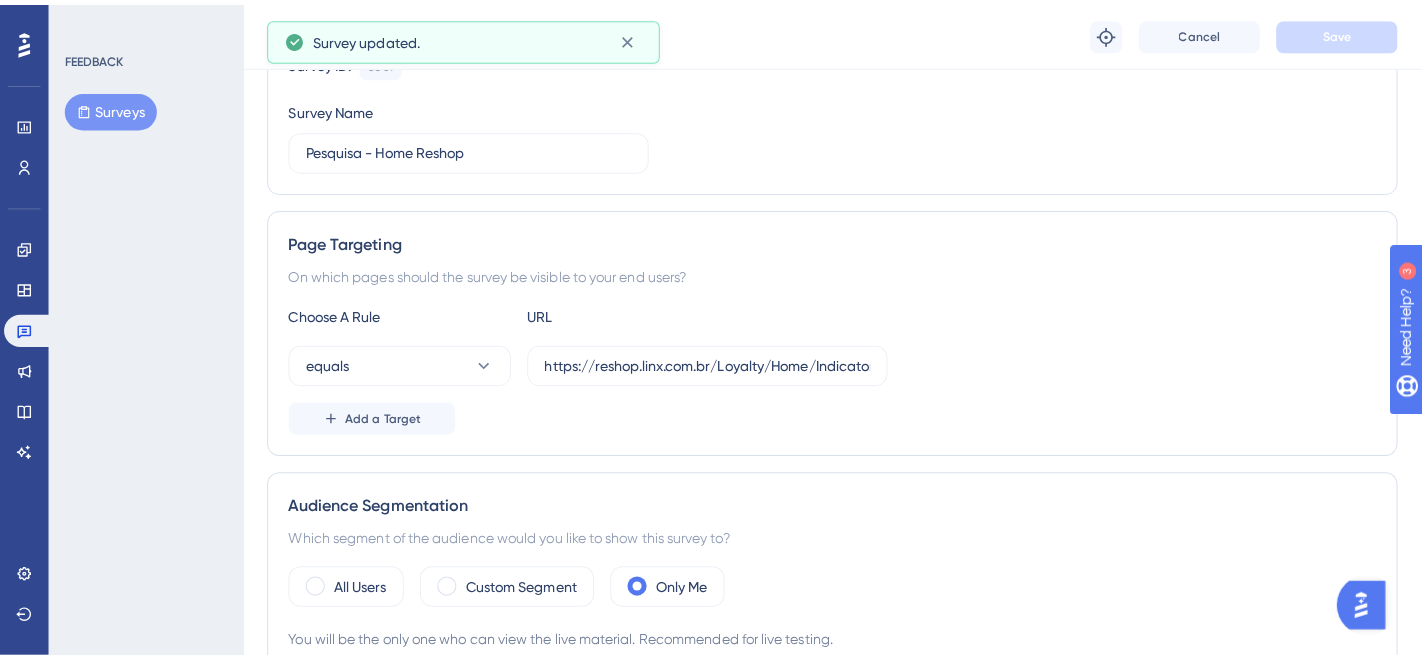 scroll, scrollTop: 0, scrollLeft: 0, axis: both 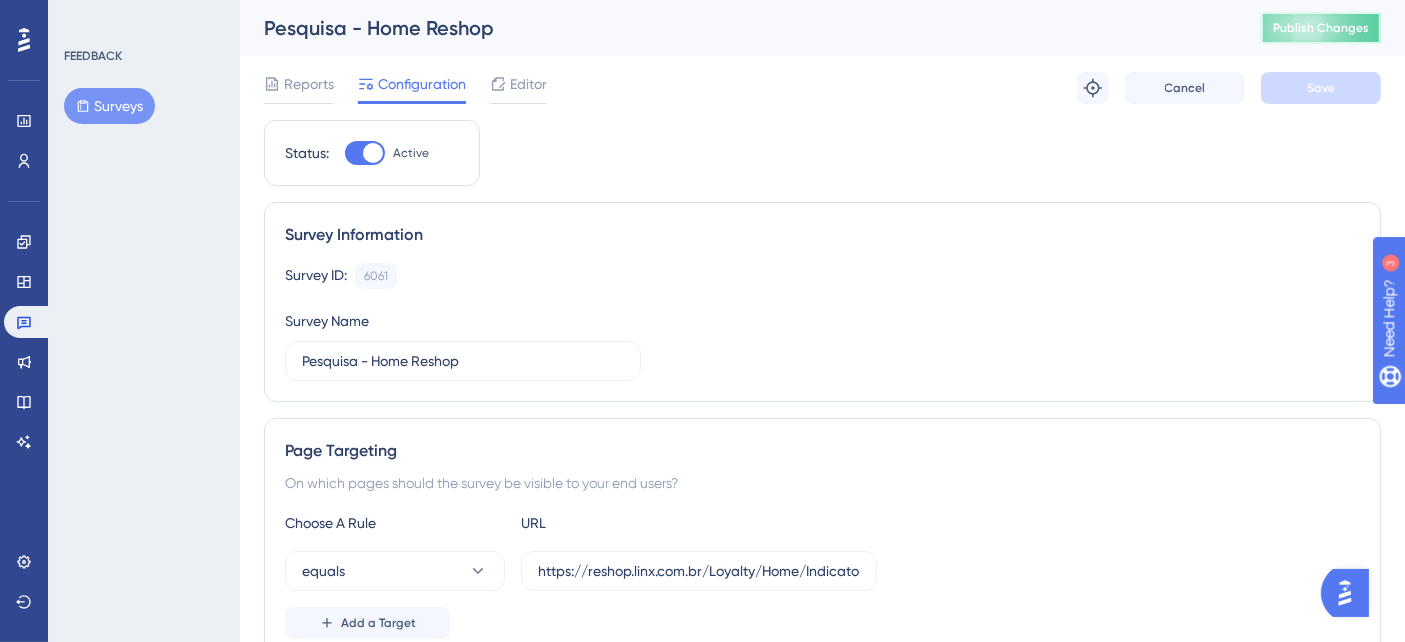click on "Publish Changes" at bounding box center [1321, 28] 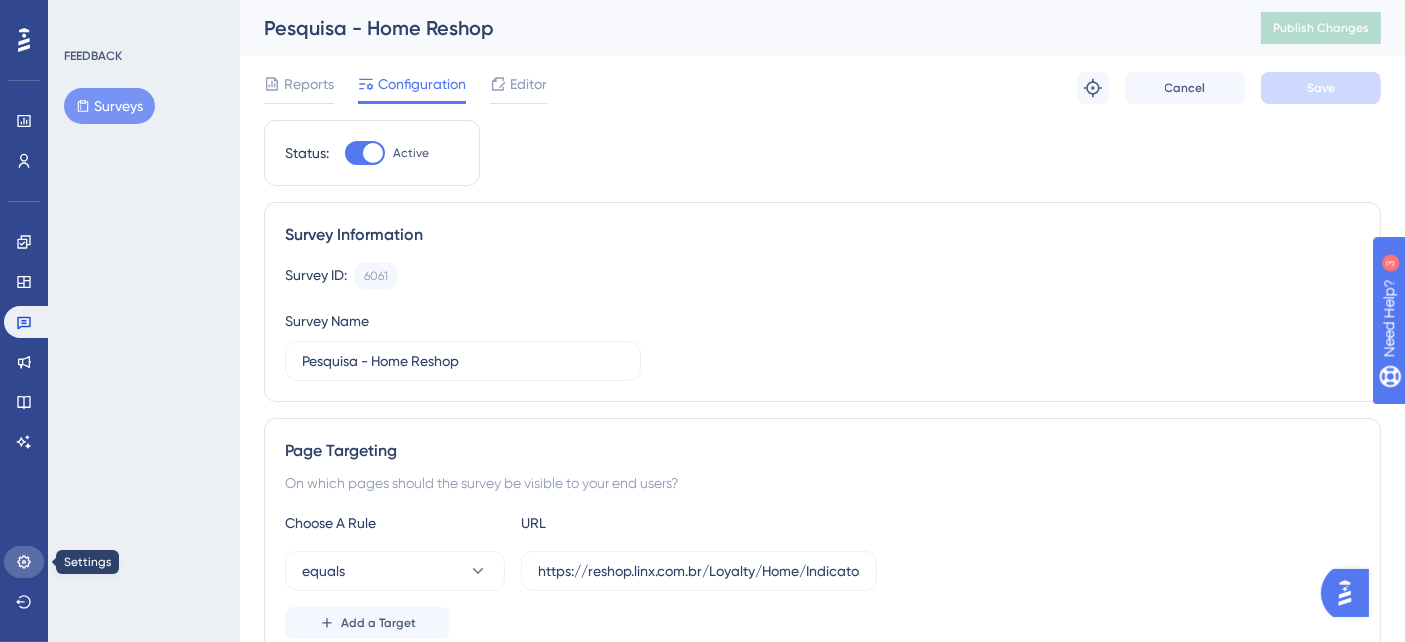 click at bounding box center [24, 562] 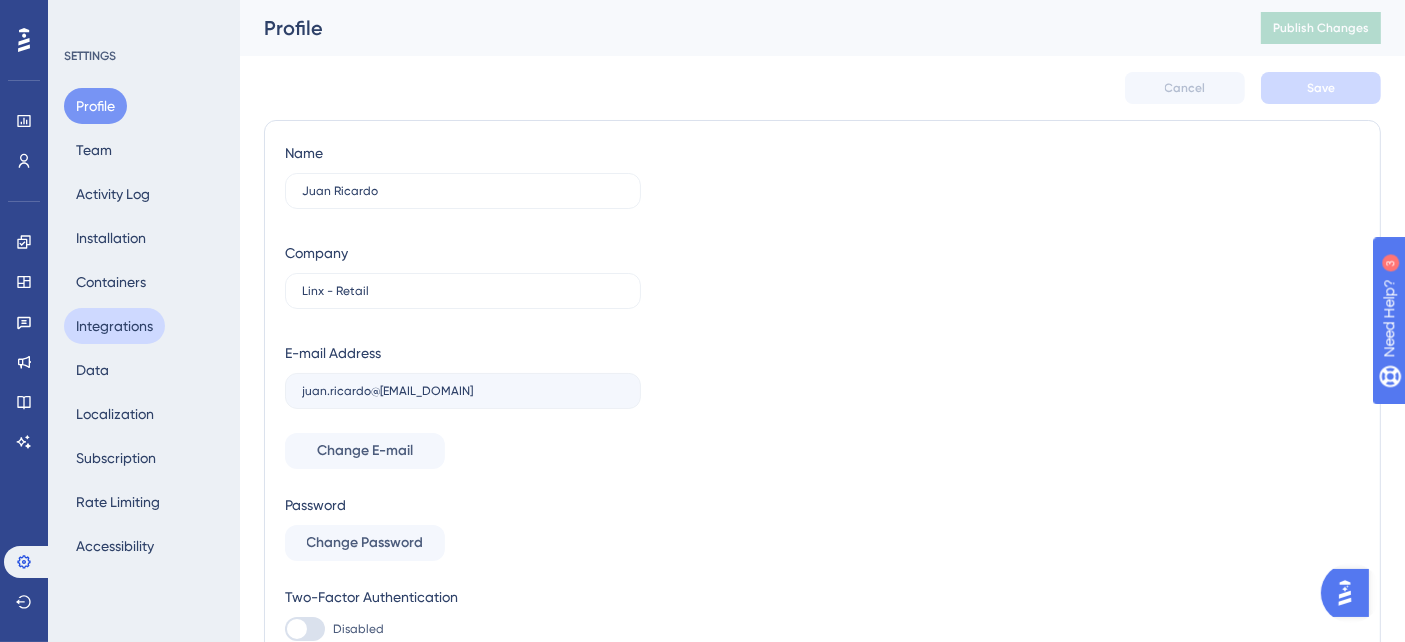 click on "Integrations" at bounding box center (114, 326) 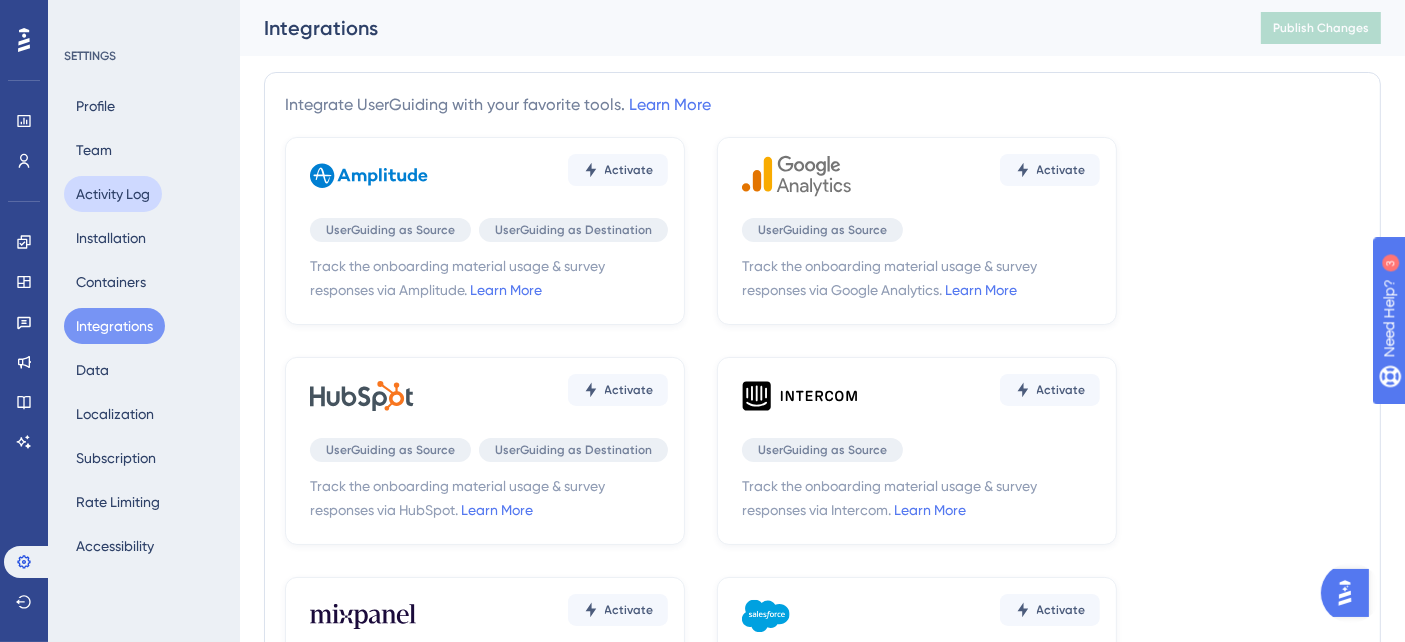 click on "Activity Log" at bounding box center (113, 194) 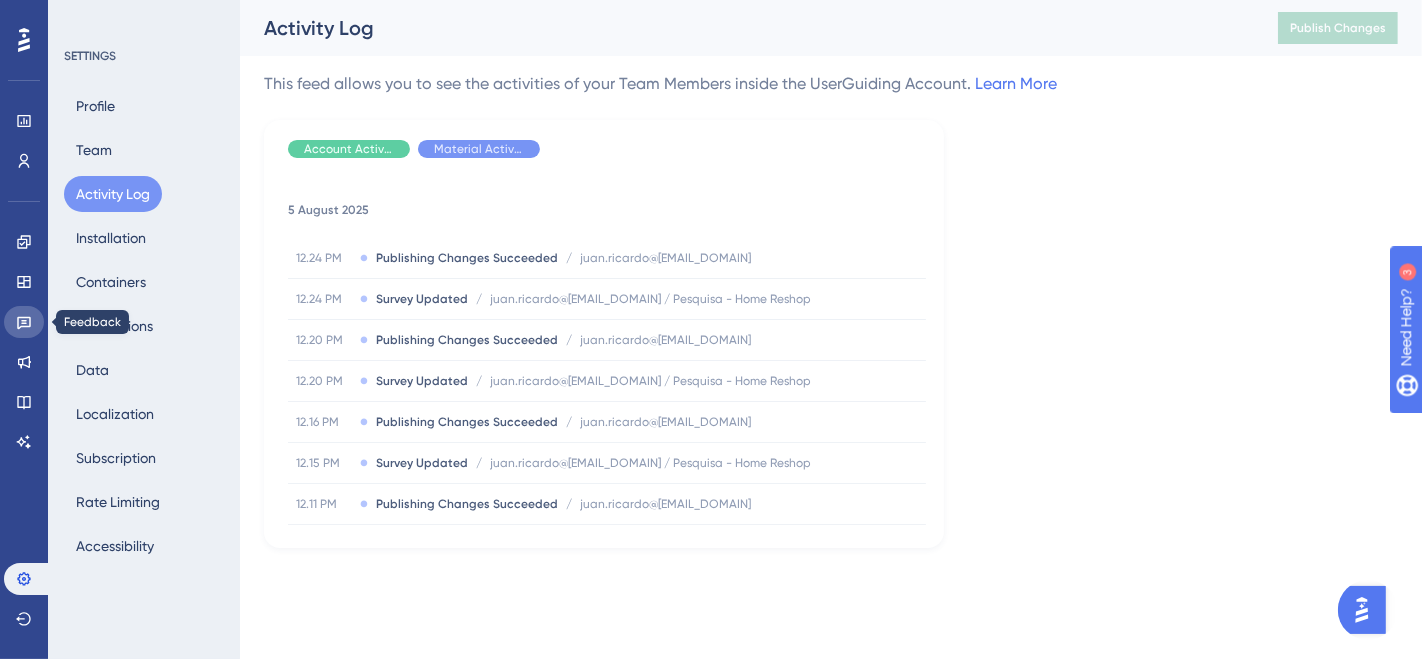click 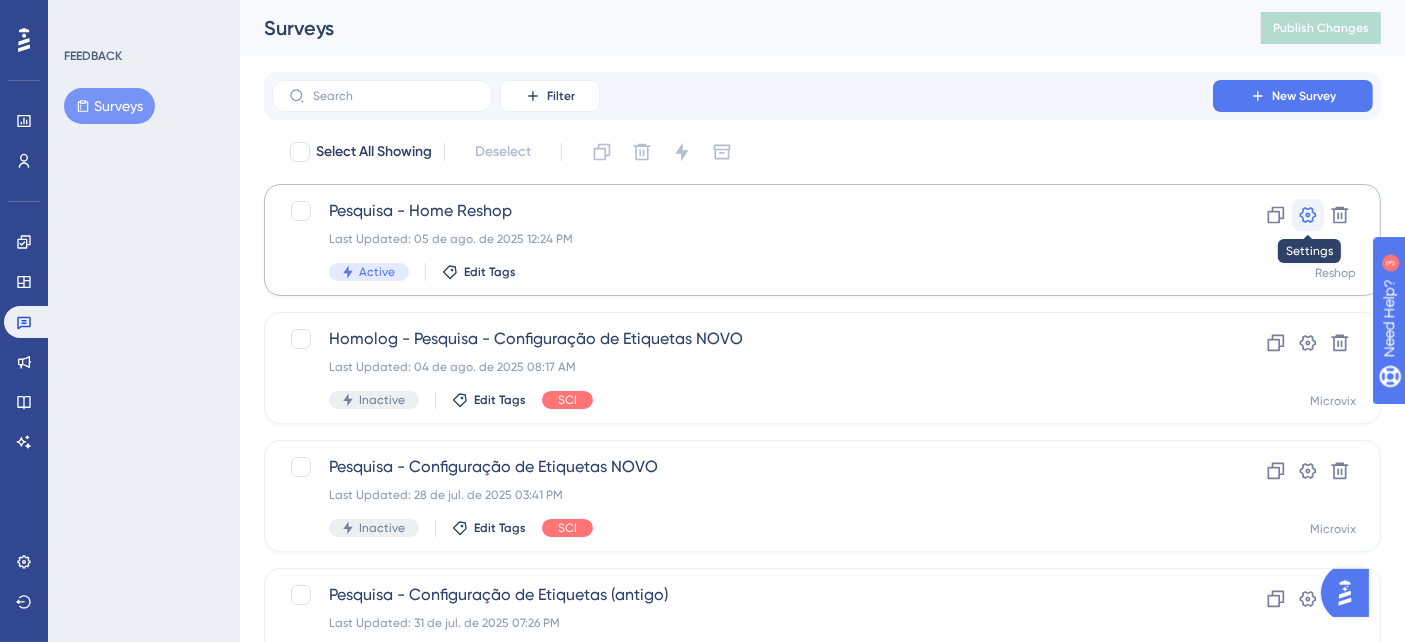 click 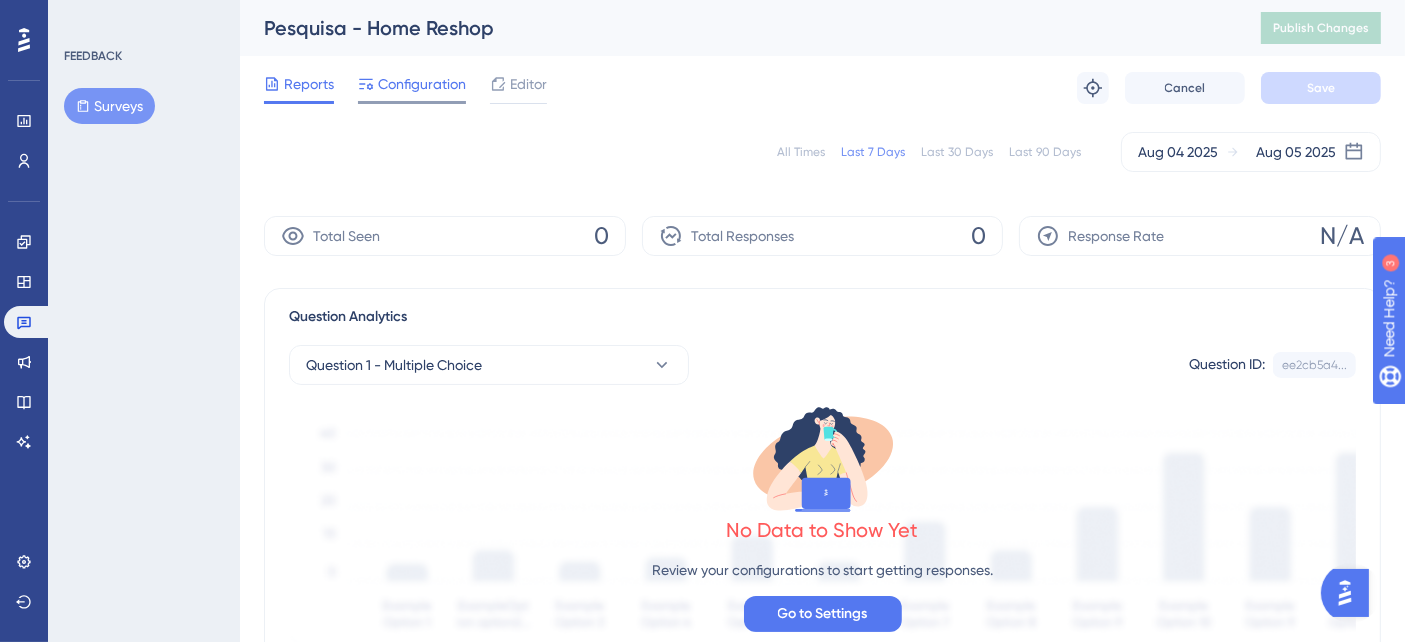 click on "Configuration" at bounding box center [422, 84] 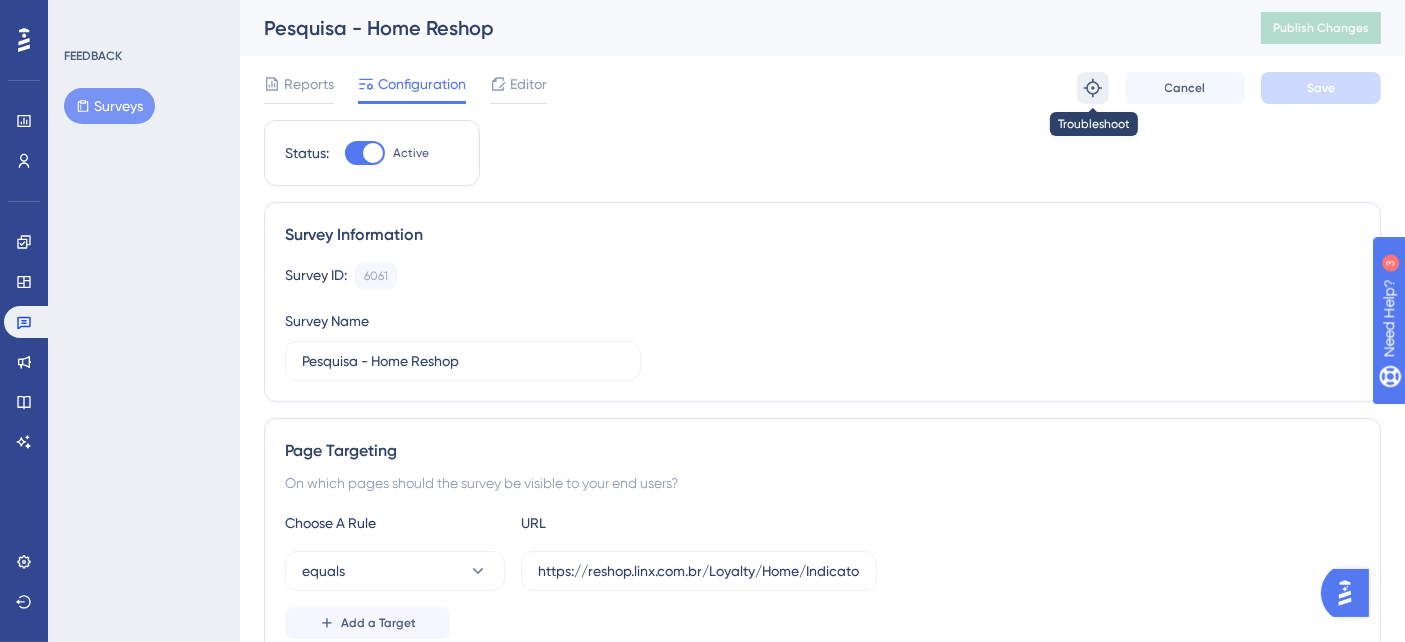 click at bounding box center [1093, 88] 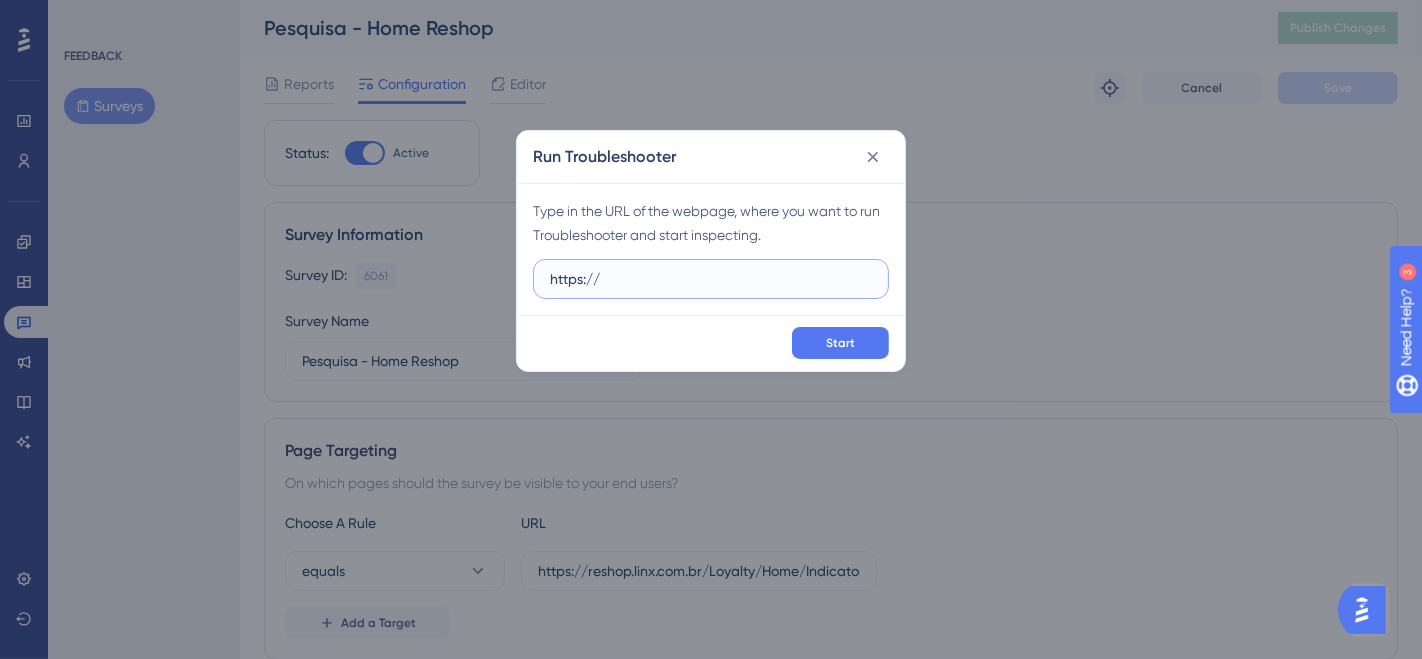 paste on "https://reshop.linx.com.br/Loyalty/Home/Indicators" 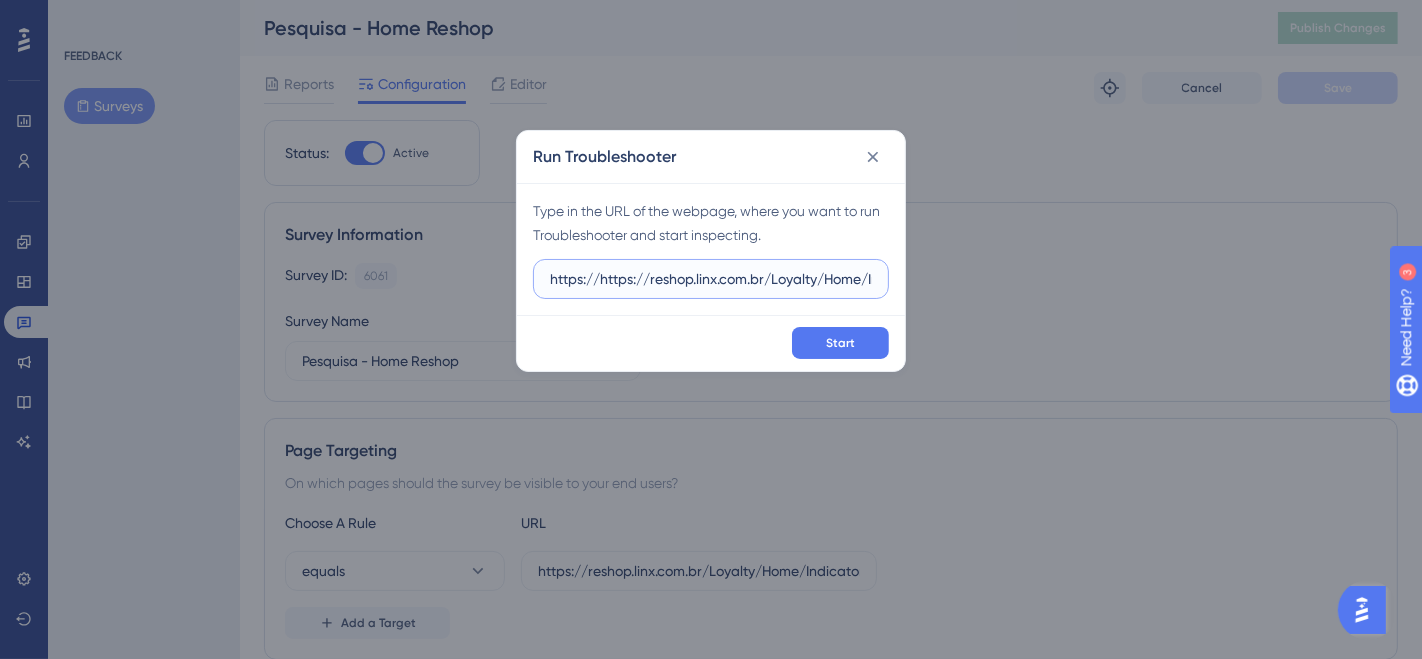 scroll, scrollTop: 0, scrollLeft: 65, axis: horizontal 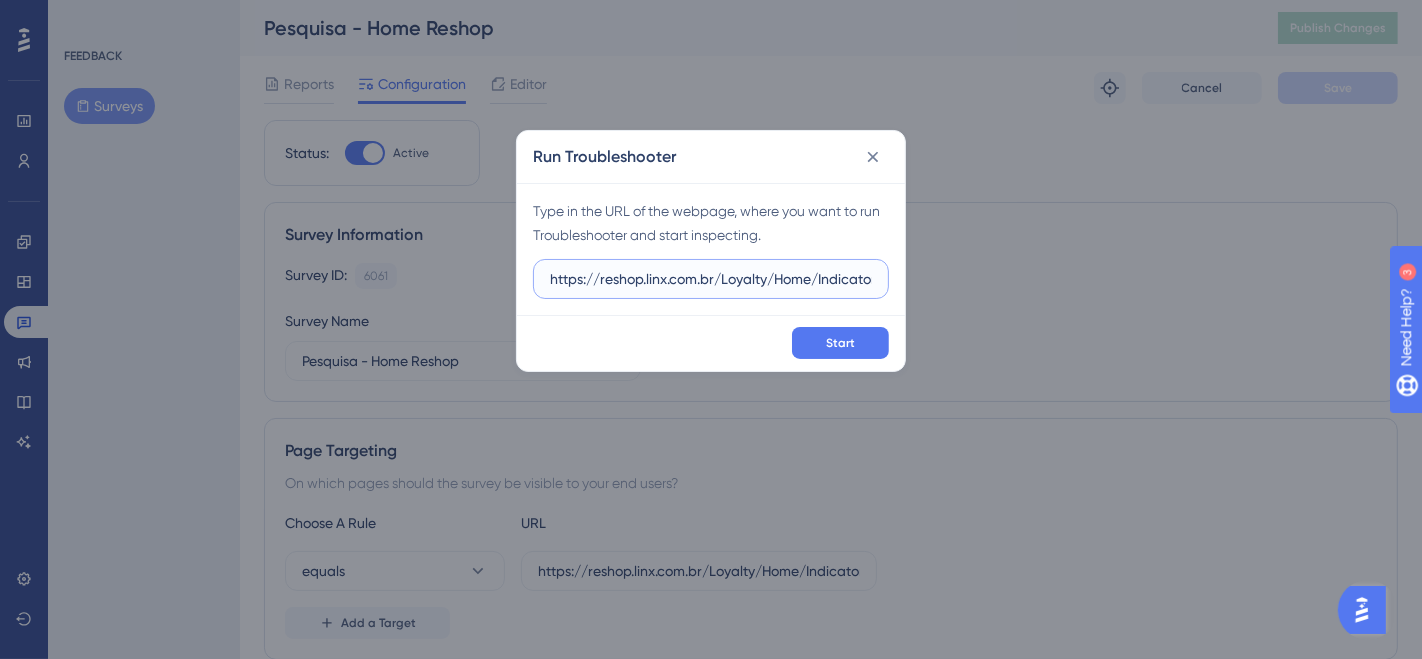 type on "https://reshop.linx.com.br/Loyalty/Home/Indicators" 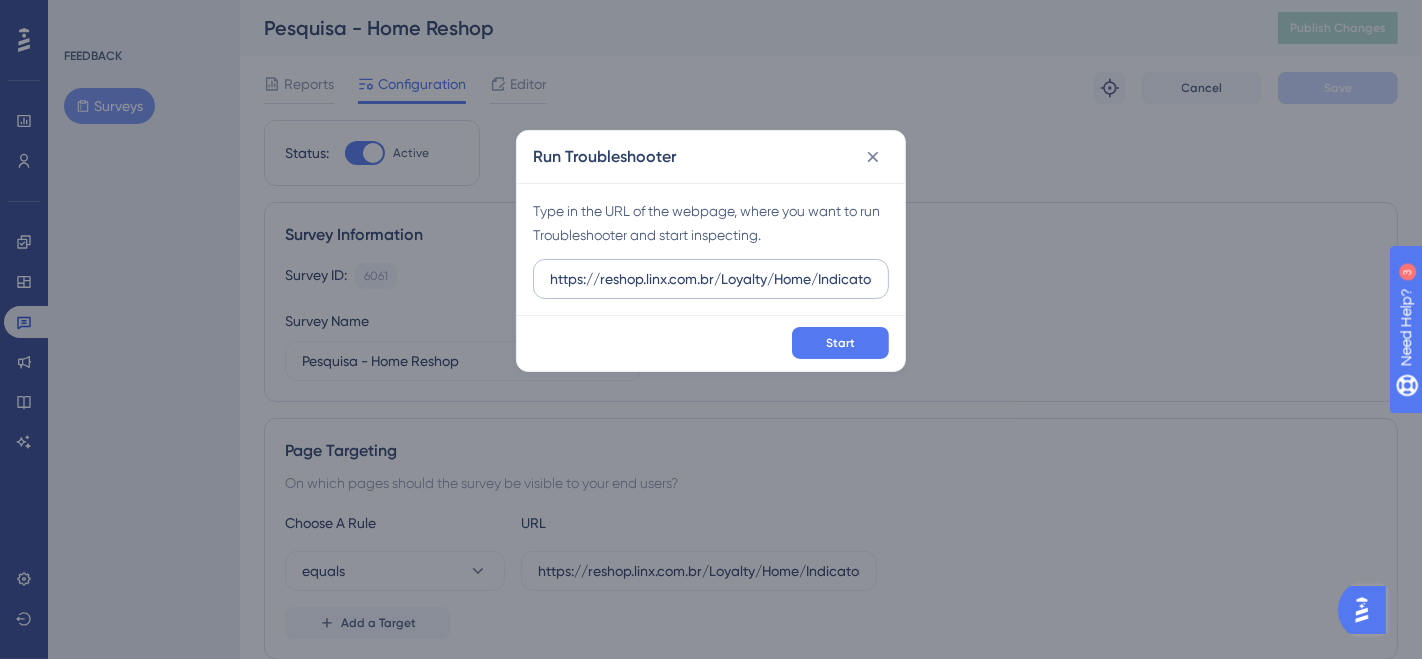 drag, startPoint x: 629, startPoint y: 292, endPoint x: 885, endPoint y: 282, distance: 256.19525 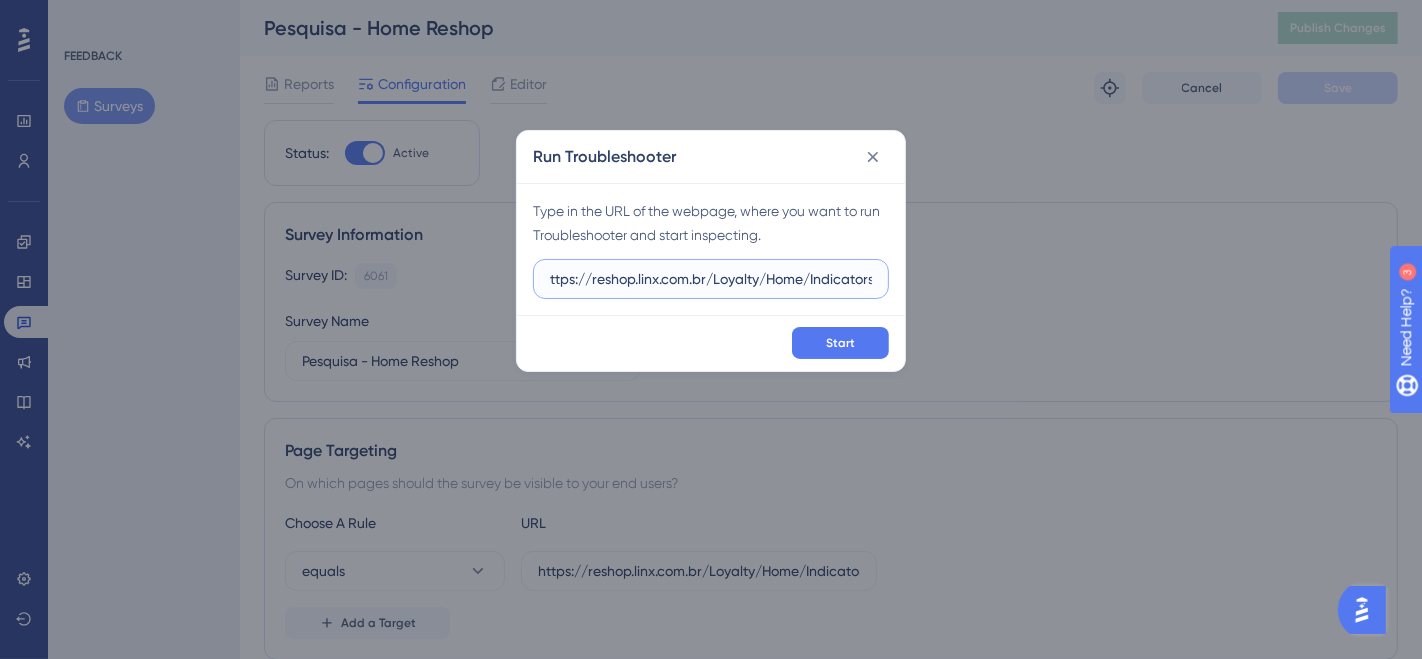 scroll, scrollTop: 0, scrollLeft: 14, axis: horizontal 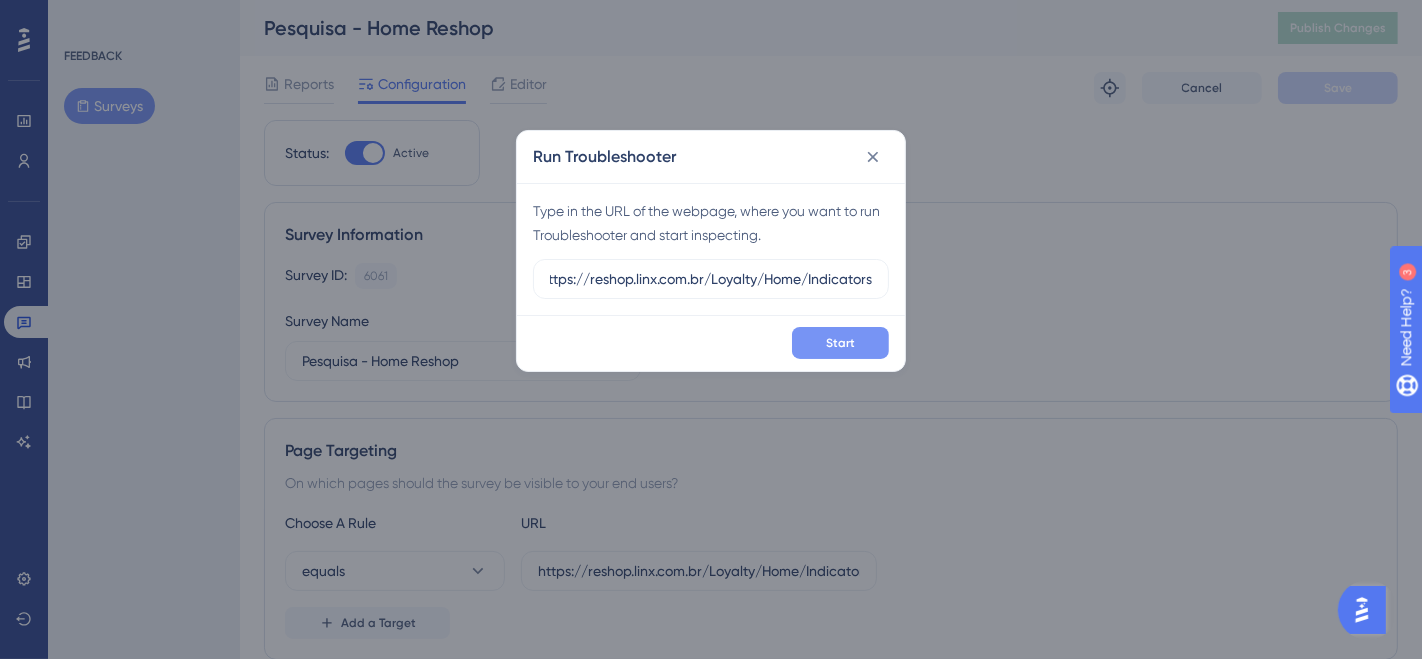 click on "Start" at bounding box center (840, 343) 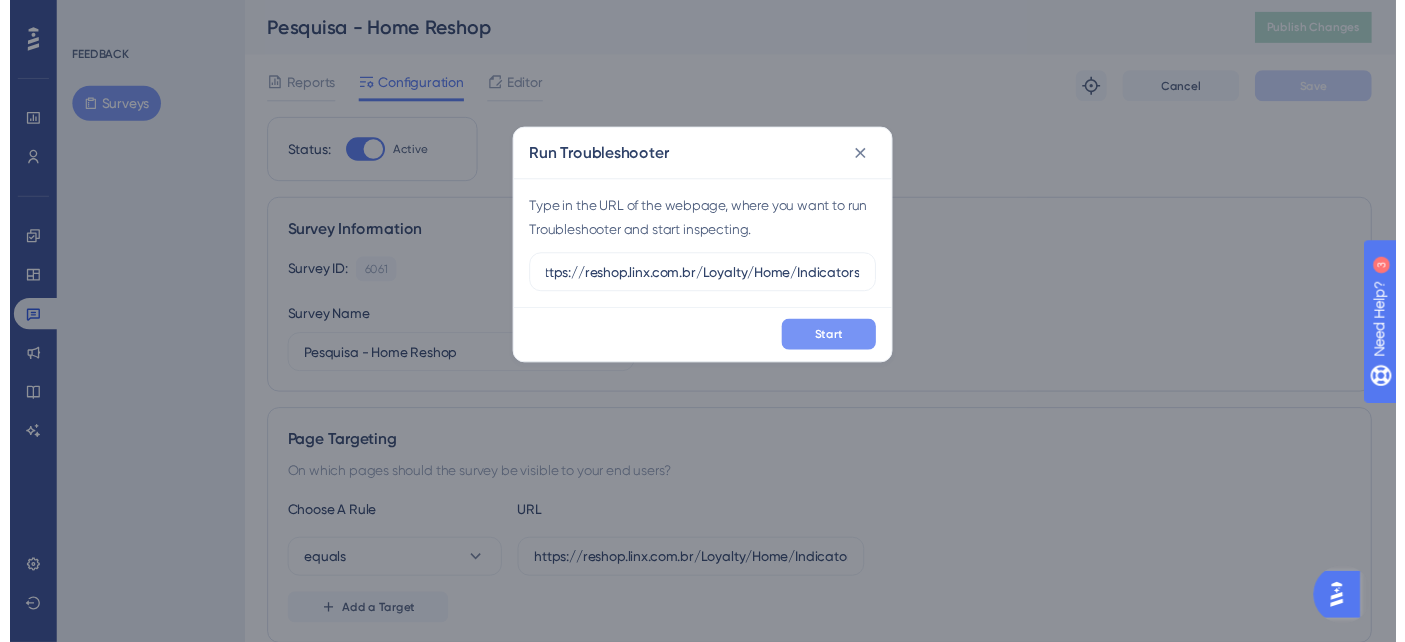 scroll, scrollTop: 0, scrollLeft: 0, axis: both 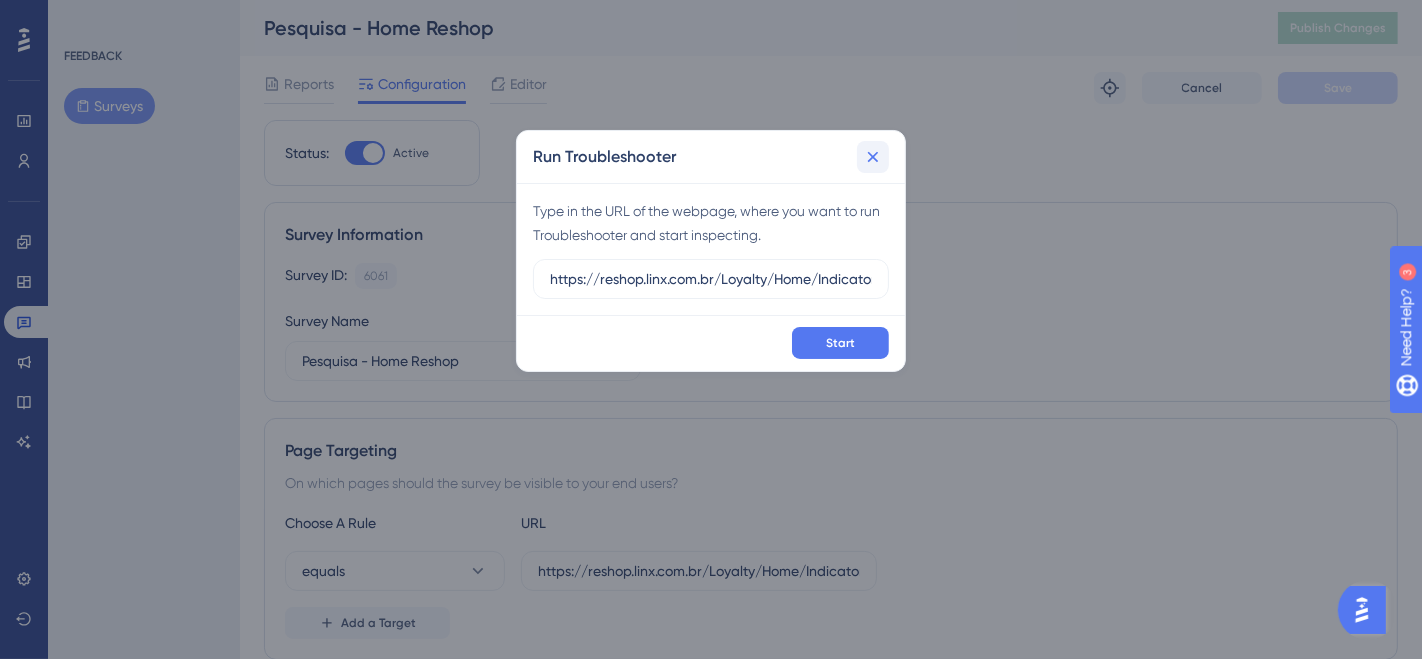 click 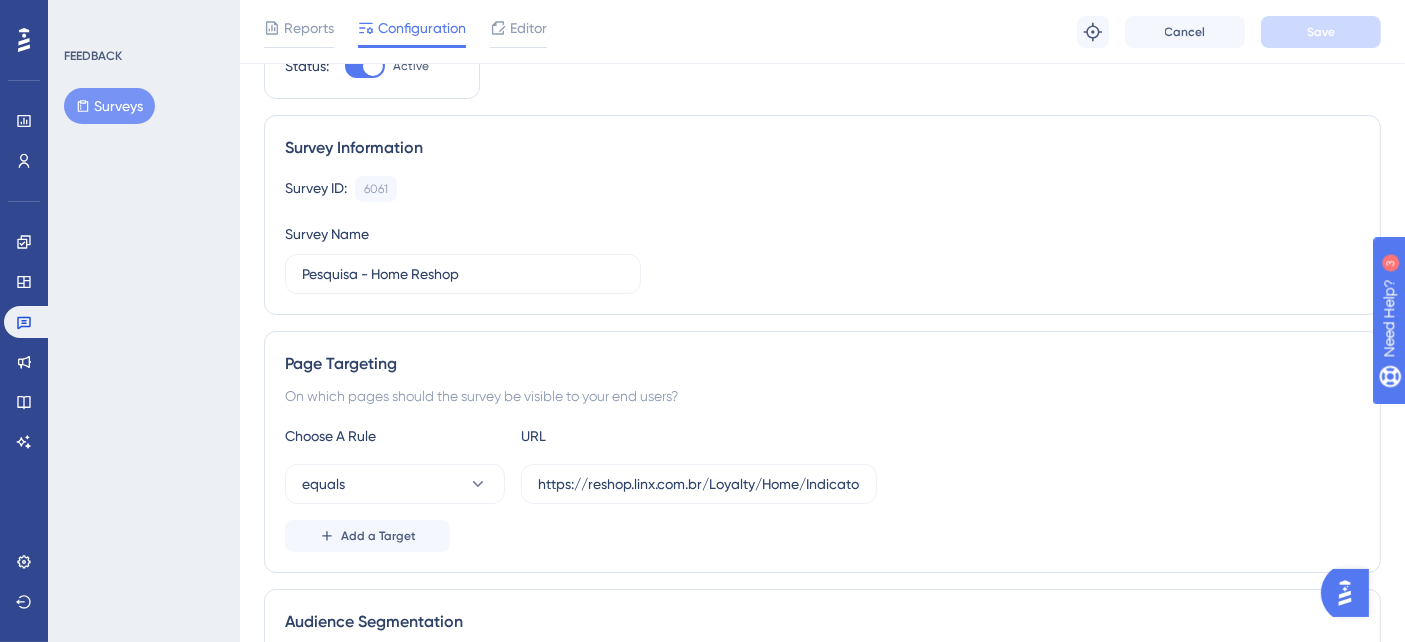 scroll, scrollTop: 333, scrollLeft: 0, axis: vertical 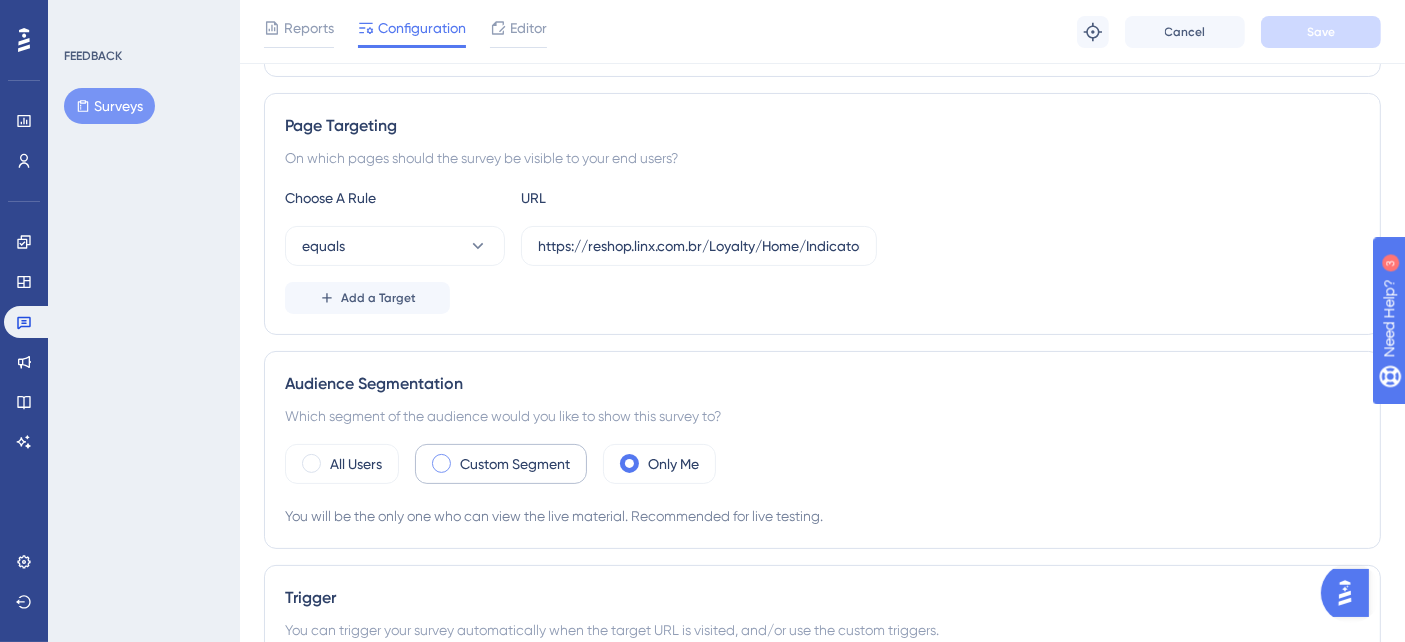 click on "Custom Segment" at bounding box center (515, 464) 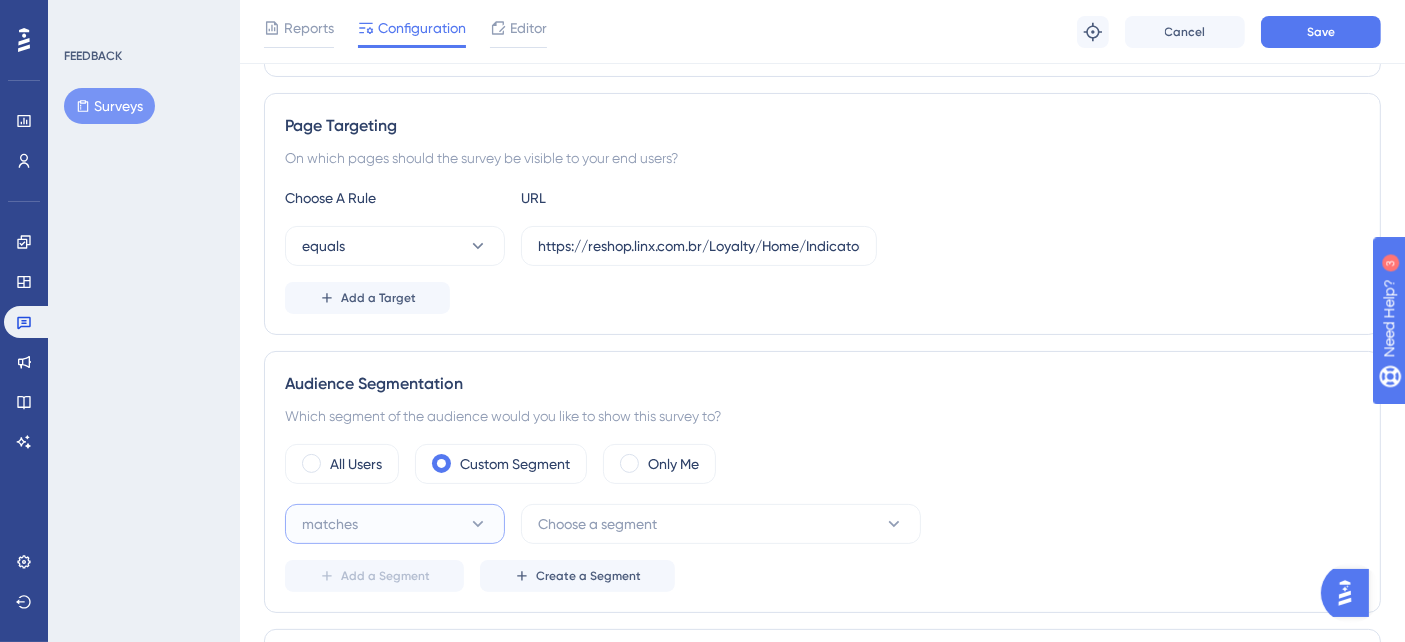click on "matches" at bounding box center [395, 524] 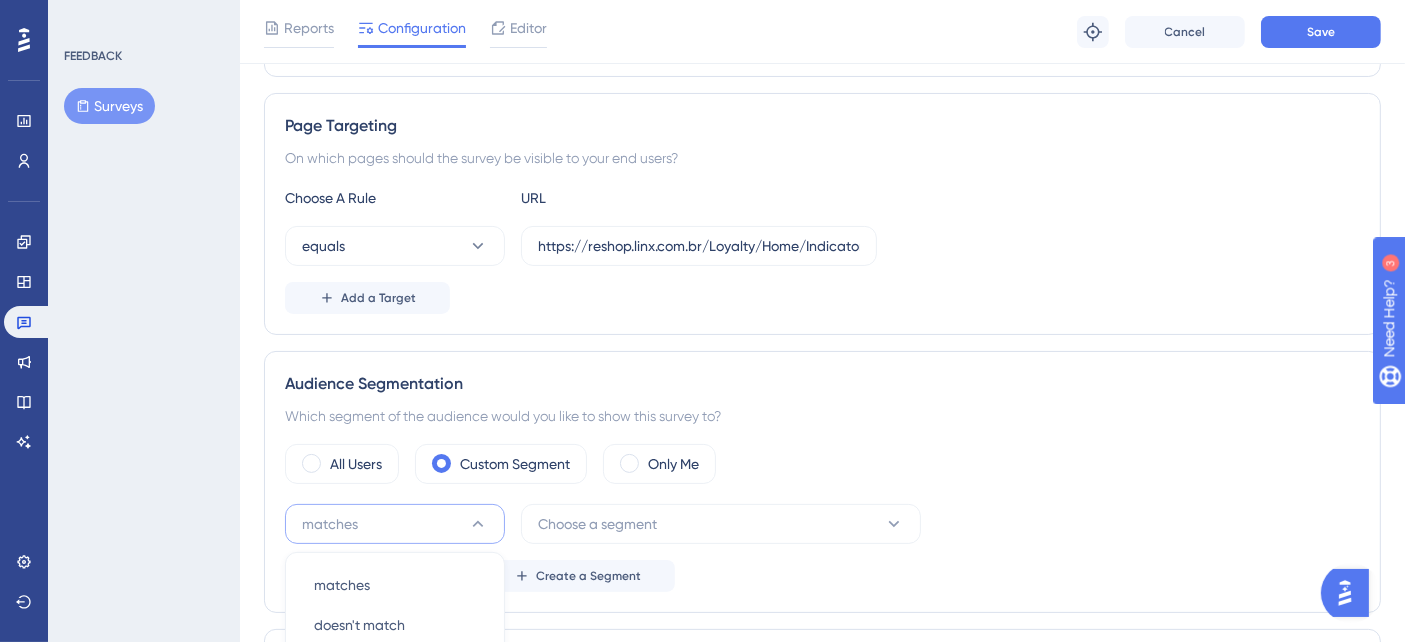 scroll, scrollTop: 613, scrollLeft: 0, axis: vertical 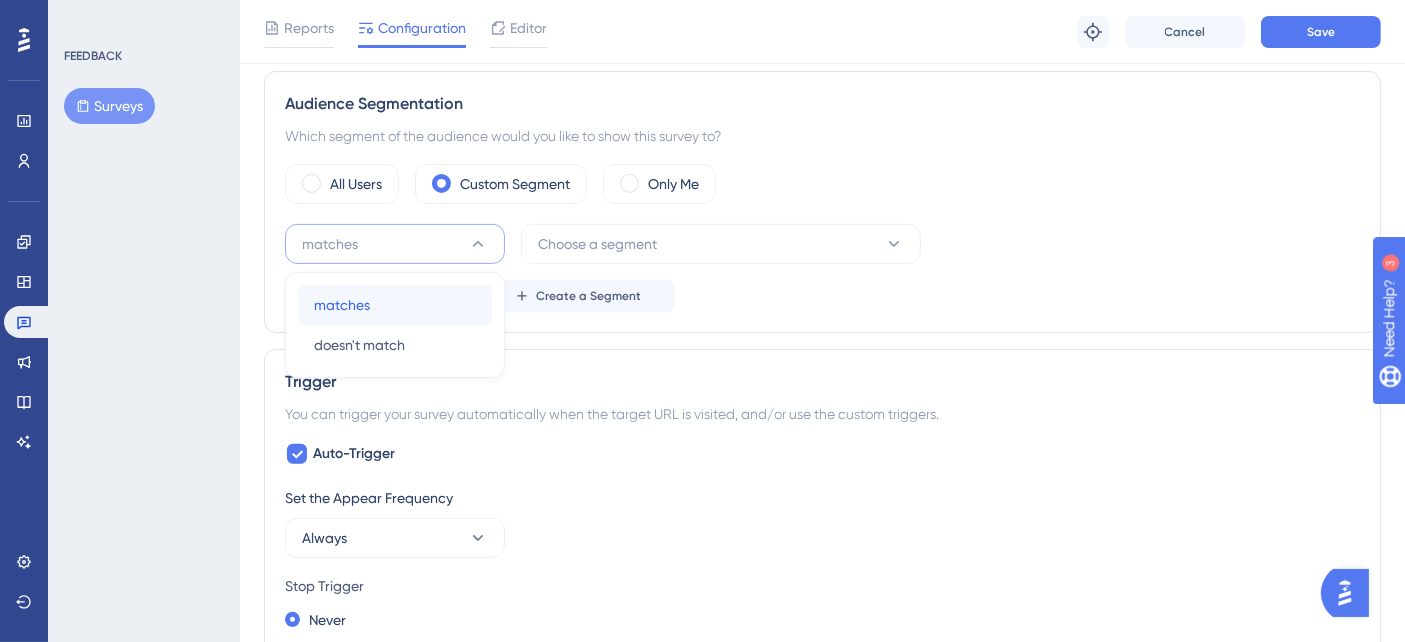 click on "matches matches" at bounding box center [395, 305] 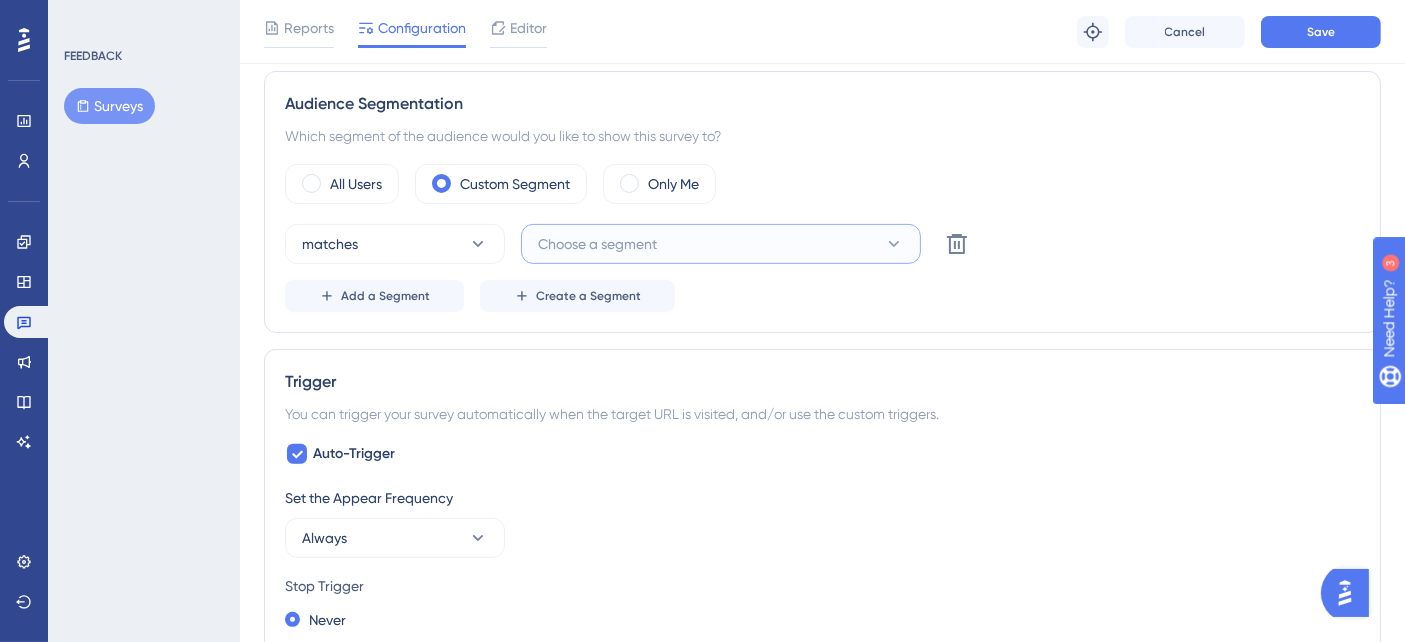 click on "Choose a segment" at bounding box center (721, 244) 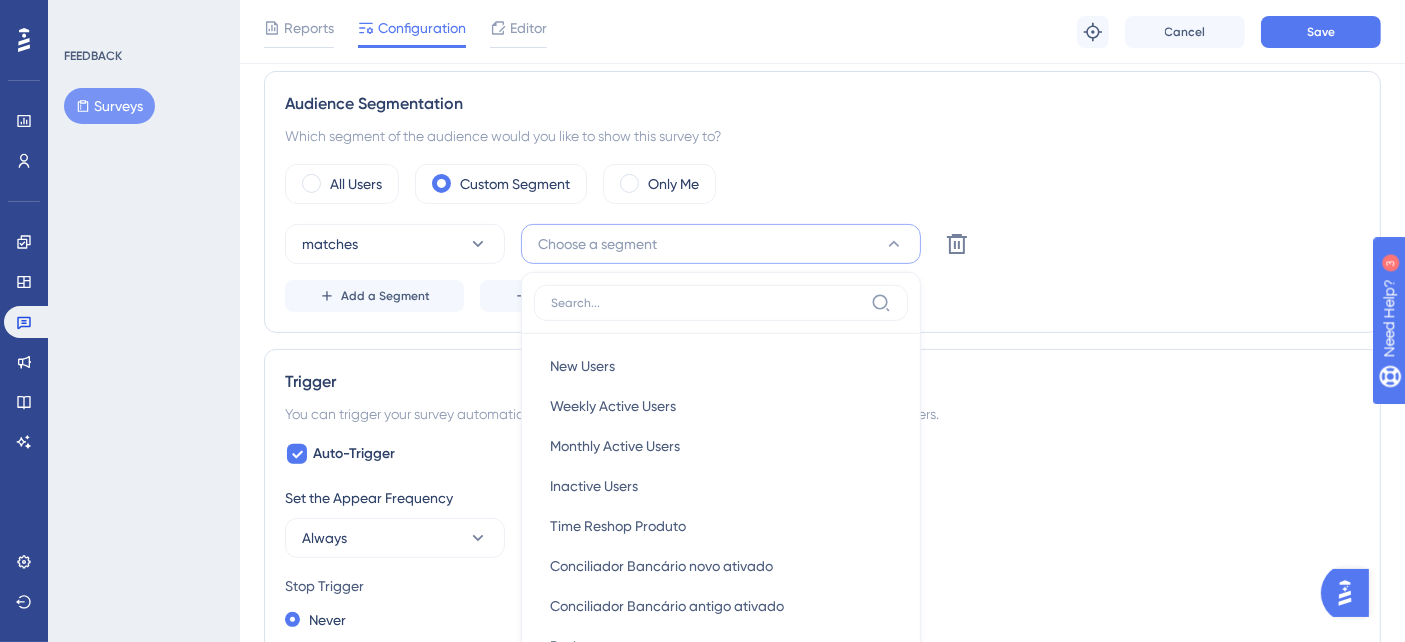scroll, scrollTop: 758, scrollLeft: 0, axis: vertical 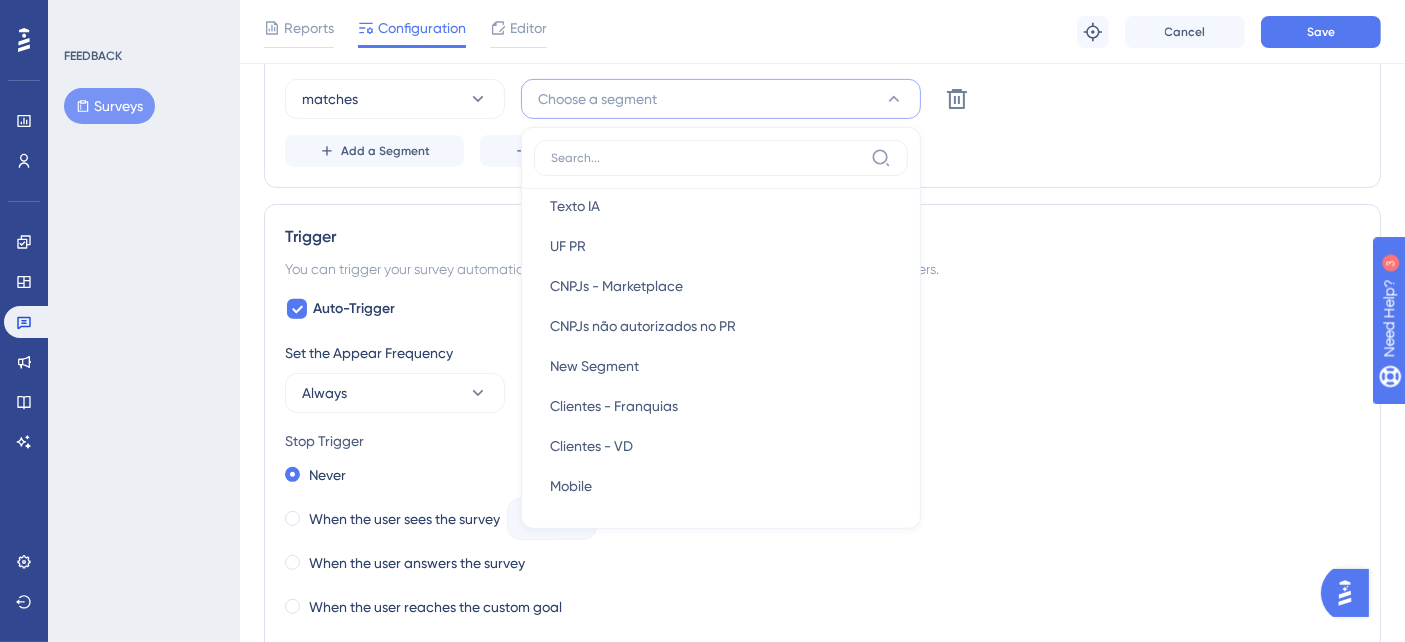 click on "Trigger" at bounding box center (822, 237) 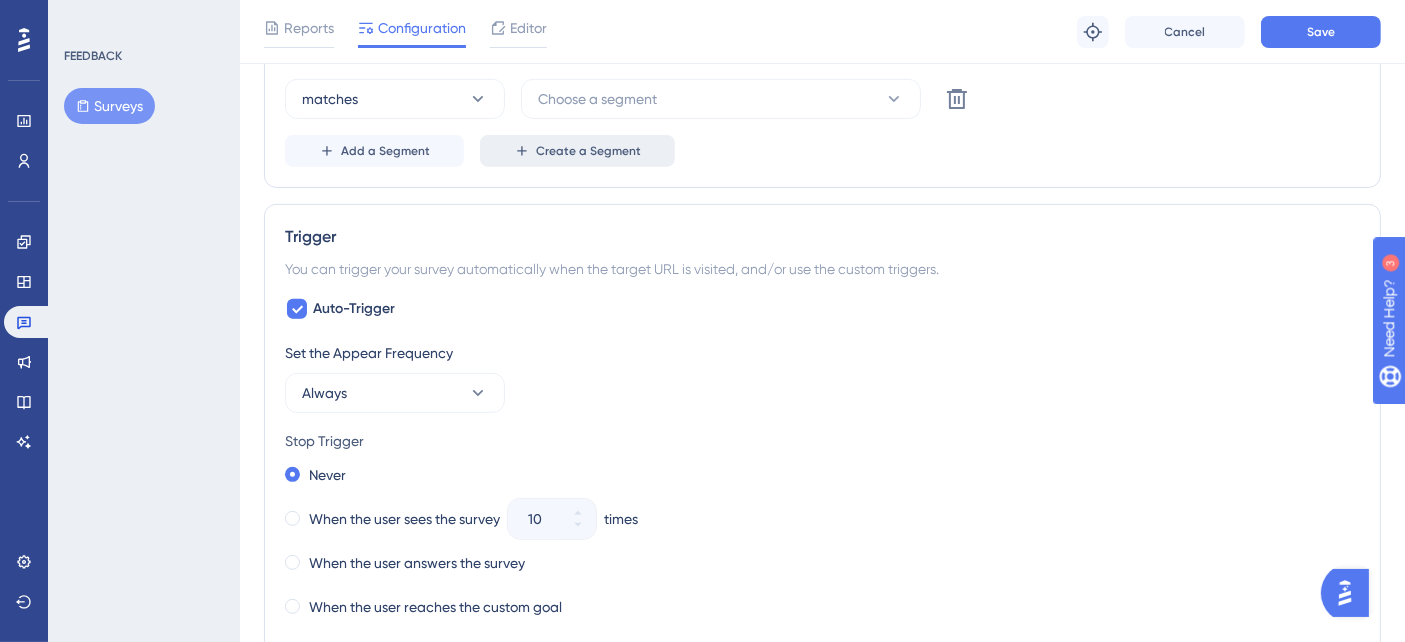 click on "Create a Segment" at bounding box center (588, 151) 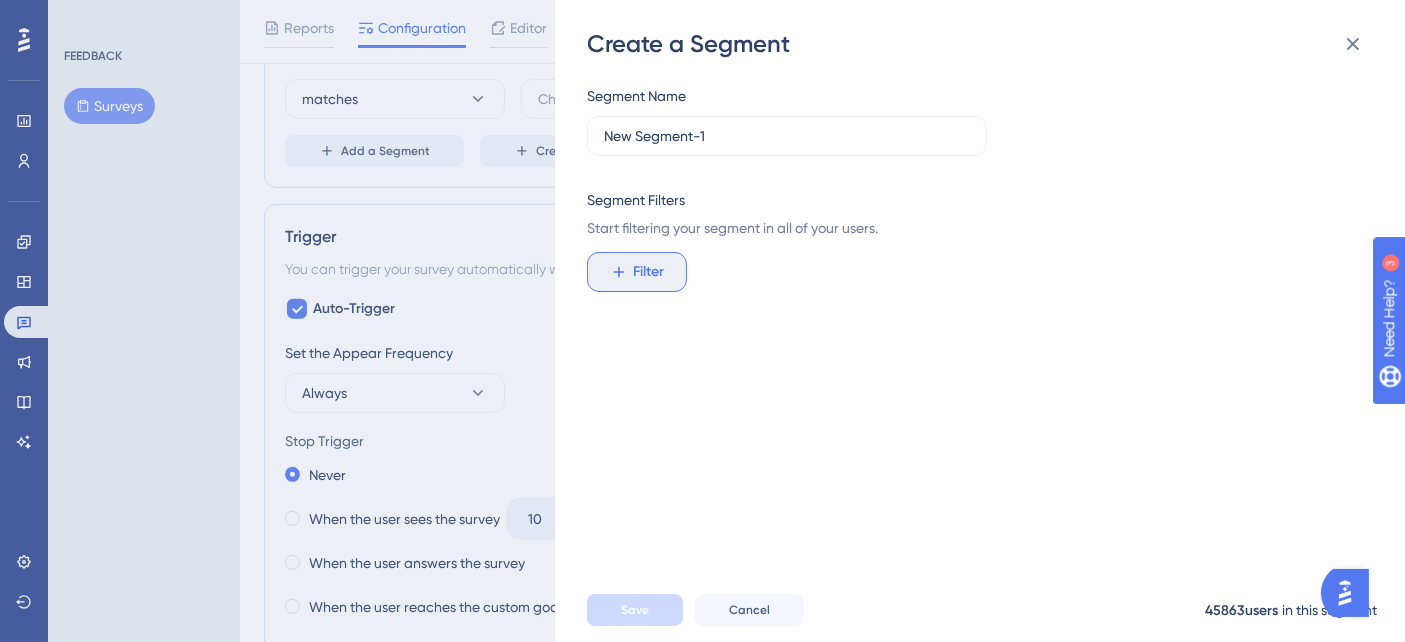 click on "Filter" at bounding box center (649, 272) 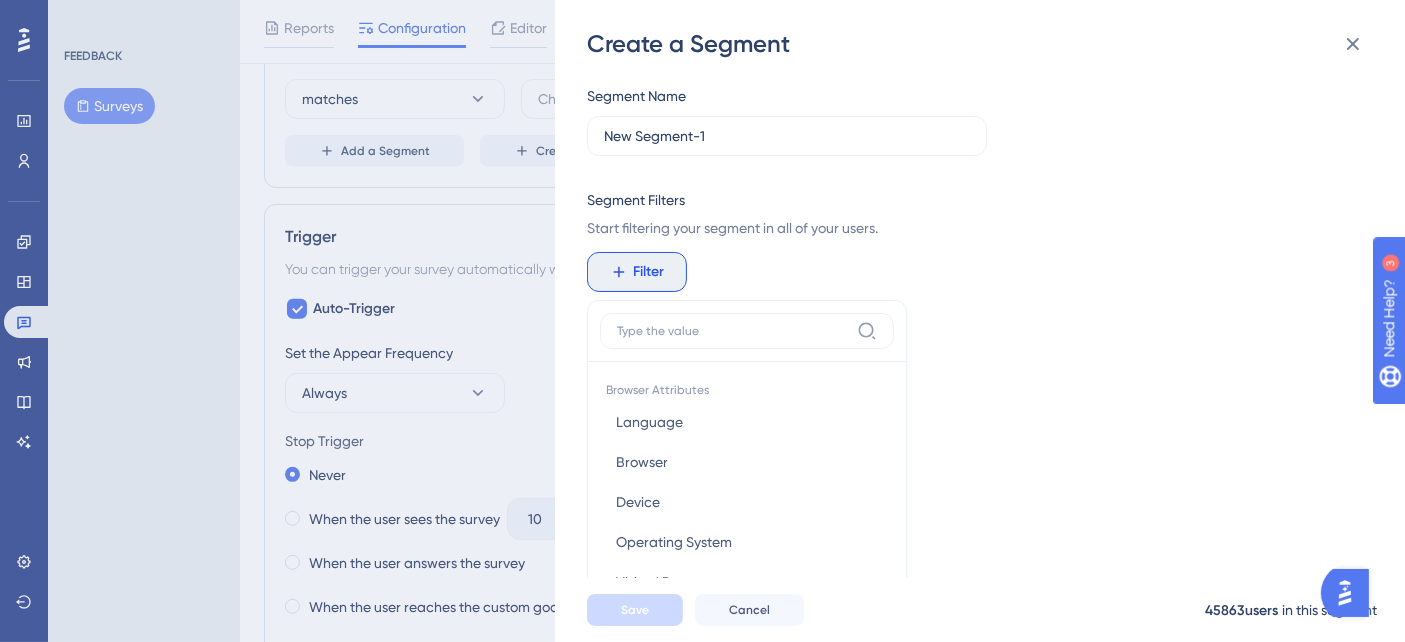 scroll, scrollTop: 57, scrollLeft: 0, axis: vertical 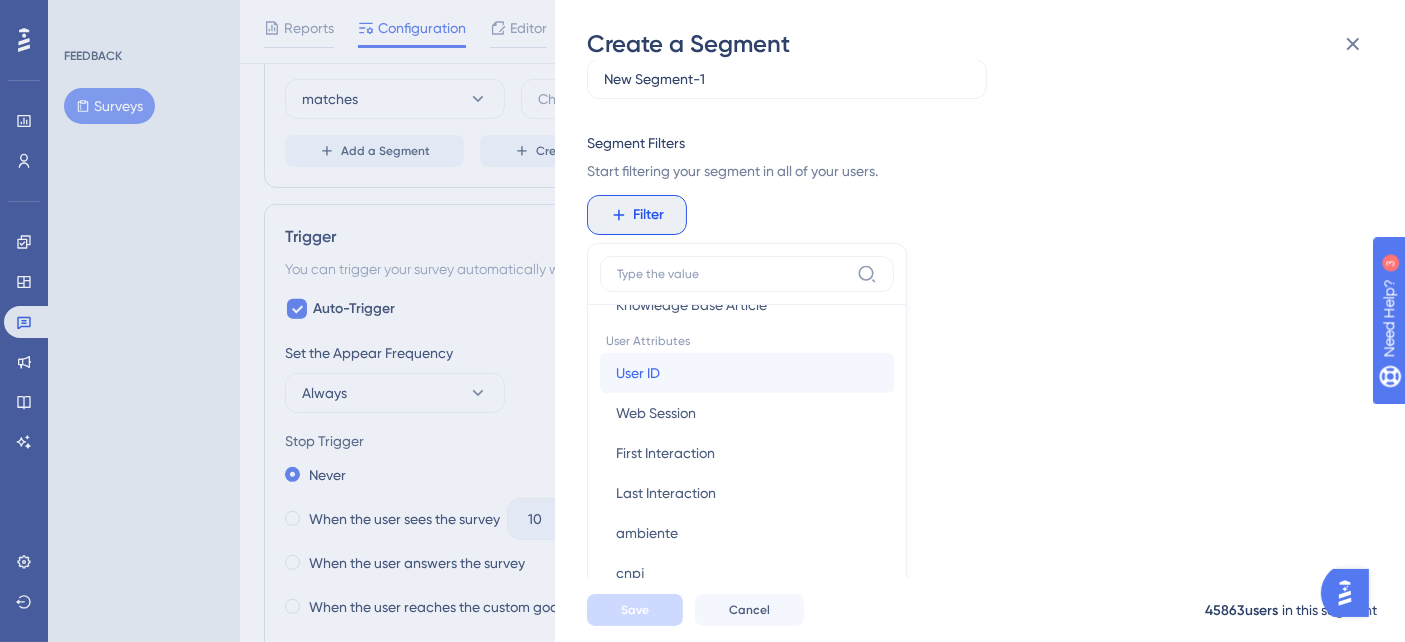click on "User ID User ID" at bounding box center (747, 373) 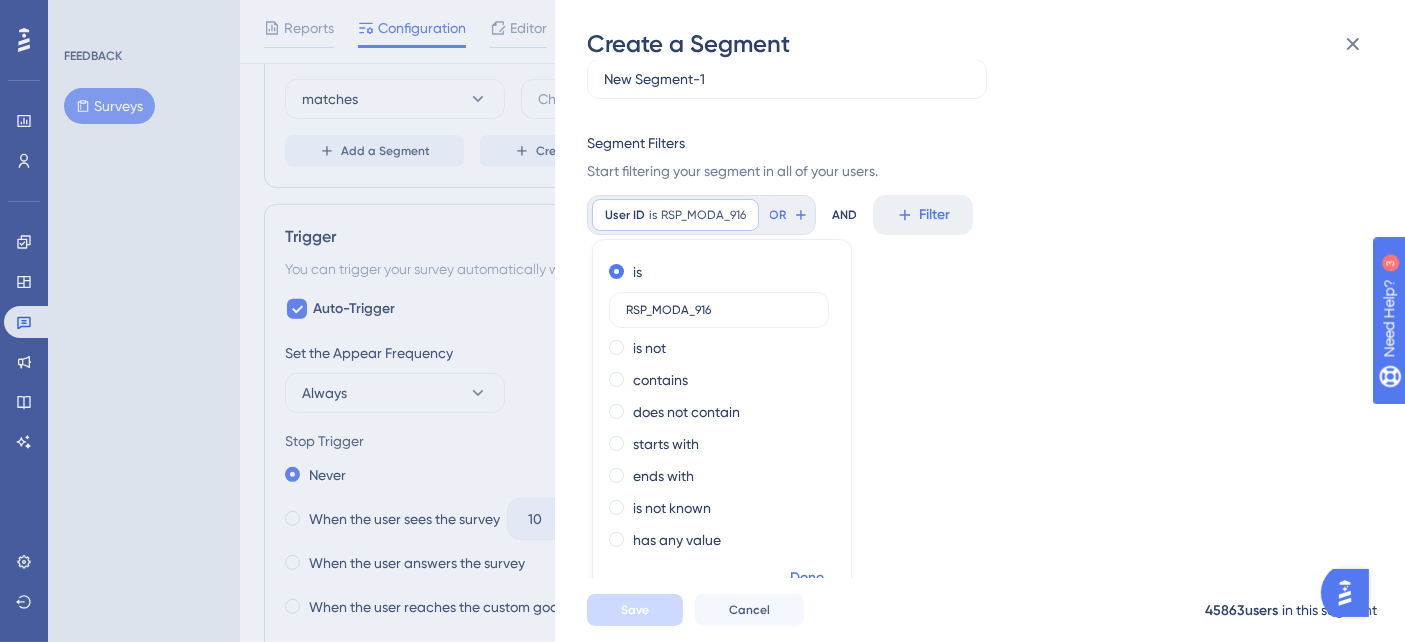 type on "RSP_MODA_916" 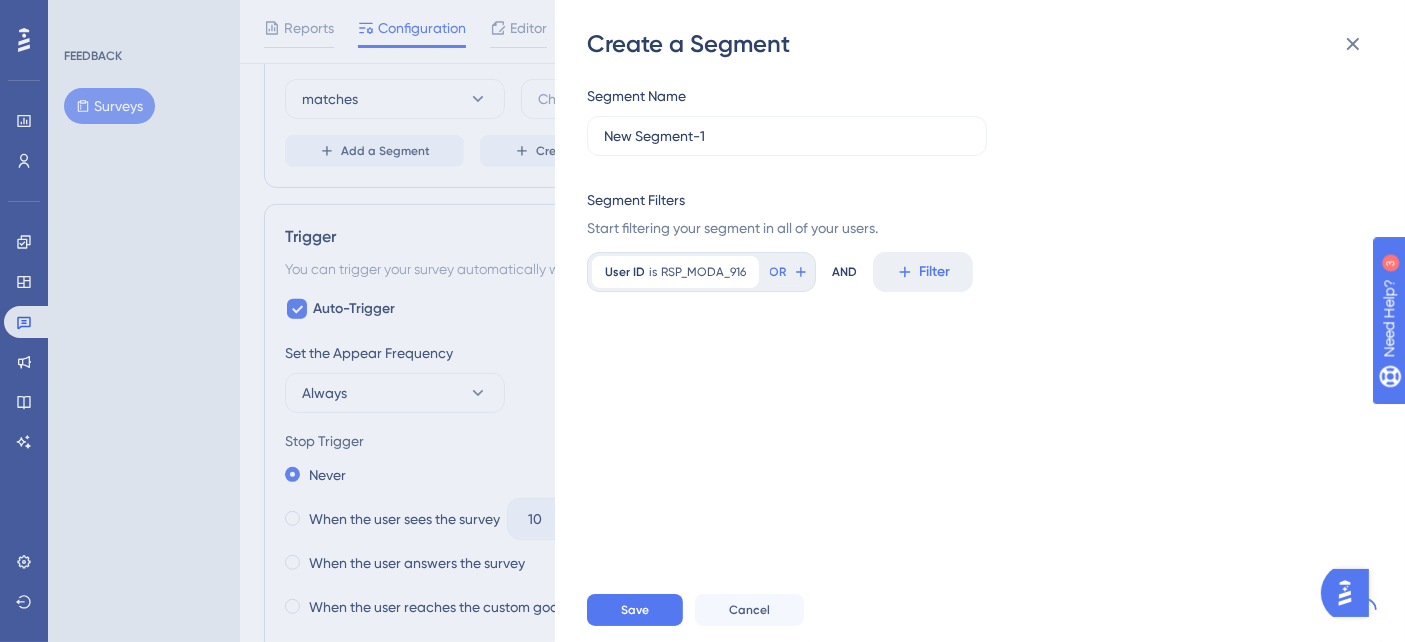 scroll, scrollTop: 0, scrollLeft: 0, axis: both 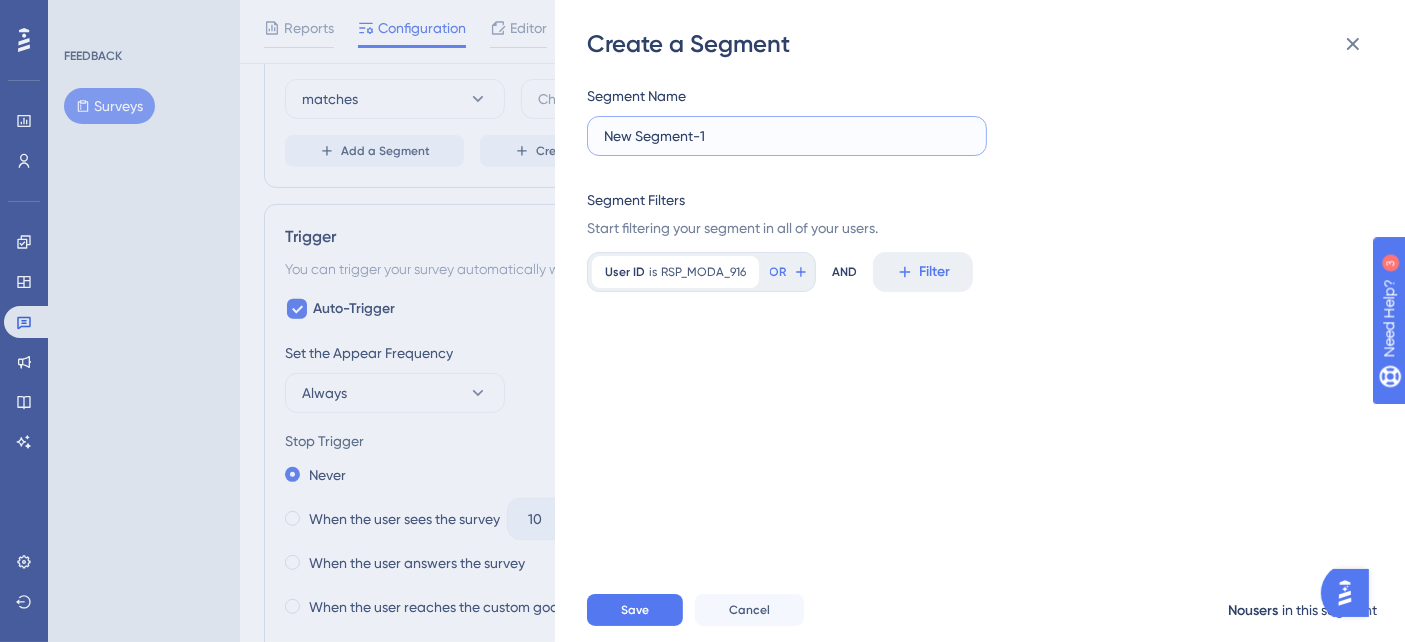 drag, startPoint x: 749, startPoint y: 139, endPoint x: 532, endPoint y: 154, distance: 217.51782 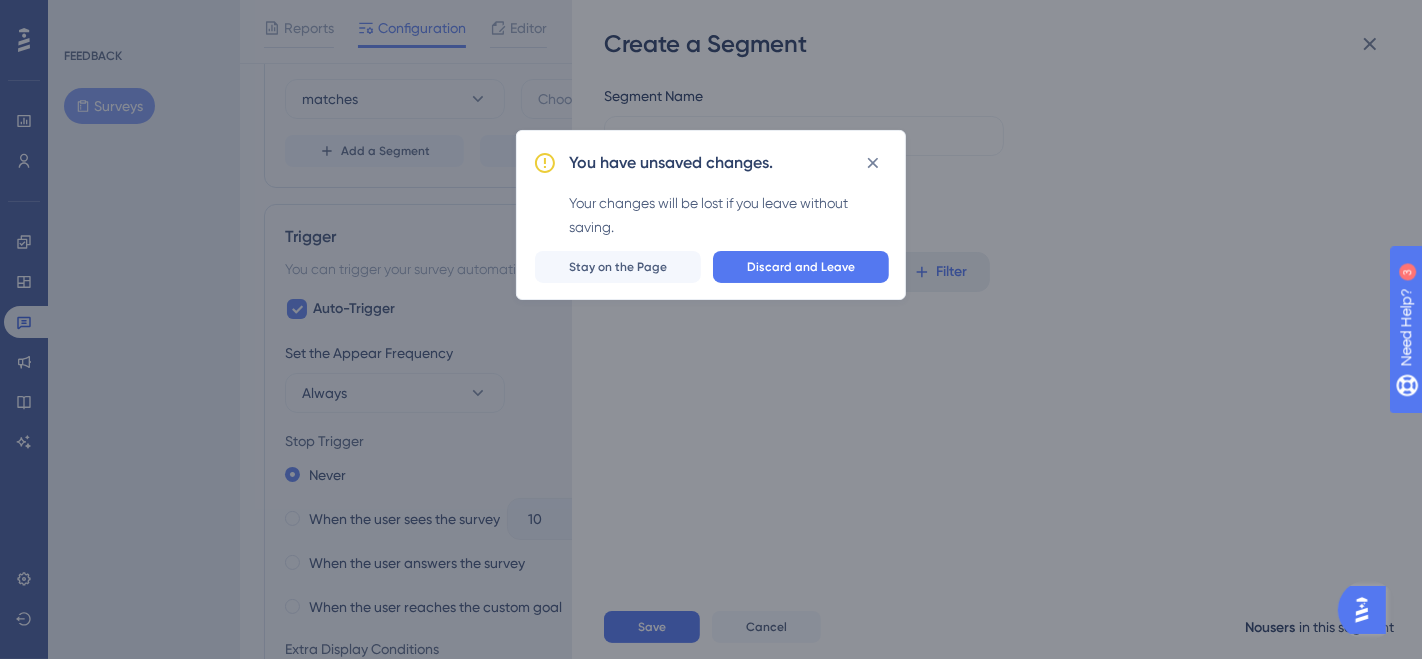 click 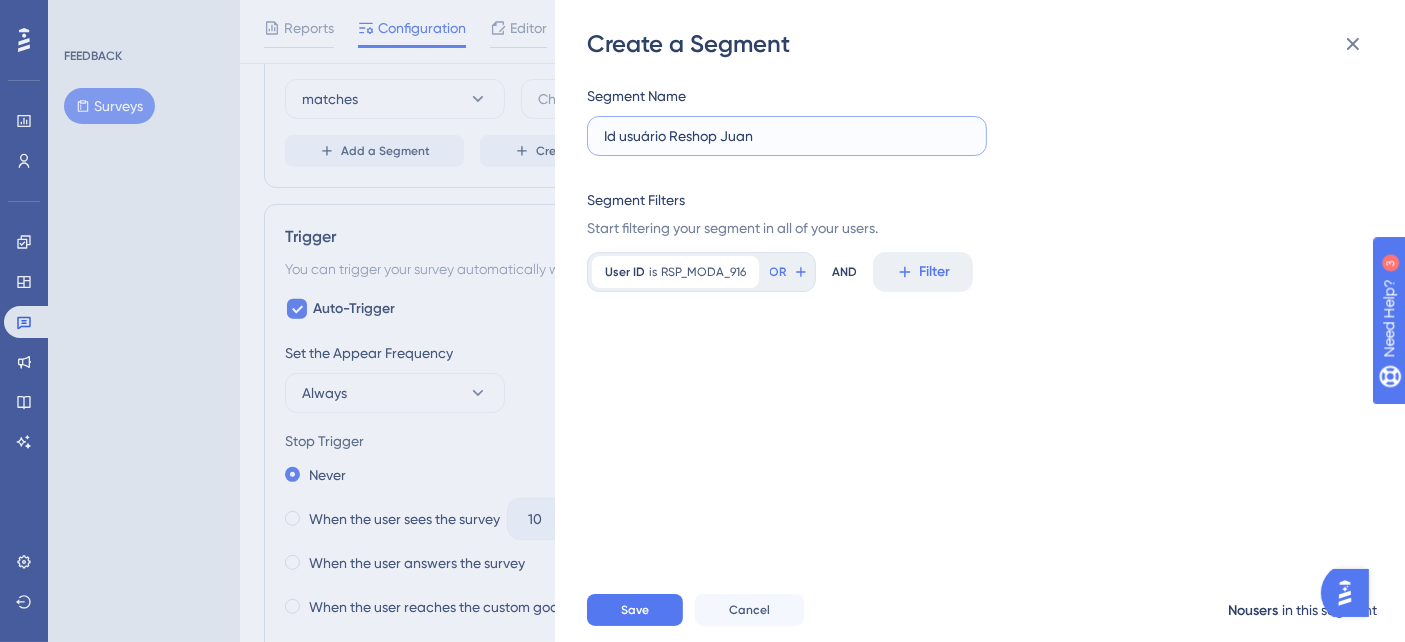 type on "Id usuário Reshop Juan" 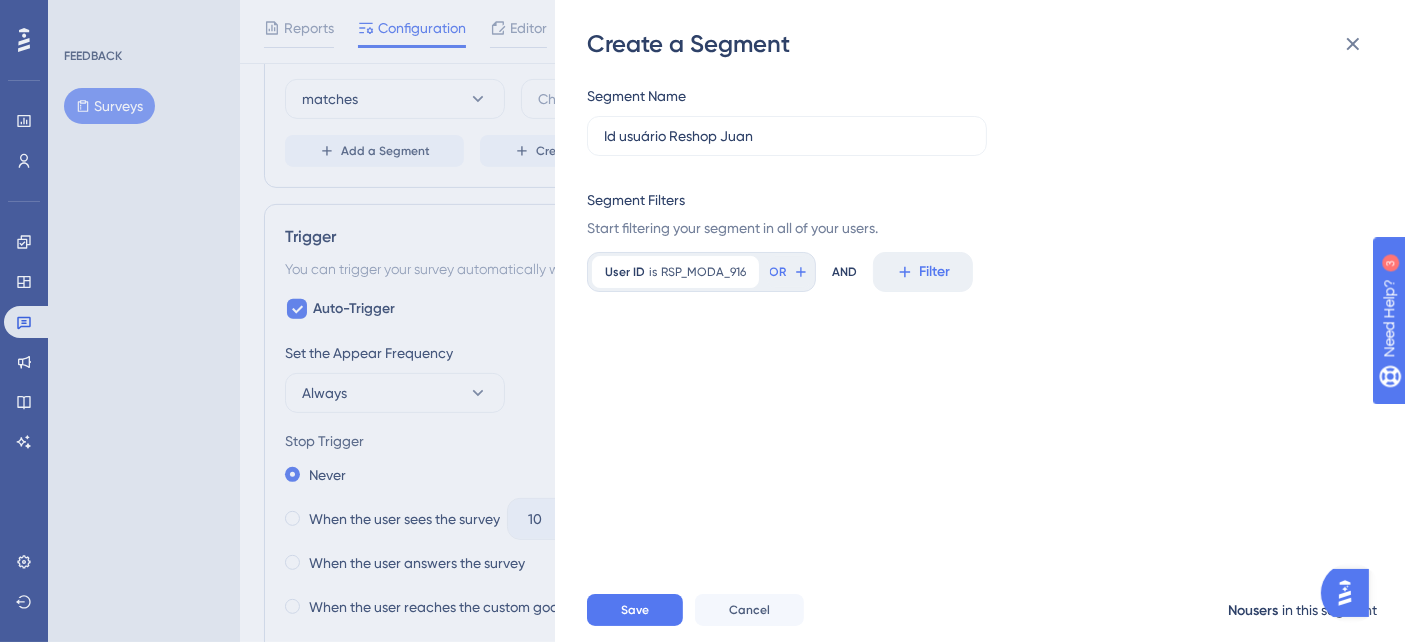 click on "Start filtering your segment in all of your users." at bounding box center [974, 228] 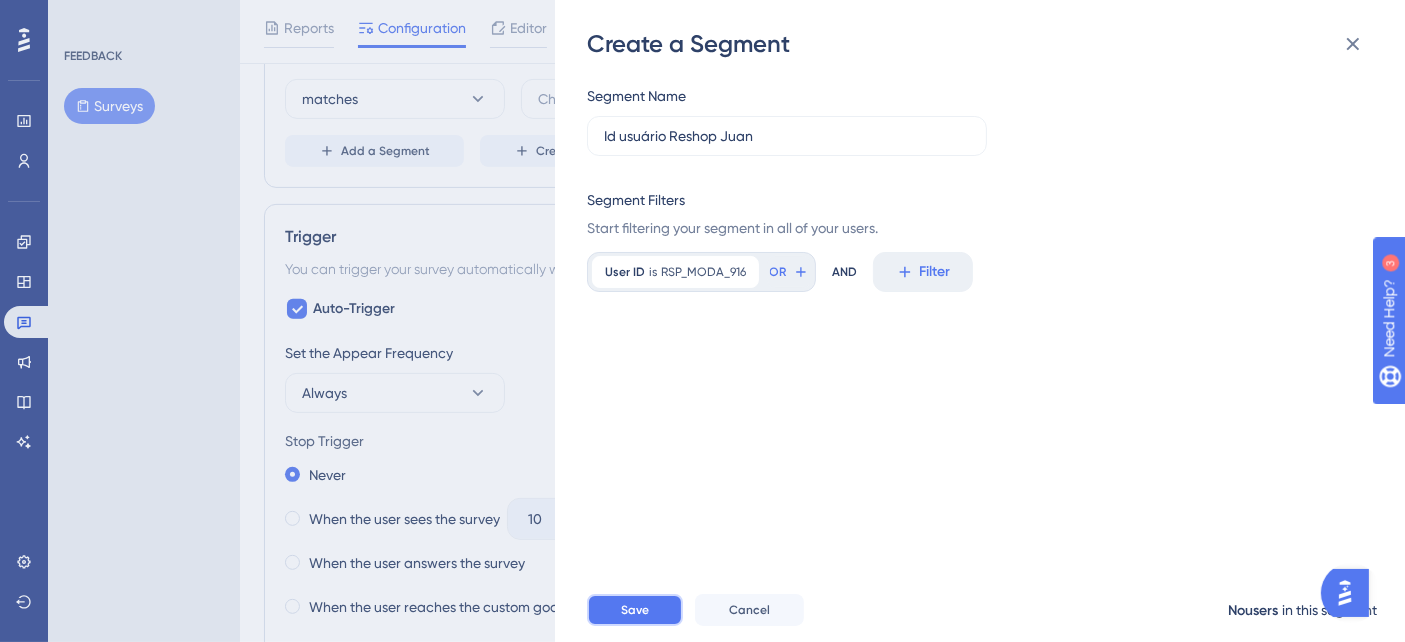 click on "Save" at bounding box center [635, 610] 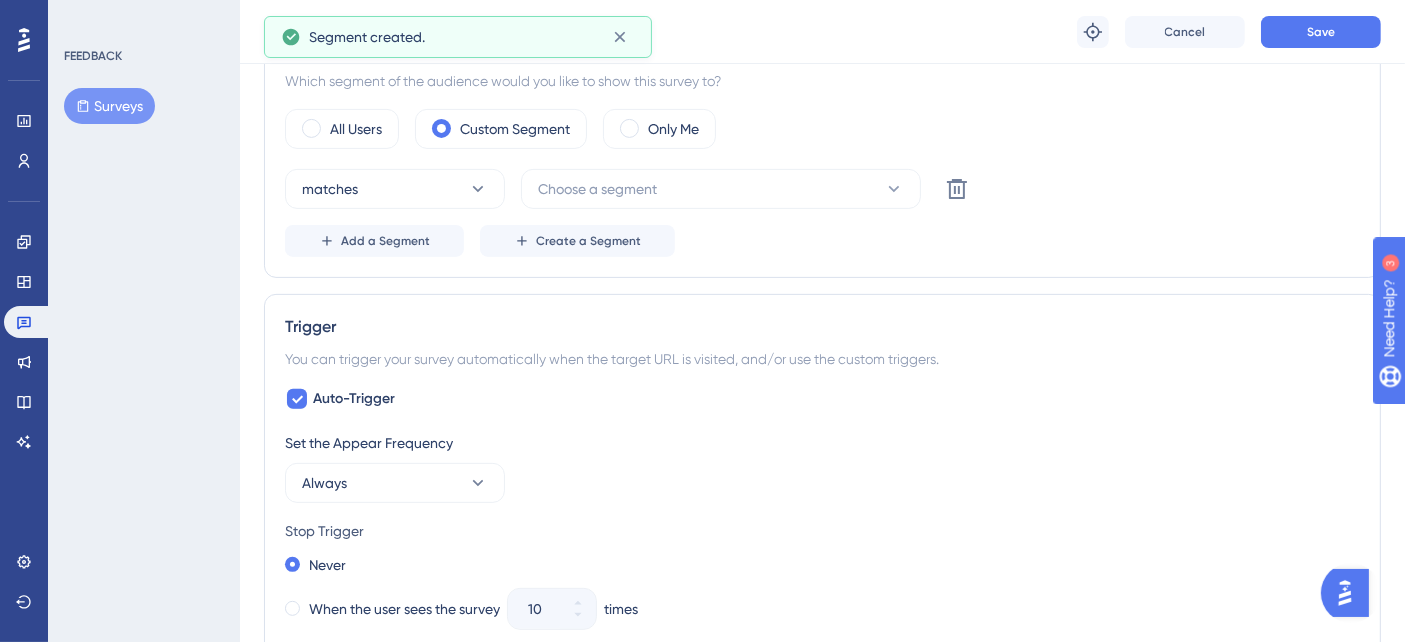 scroll, scrollTop: 647, scrollLeft: 0, axis: vertical 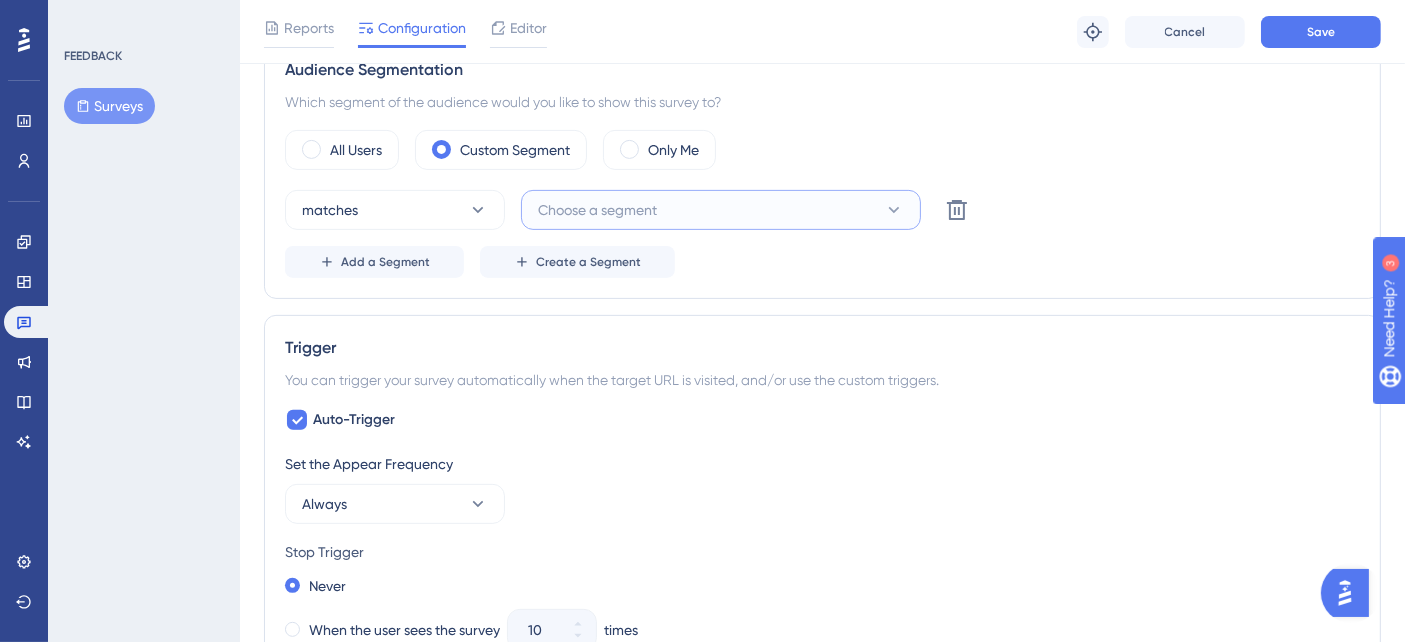click on "Choose a segment" at bounding box center (721, 210) 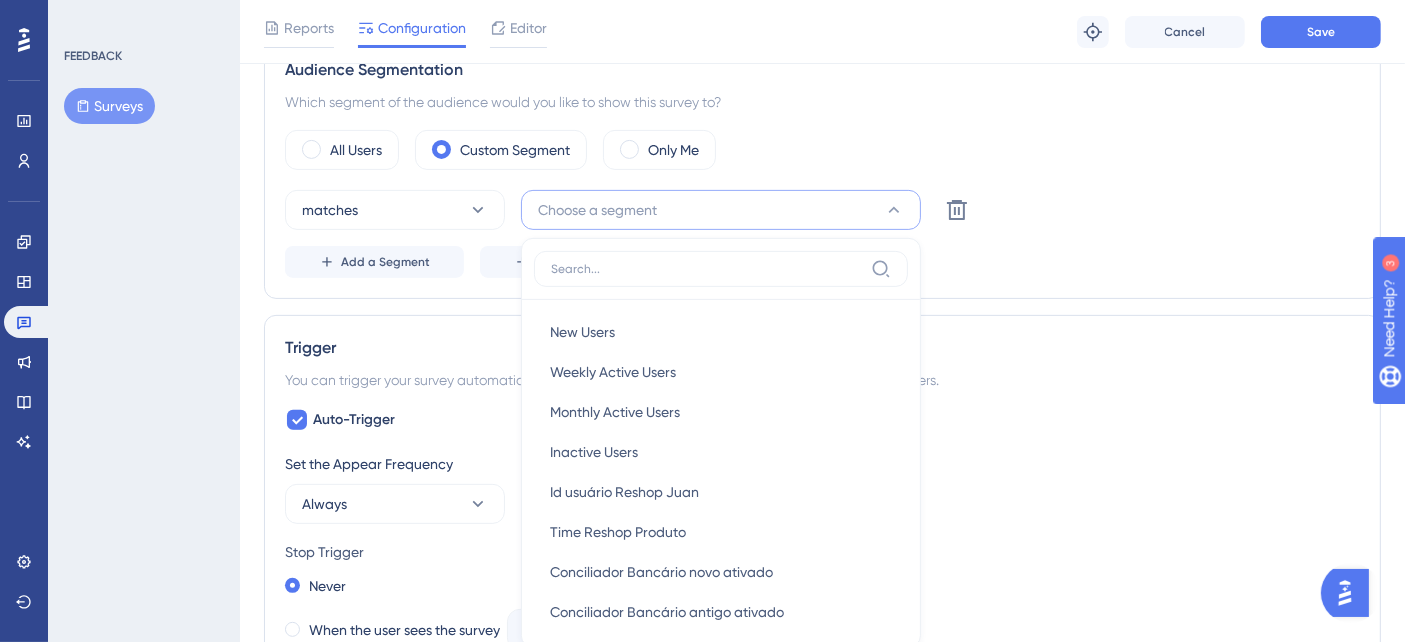 scroll, scrollTop: 762, scrollLeft: 0, axis: vertical 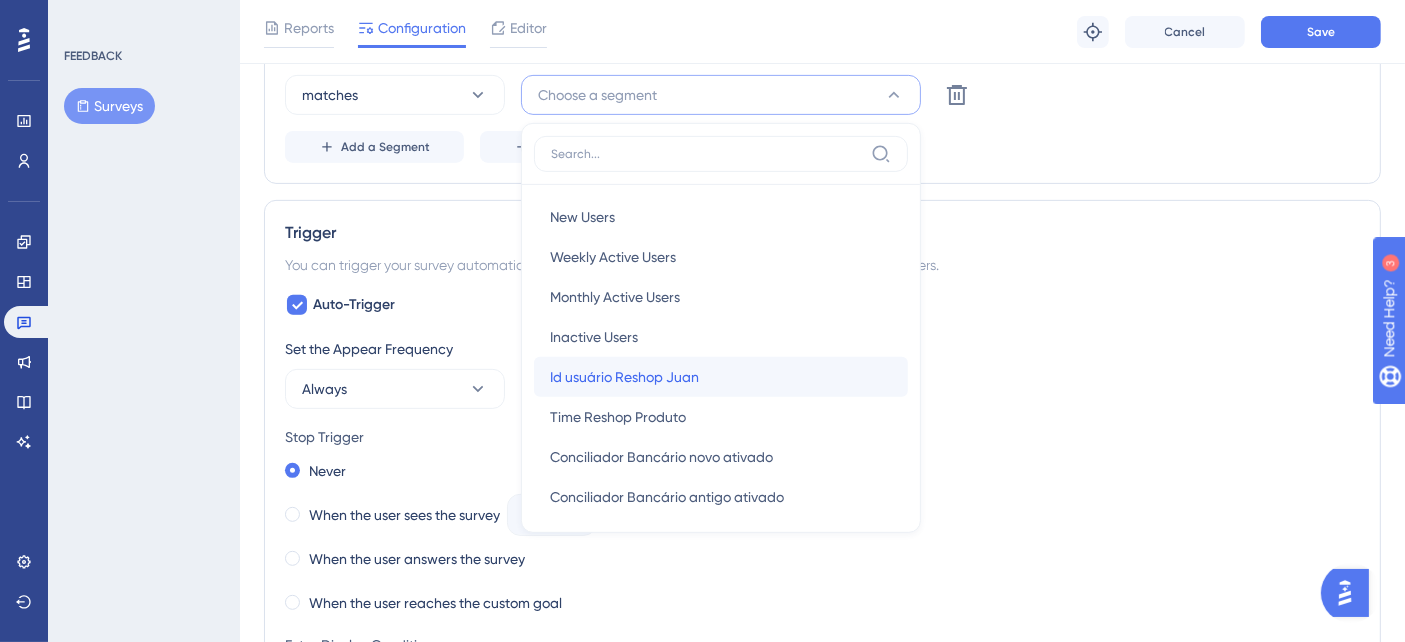 click on "Id usuário Reshop Juan Id usuário Reshop Juan" at bounding box center [721, 377] 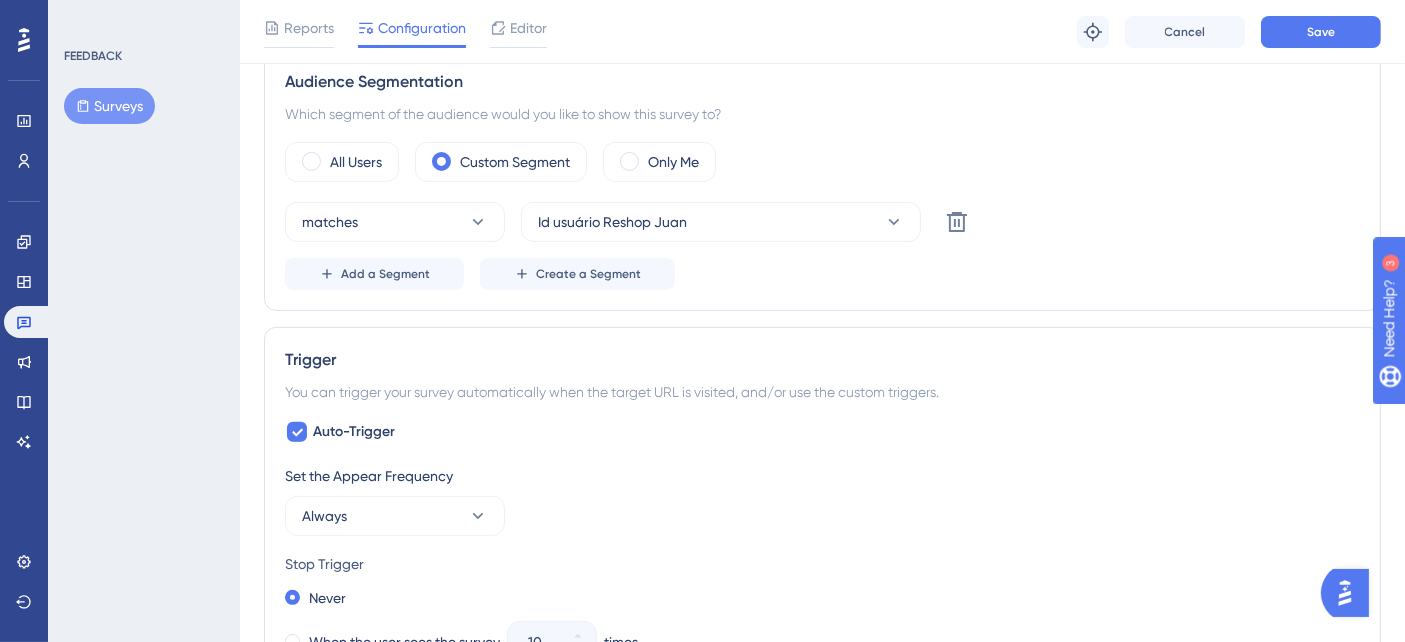 scroll, scrollTop: 540, scrollLeft: 0, axis: vertical 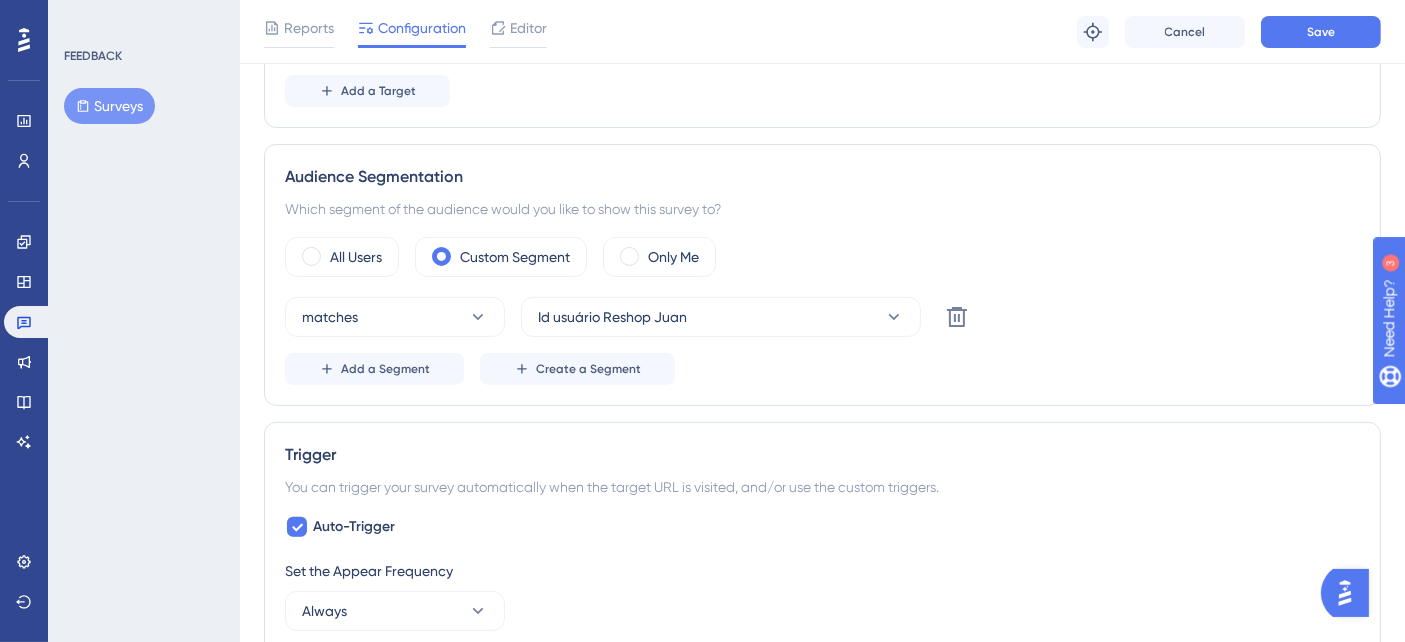click on "Id usuário Reshop Juan Delete" at bounding box center [822, 317] 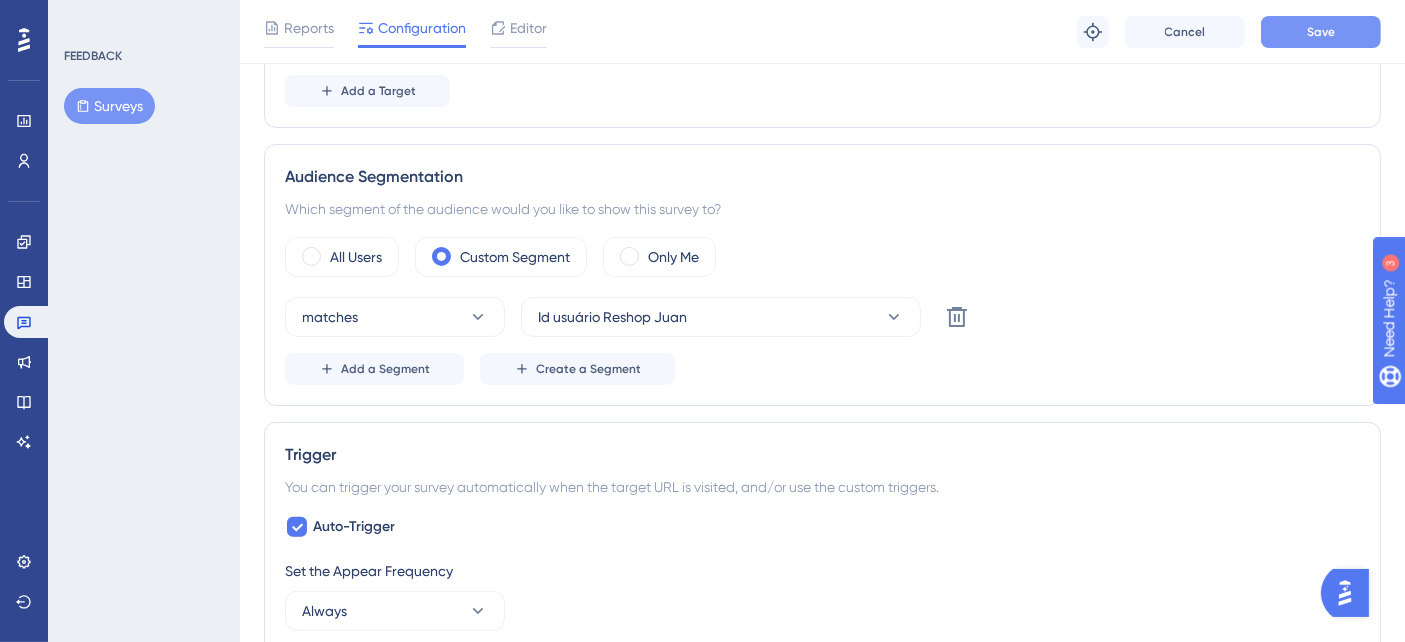 click on "Save" at bounding box center (1321, 32) 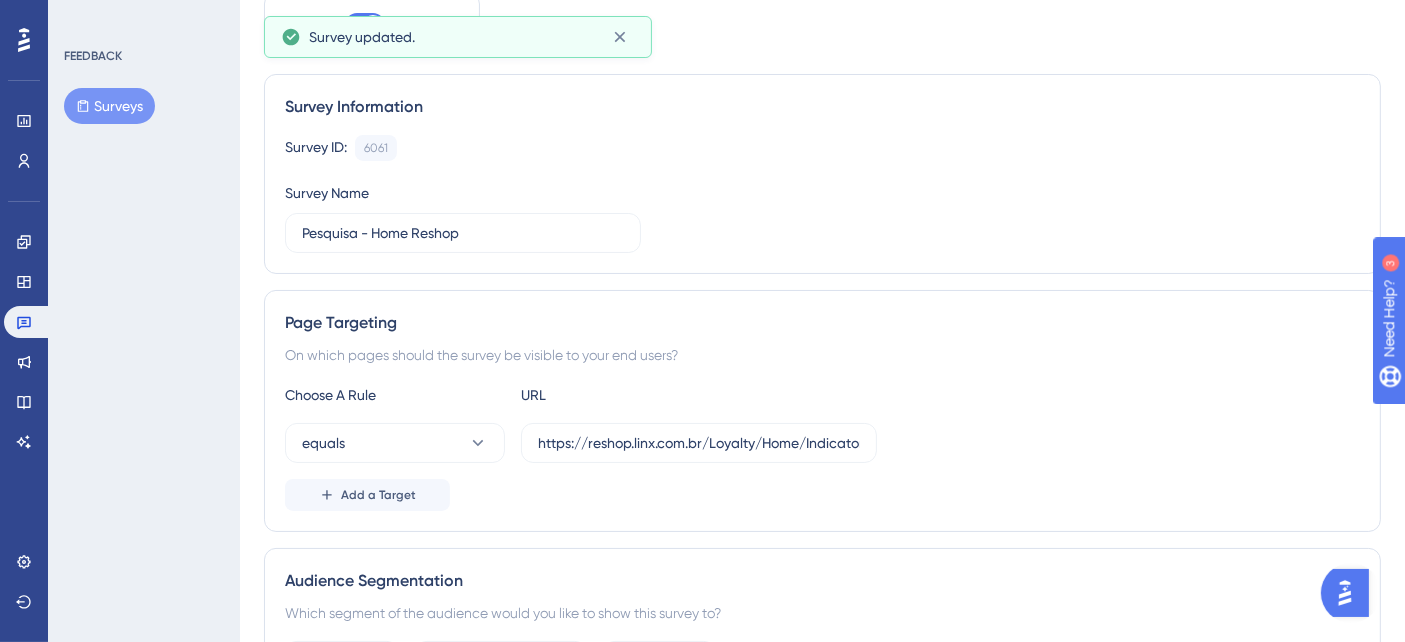 scroll, scrollTop: 0, scrollLeft: 0, axis: both 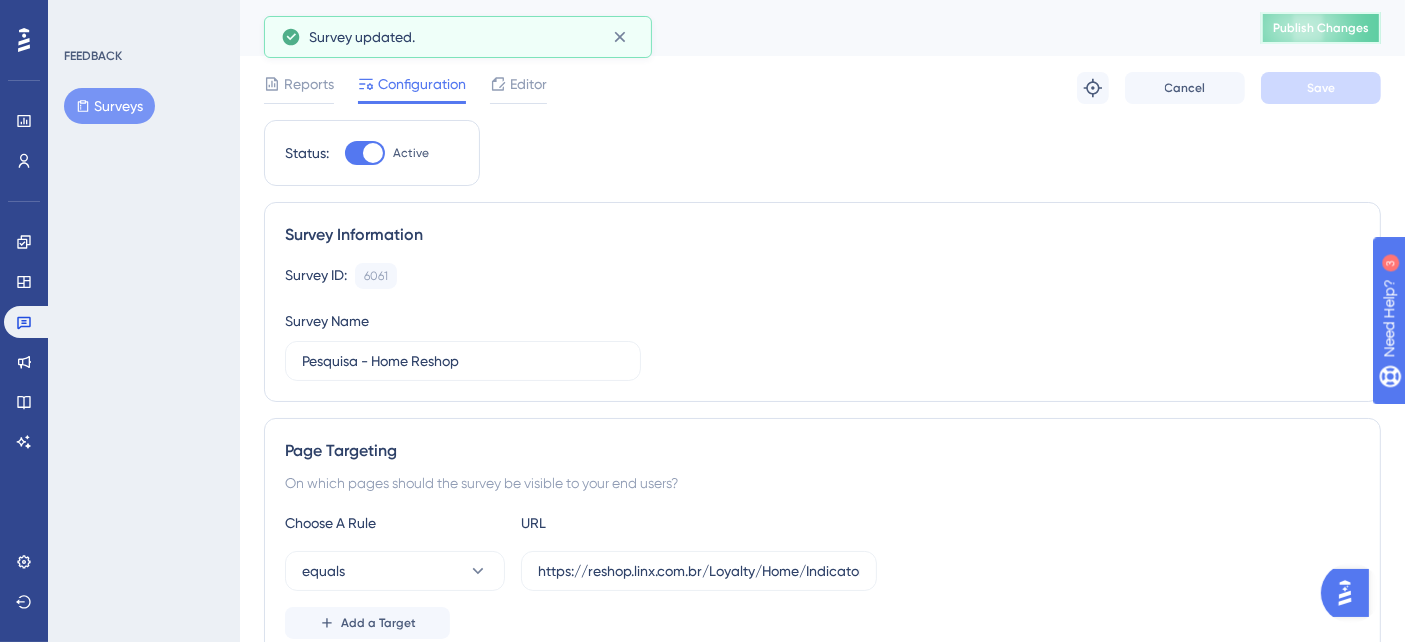 click on "Publish Changes" at bounding box center [1321, 28] 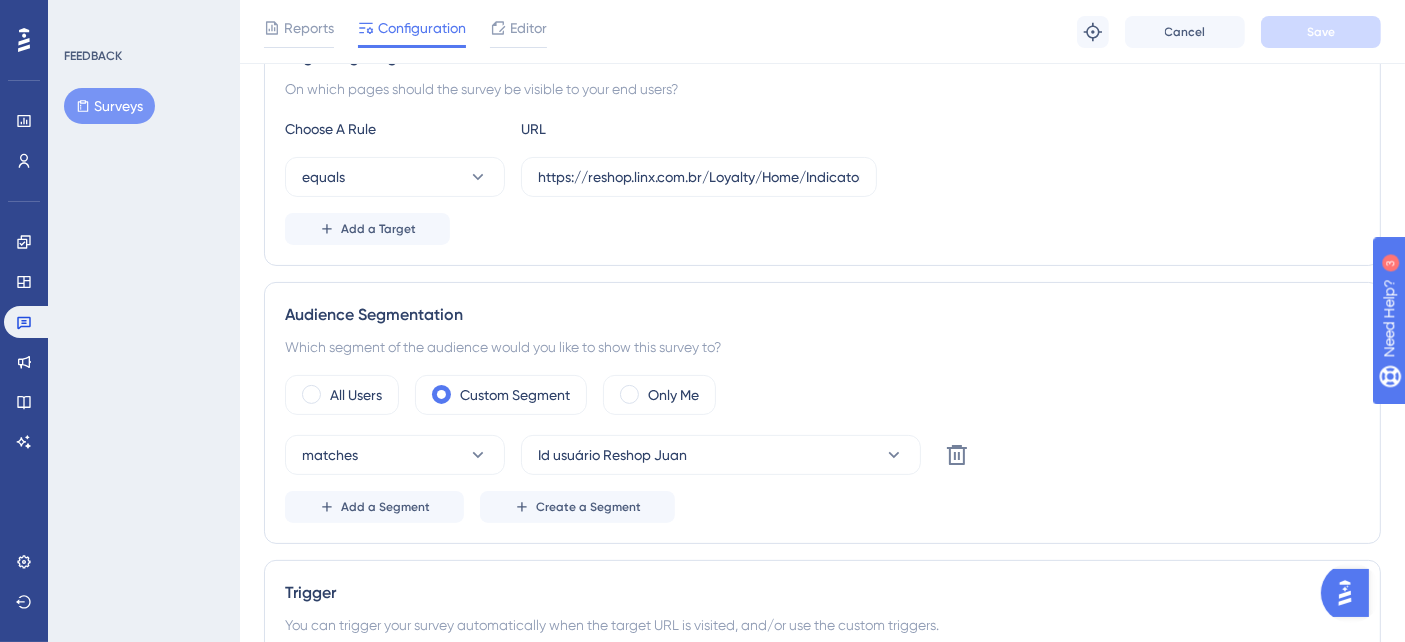 scroll, scrollTop: 444, scrollLeft: 0, axis: vertical 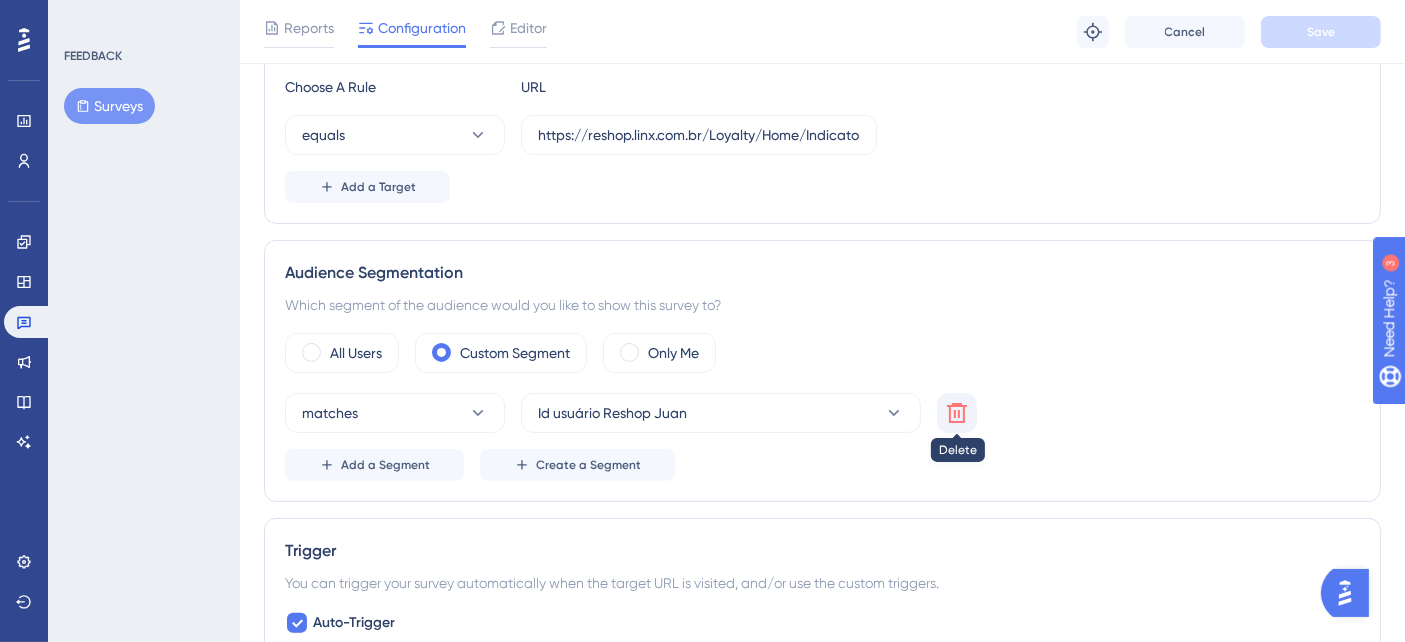 click 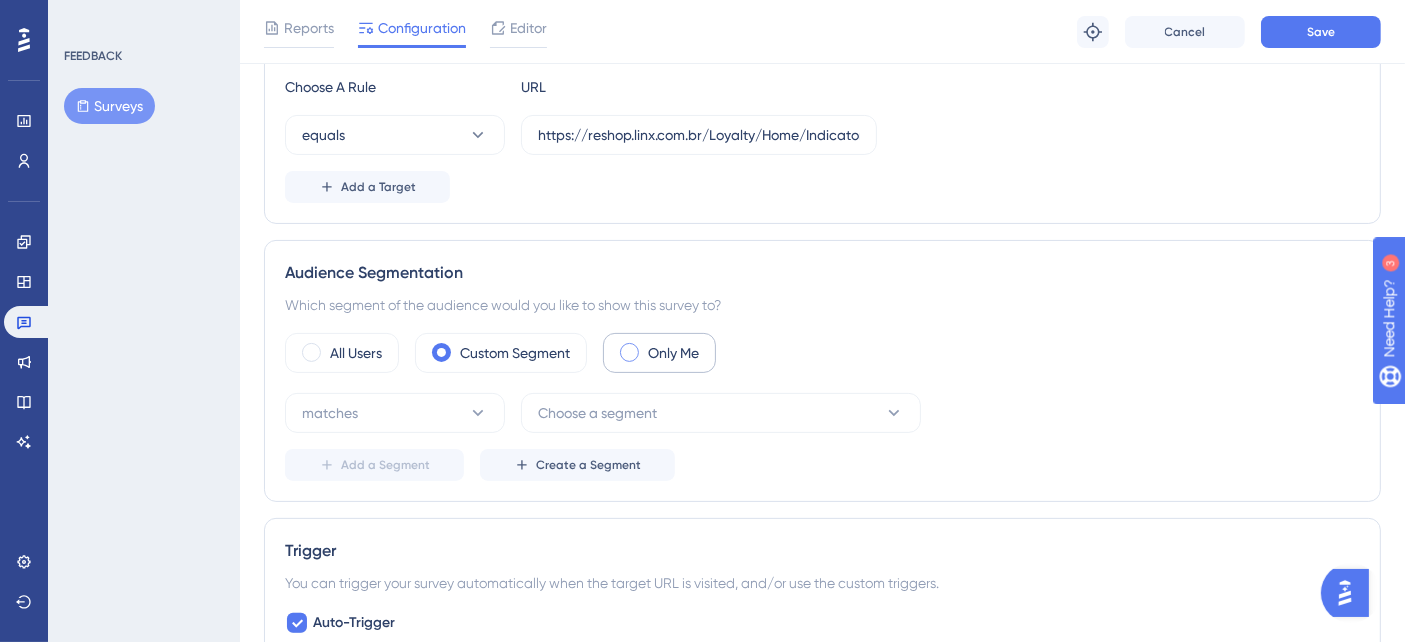 click at bounding box center (629, 352) 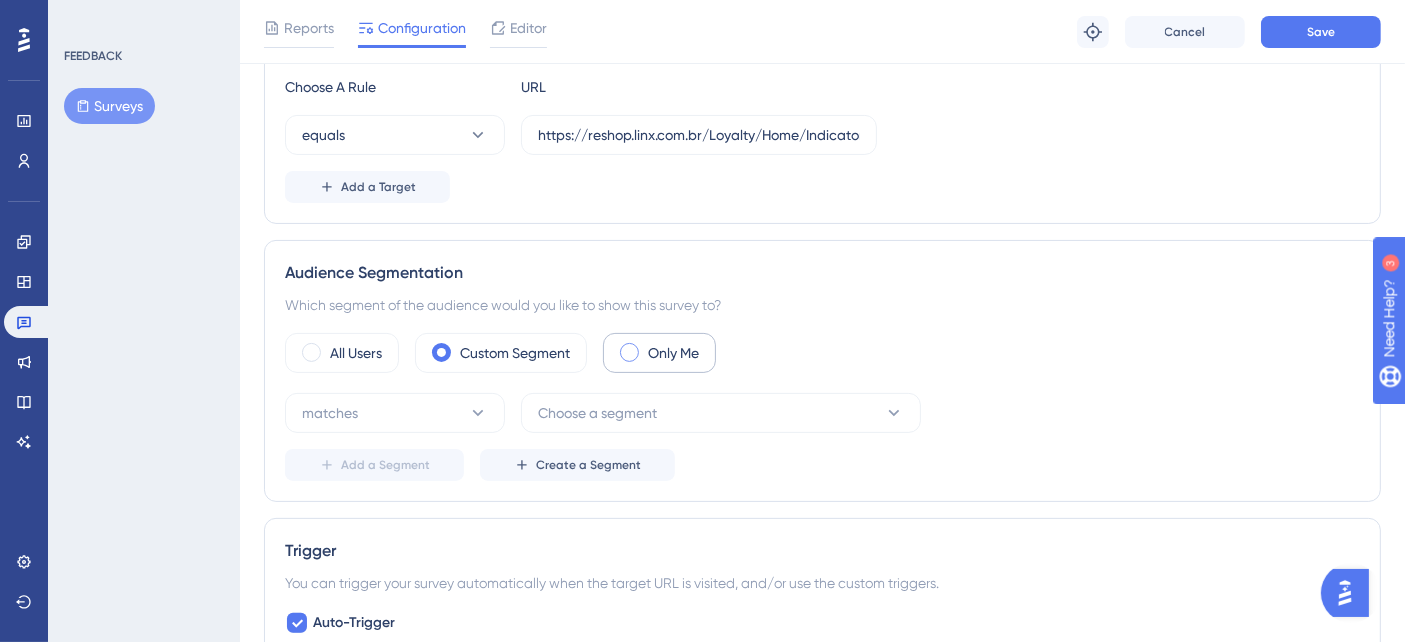 click at bounding box center (645, 346) 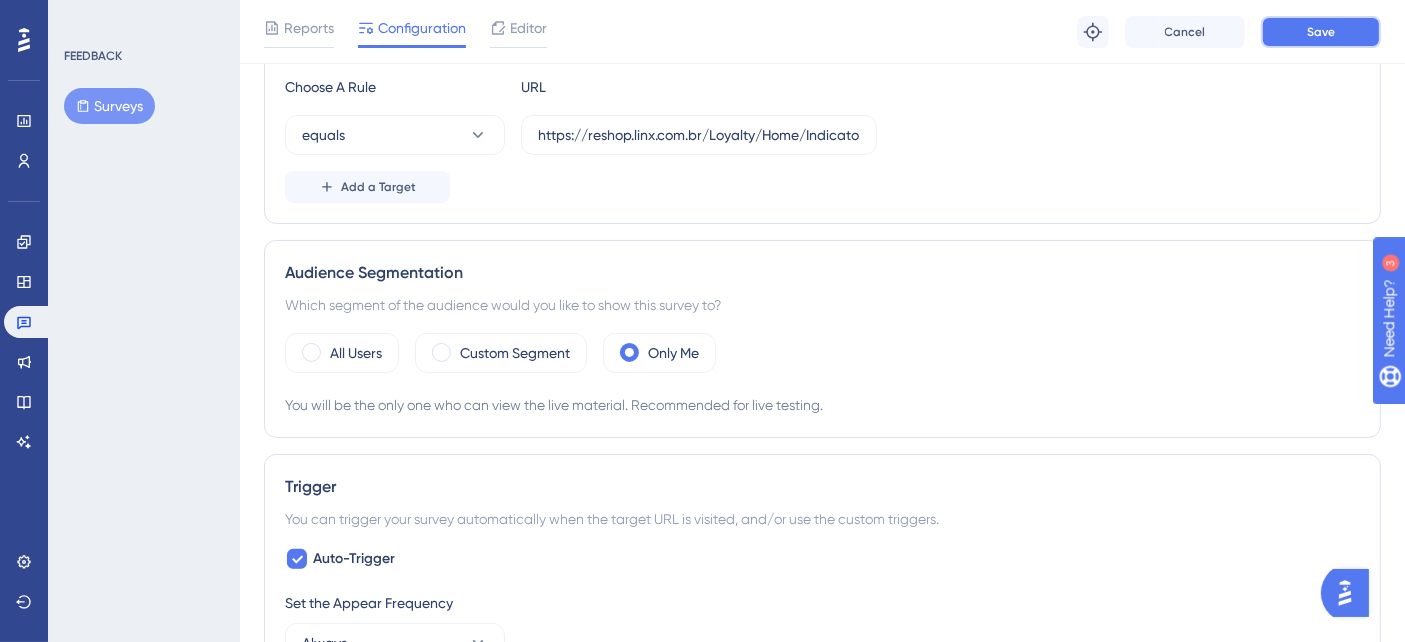 click on "Save" at bounding box center [1321, 32] 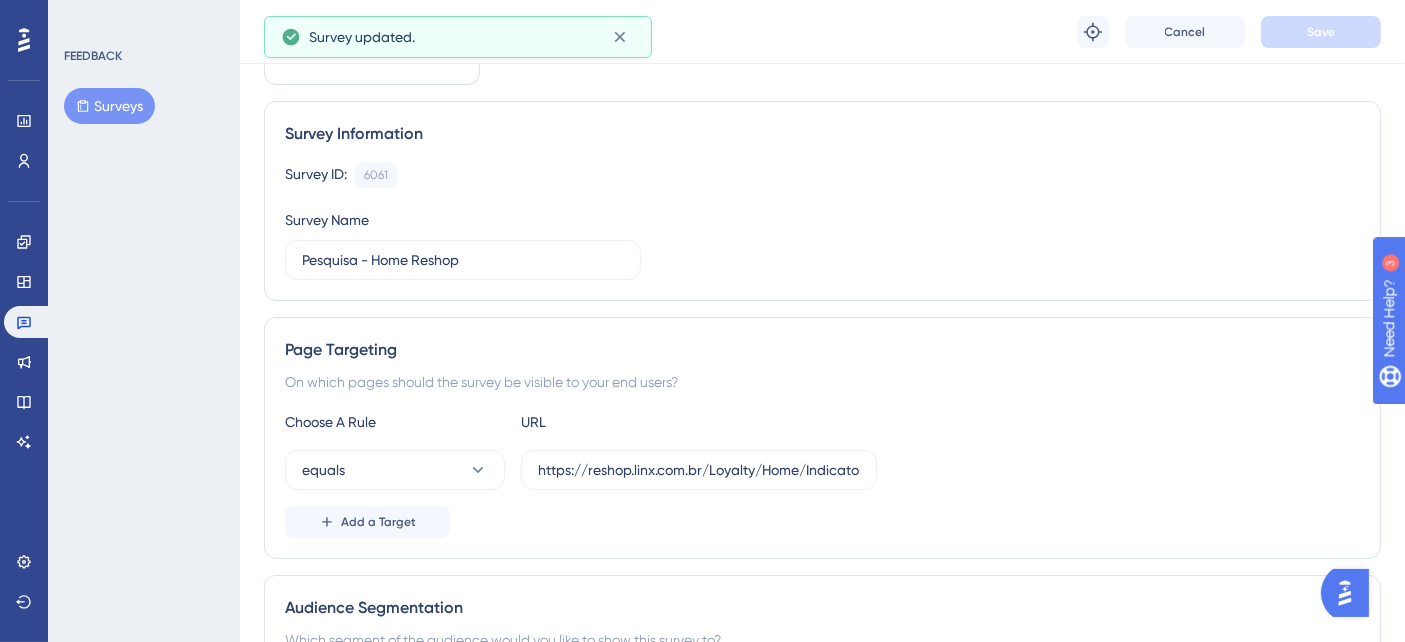 scroll, scrollTop: 0, scrollLeft: 0, axis: both 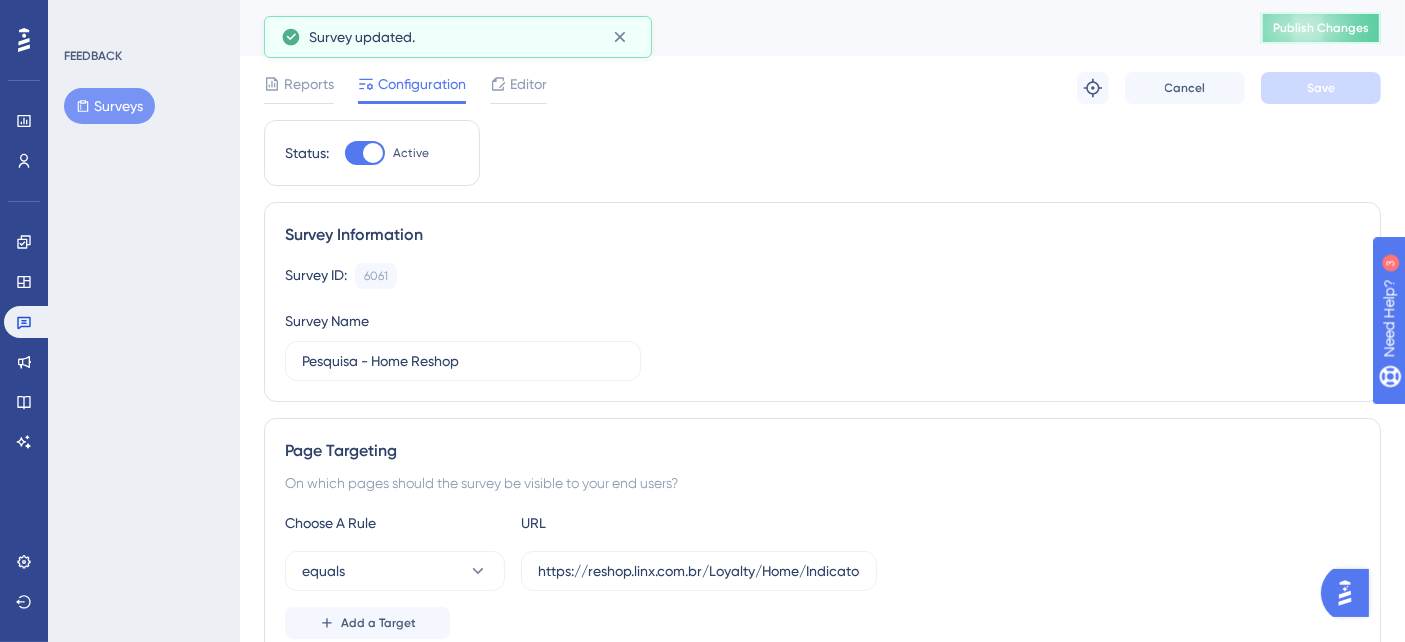 click on "Publish Changes" at bounding box center [1321, 28] 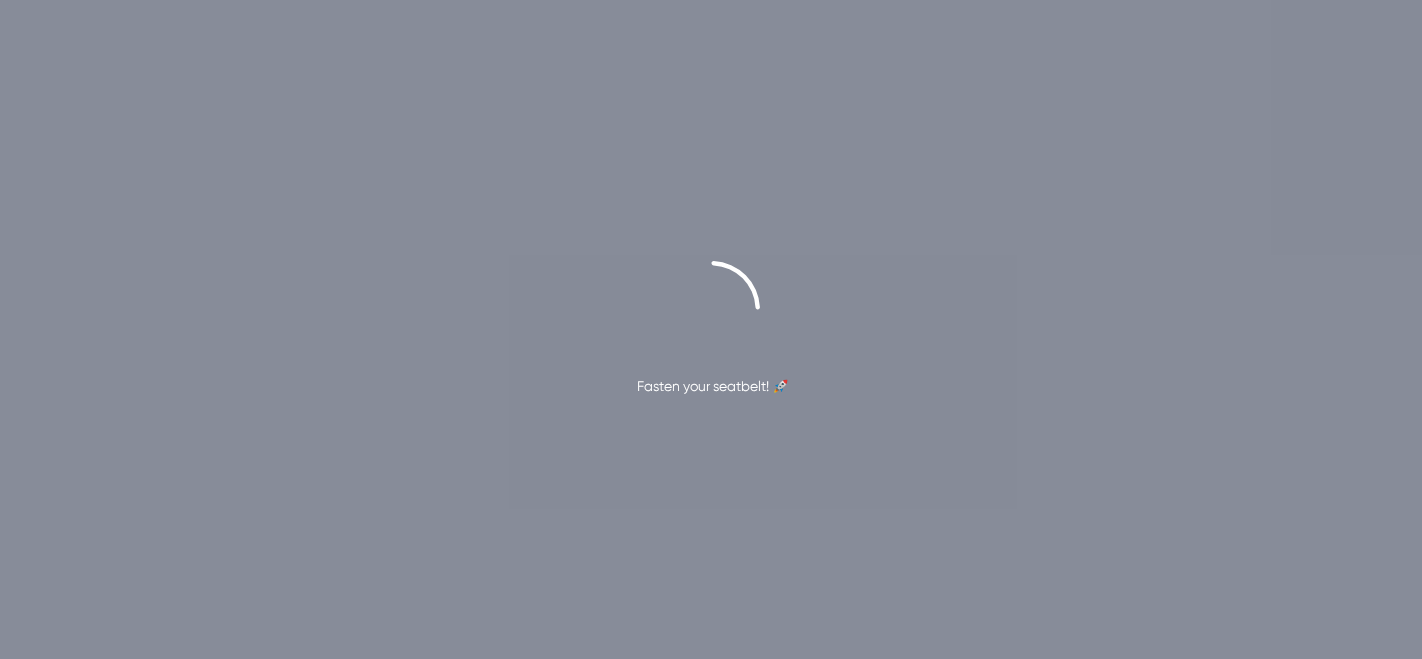 scroll, scrollTop: 0, scrollLeft: 0, axis: both 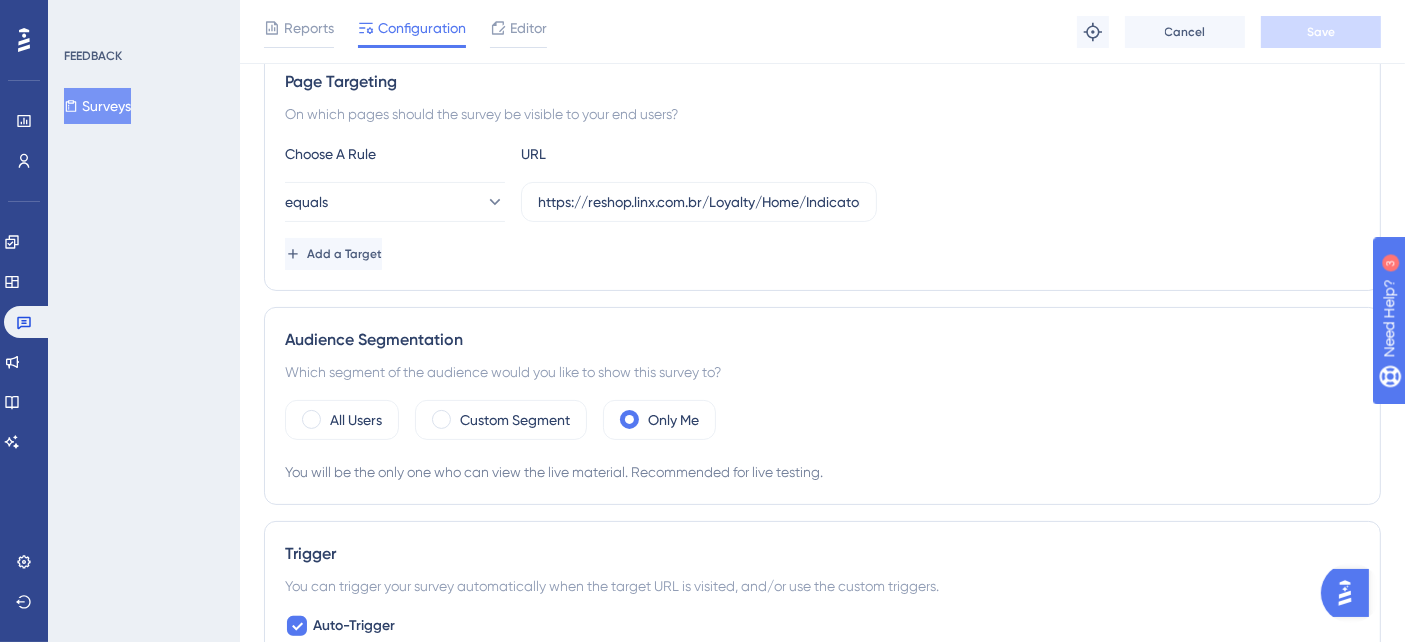 drag, startPoint x: 531, startPoint y: 198, endPoint x: 912, endPoint y: 181, distance: 381.3791 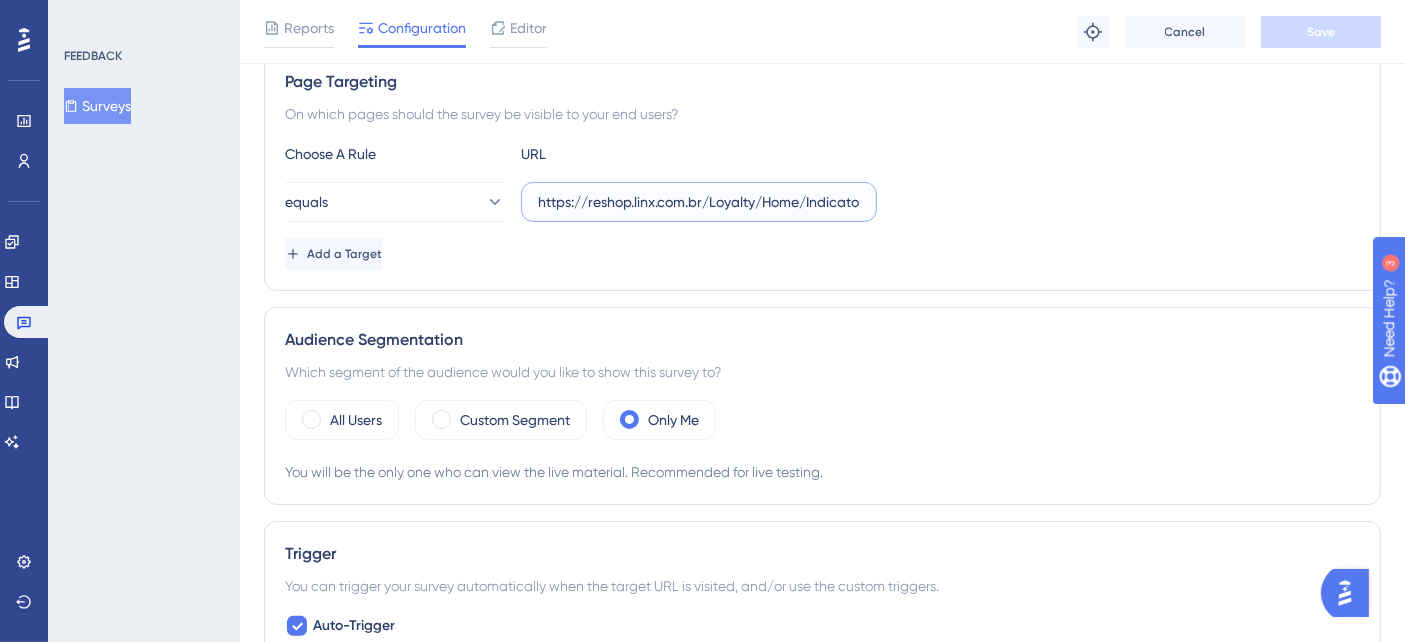 click on "https://reshop.linx.com.br/Loyalty/Home/Indicators" at bounding box center (699, 202) 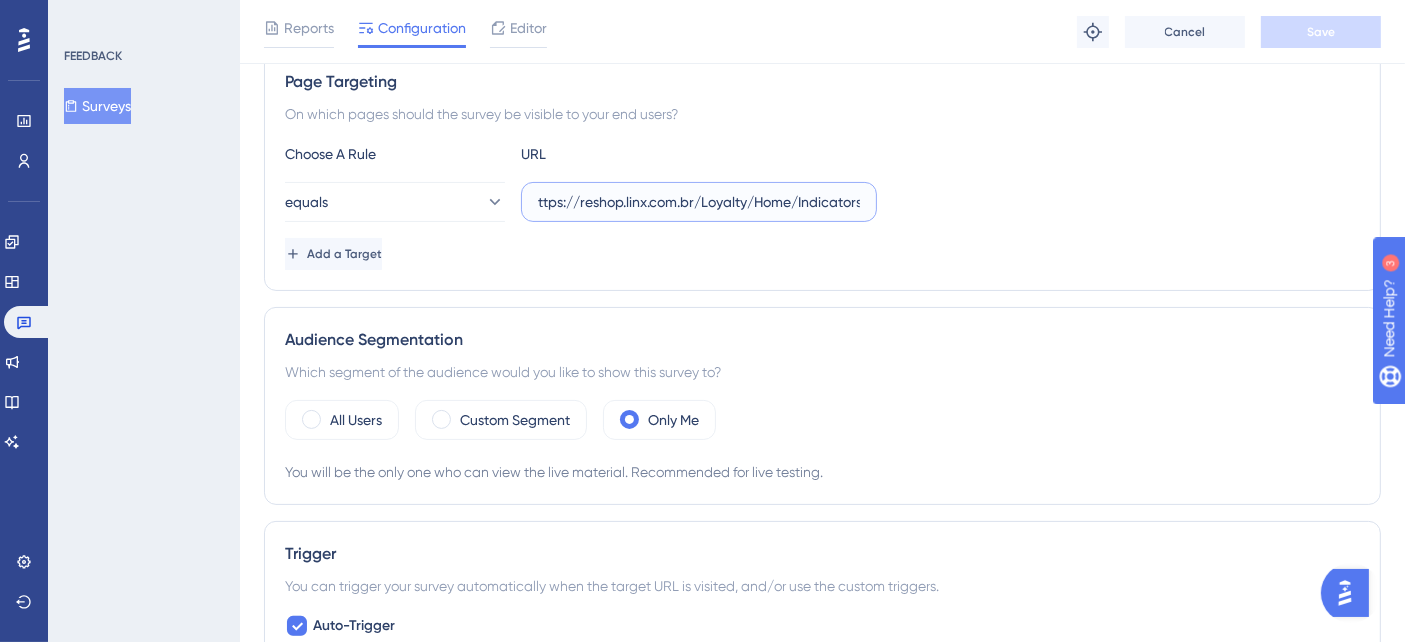 scroll, scrollTop: 0, scrollLeft: 14, axis: horizontal 